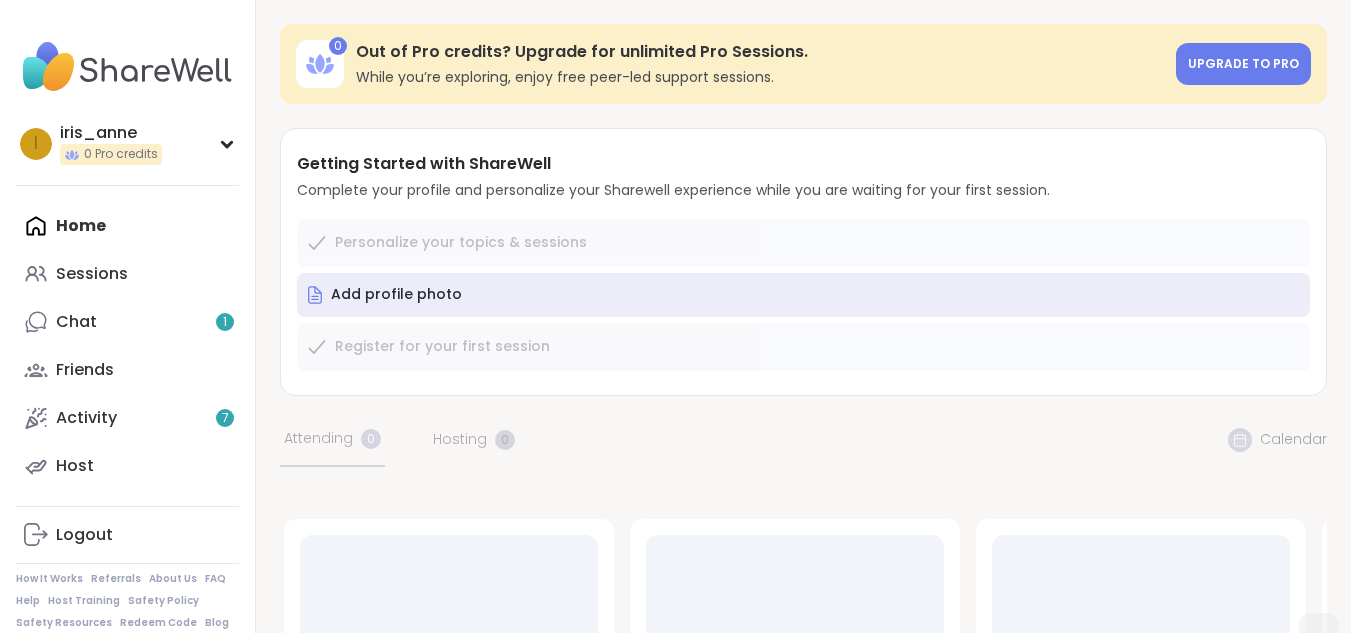 scroll, scrollTop: 0, scrollLeft: 0, axis: both 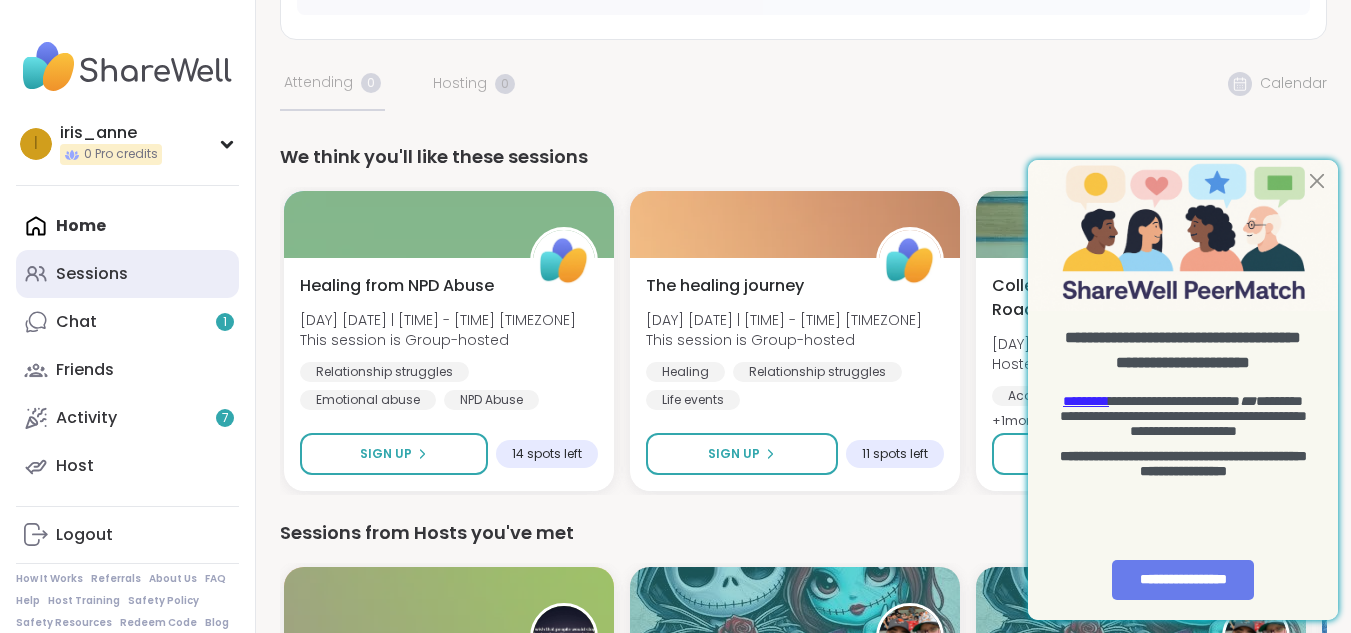 drag, startPoint x: 624, startPoint y: 327, endPoint x: 48, endPoint y: 290, distance: 577.18713 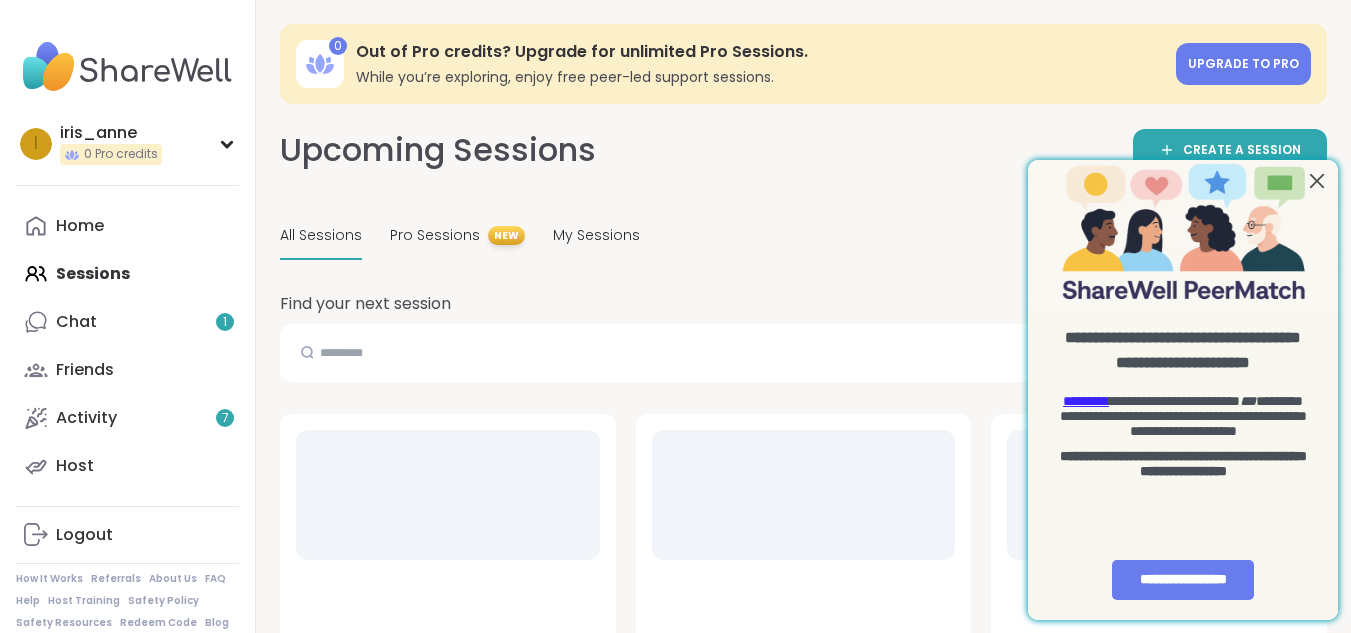 click at bounding box center (1317, 180) 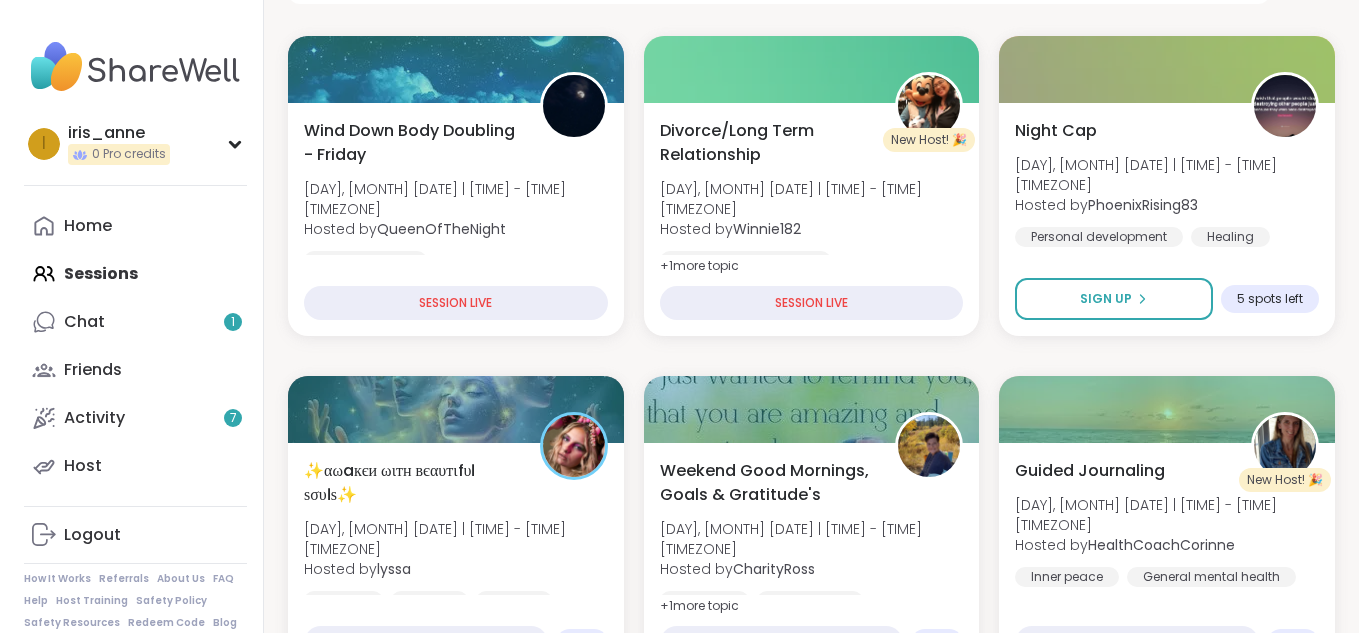 scroll, scrollTop: 377, scrollLeft: 0, axis: vertical 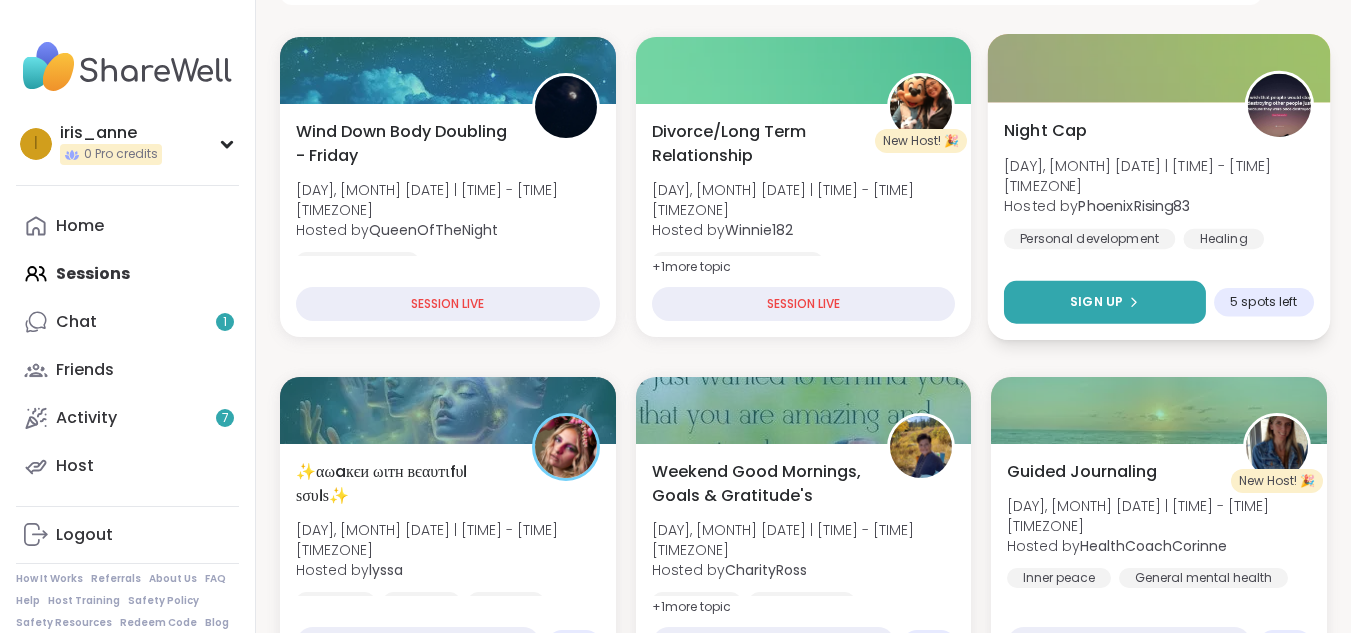 click on "Sign Up" at bounding box center [1096, 302] 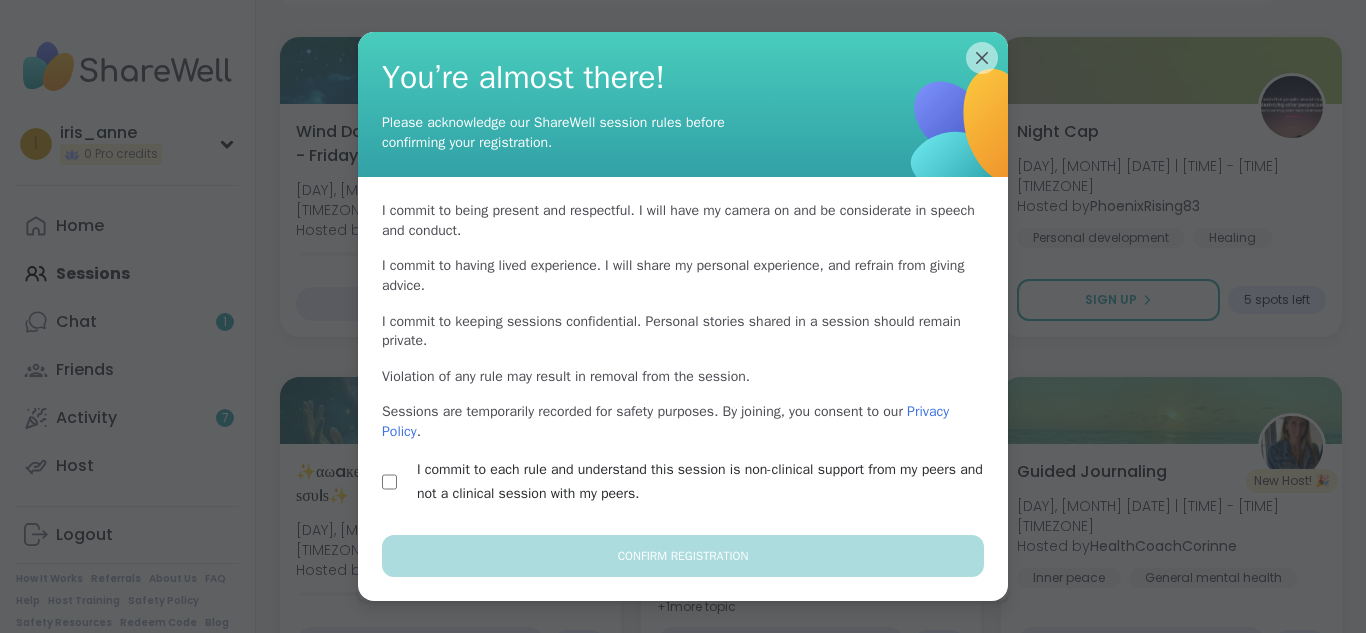 click on "I commit to being present and respectful . I will have my camera on and be considerate in speech and conduct. I commit to having lived experience . I will share my personal experience, and refrain from giving advice. I commit to keeping sessions confidential . Personal stories shared in a session should remain private. Violation of any rule may result in removal from the session. Sessions are temporarily recorded for safety purposes. By joining, you consent to our   Privacy Policy . I commit to each rule and understand this session is non-clinical support from my peers and not a clinical session with my peers." at bounding box center (683, 355) 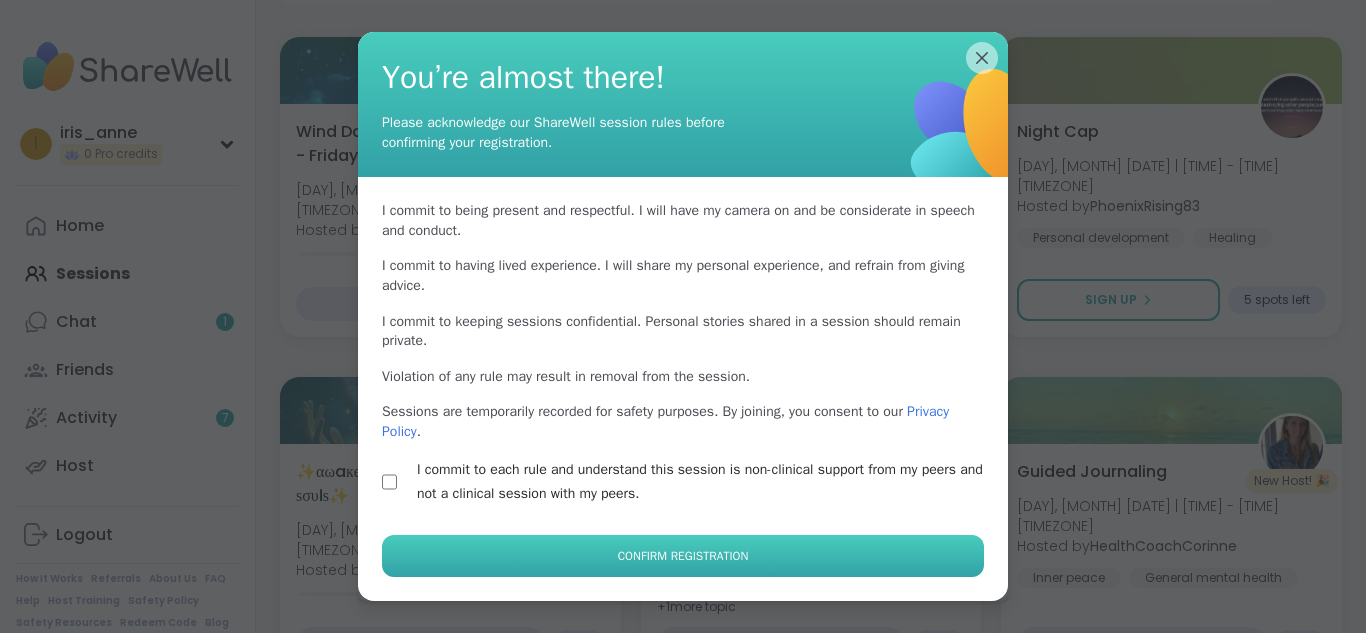 click on "Confirm Registration" at bounding box center [683, 556] 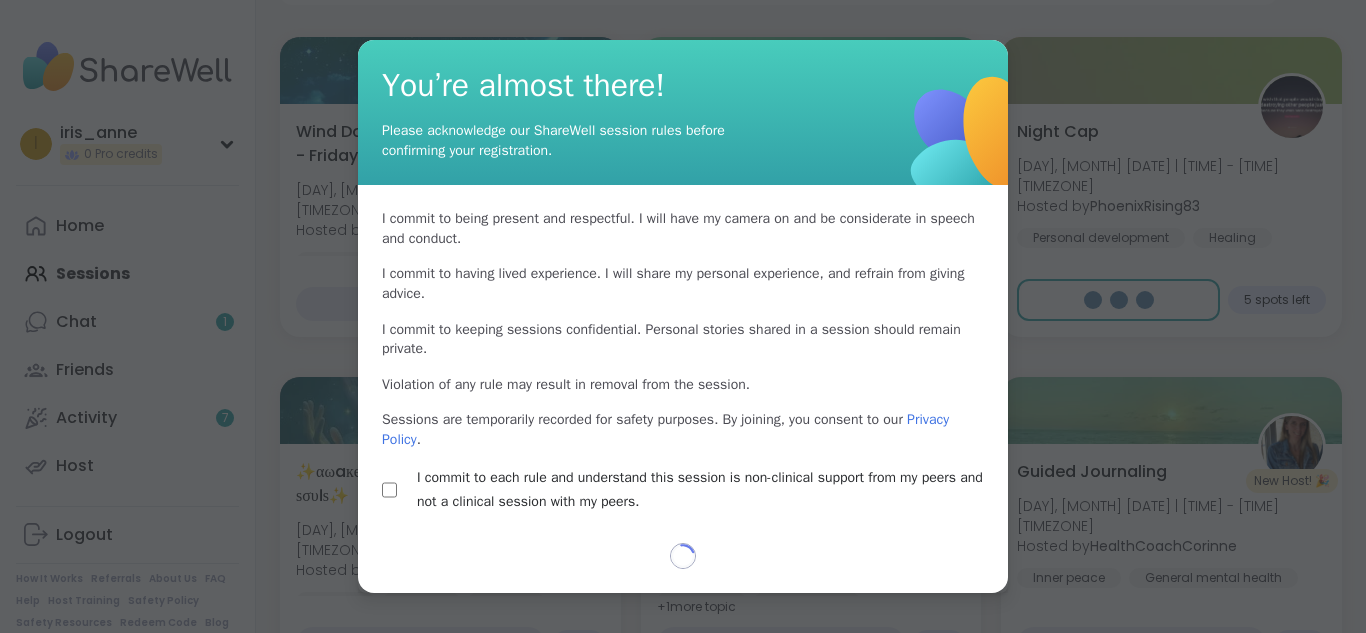 select on "**" 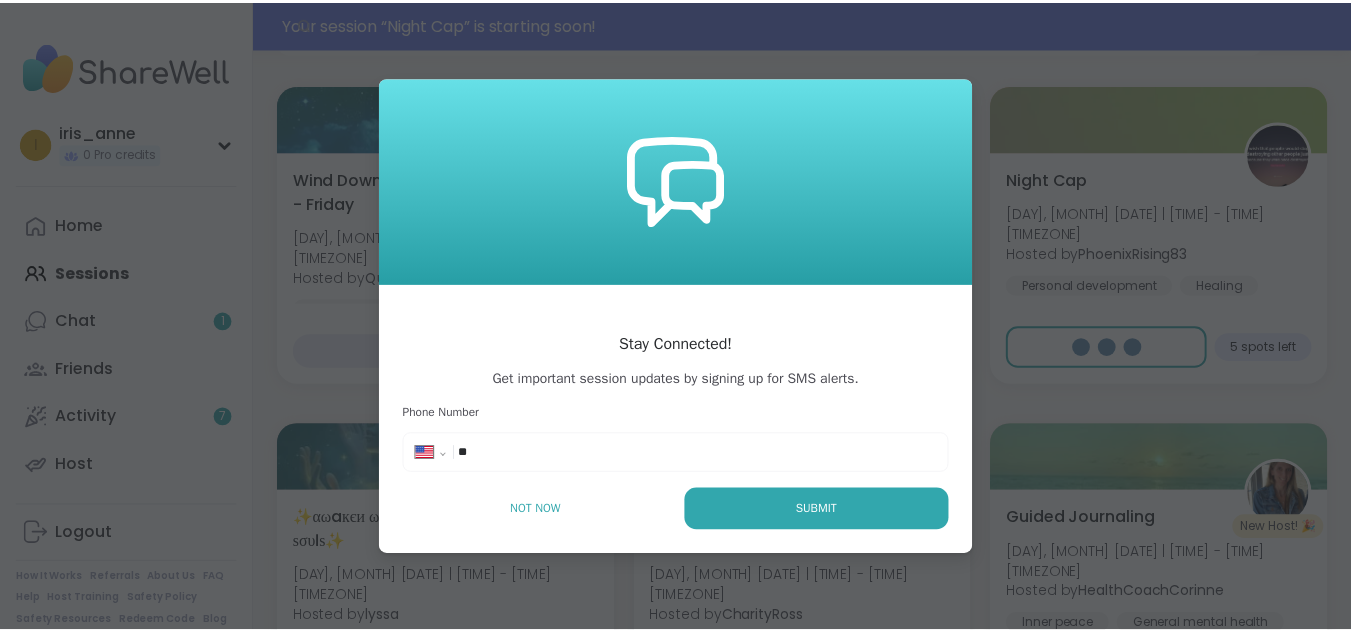 scroll, scrollTop: 425, scrollLeft: 0, axis: vertical 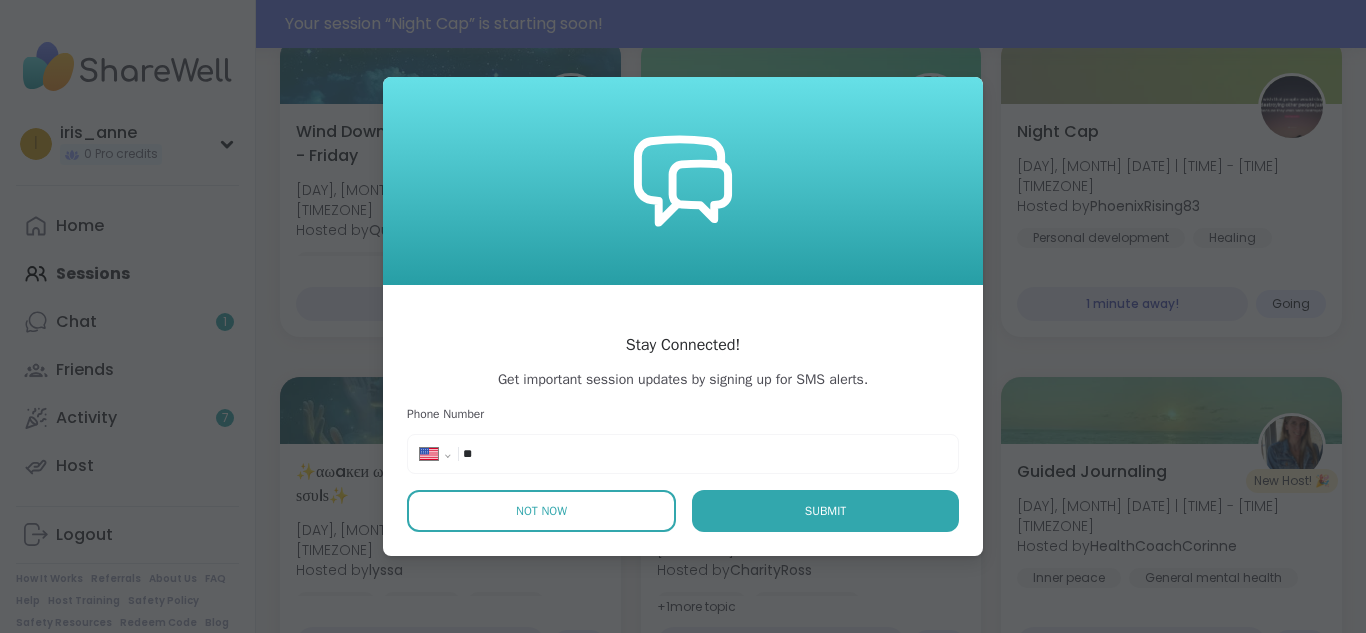 click on "Not Now" at bounding box center (541, 511) 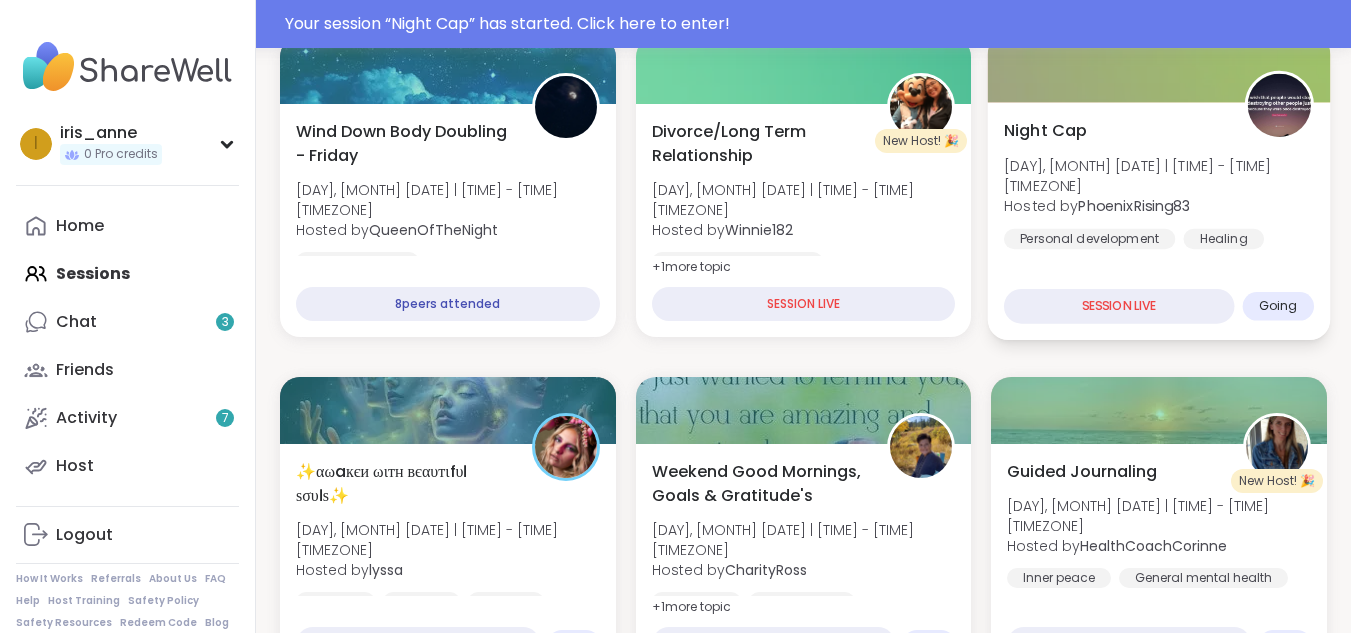 click on "Personal development" at bounding box center [1089, 239] 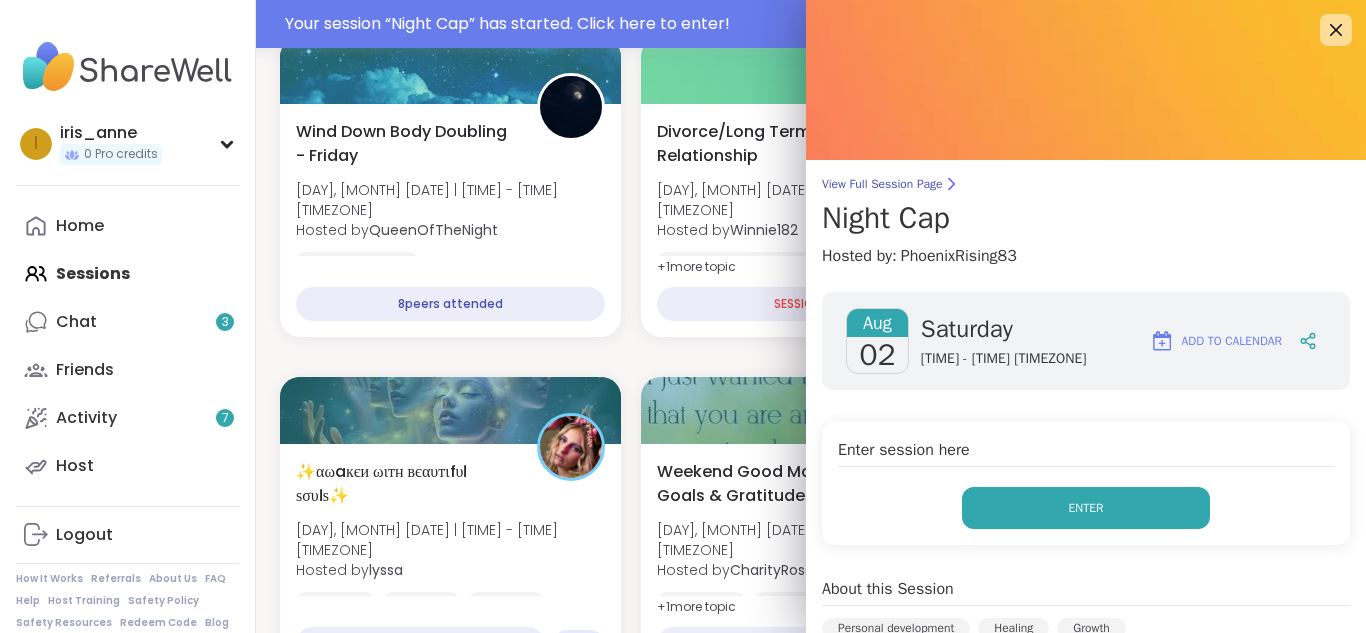 click on "Enter" at bounding box center (1086, 508) 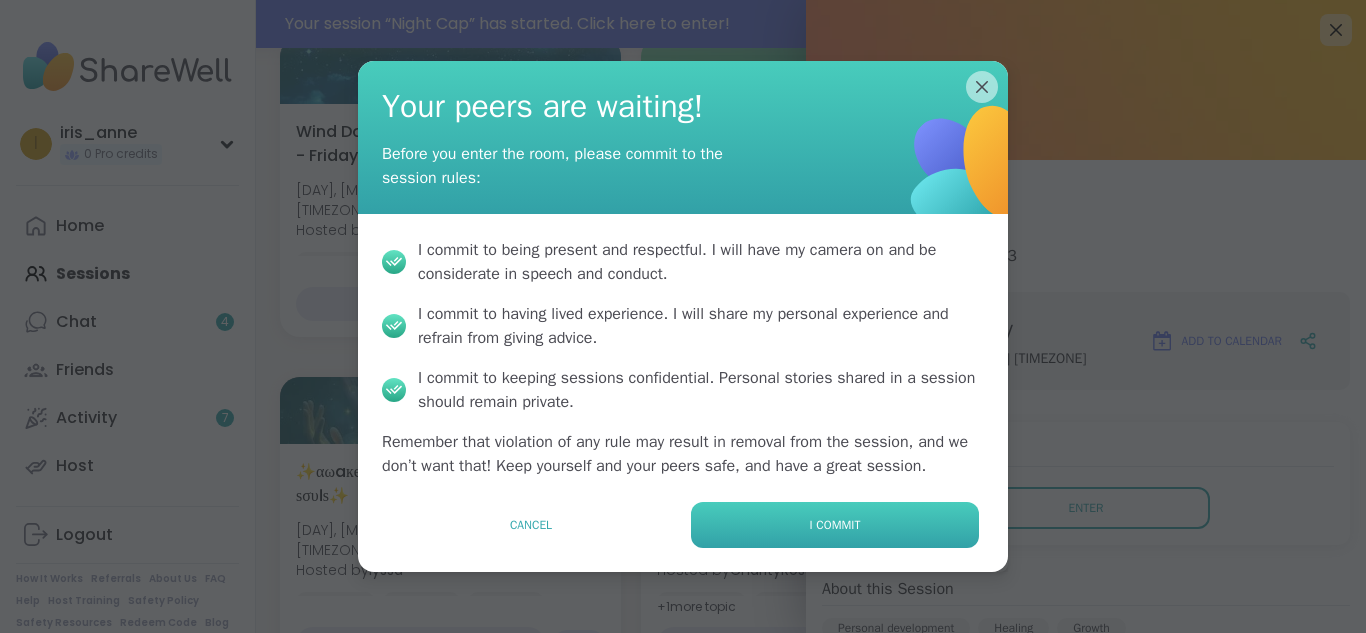 click on "I commit" at bounding box center [835, 525] 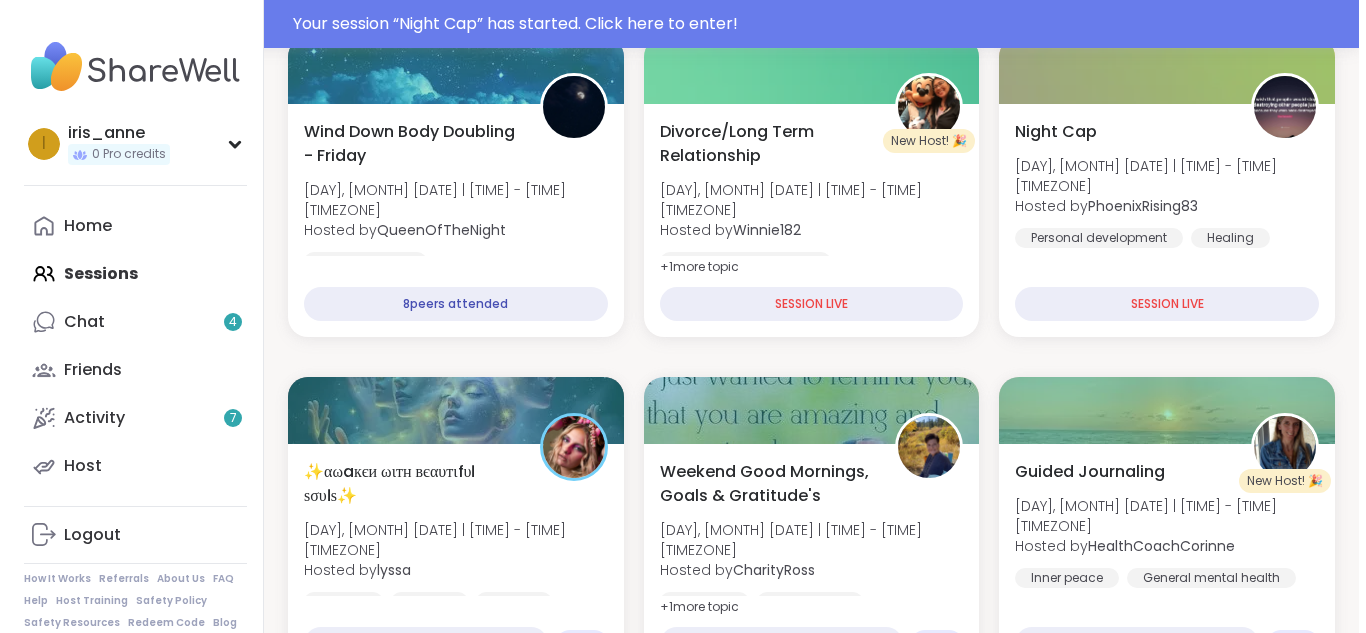 scroll, scrollTop: 0, scrollLeft: 0, axis: both 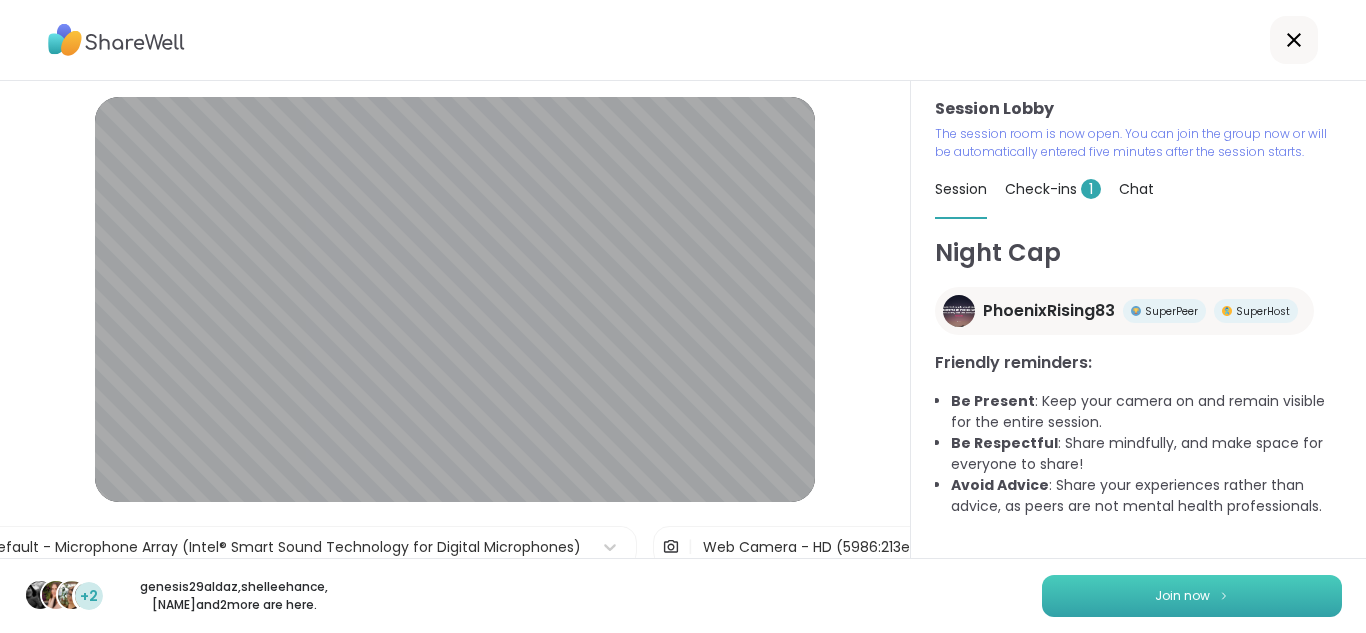 click on "Join now" at bounding box center (1192, 596) 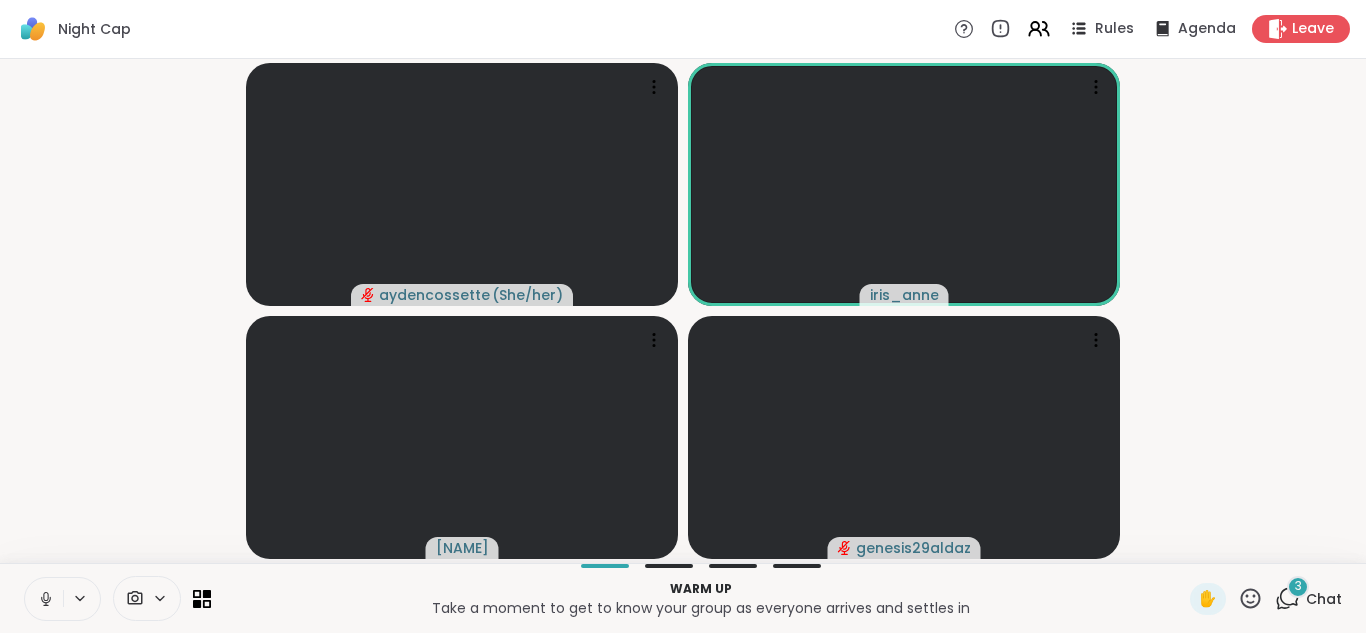 click 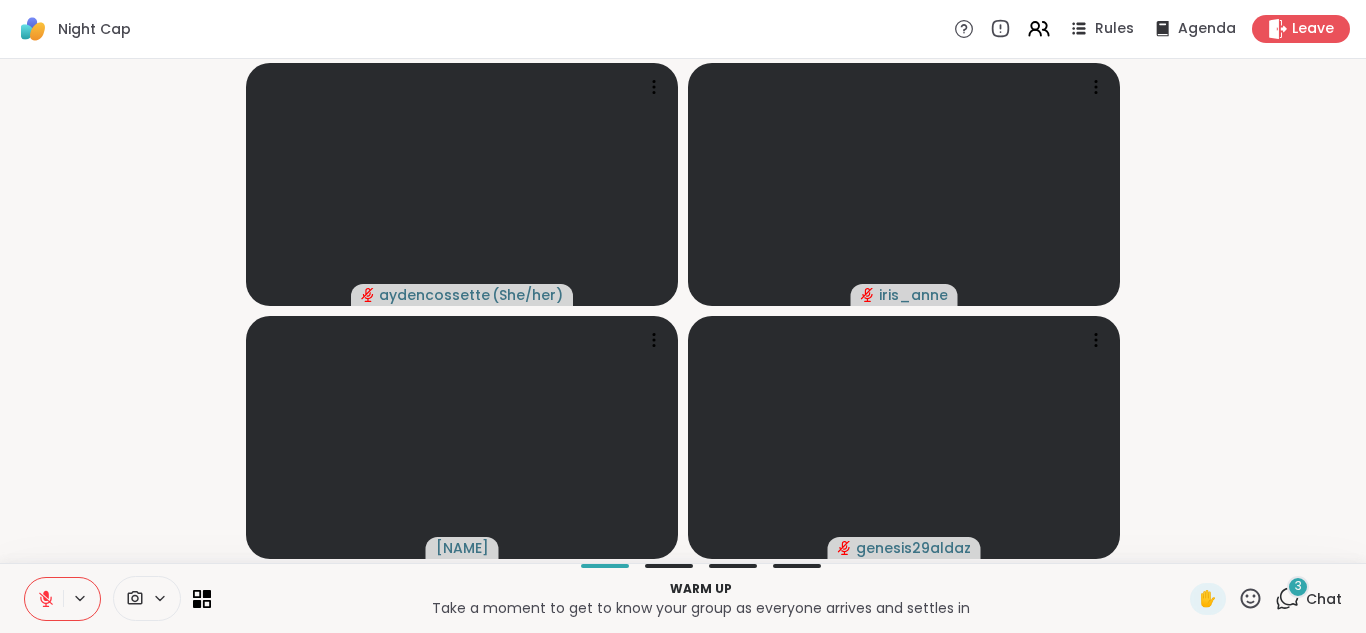 click 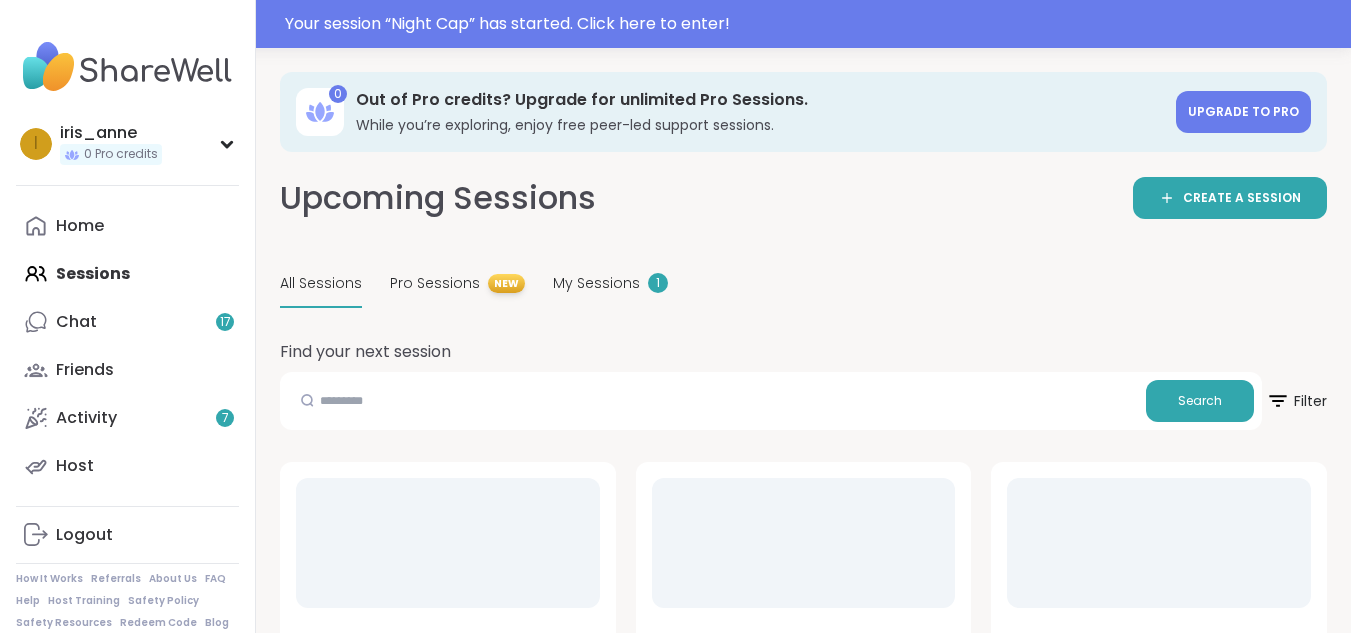 scroll, scrollTop: 0, scrollLeft: 0, axis: both 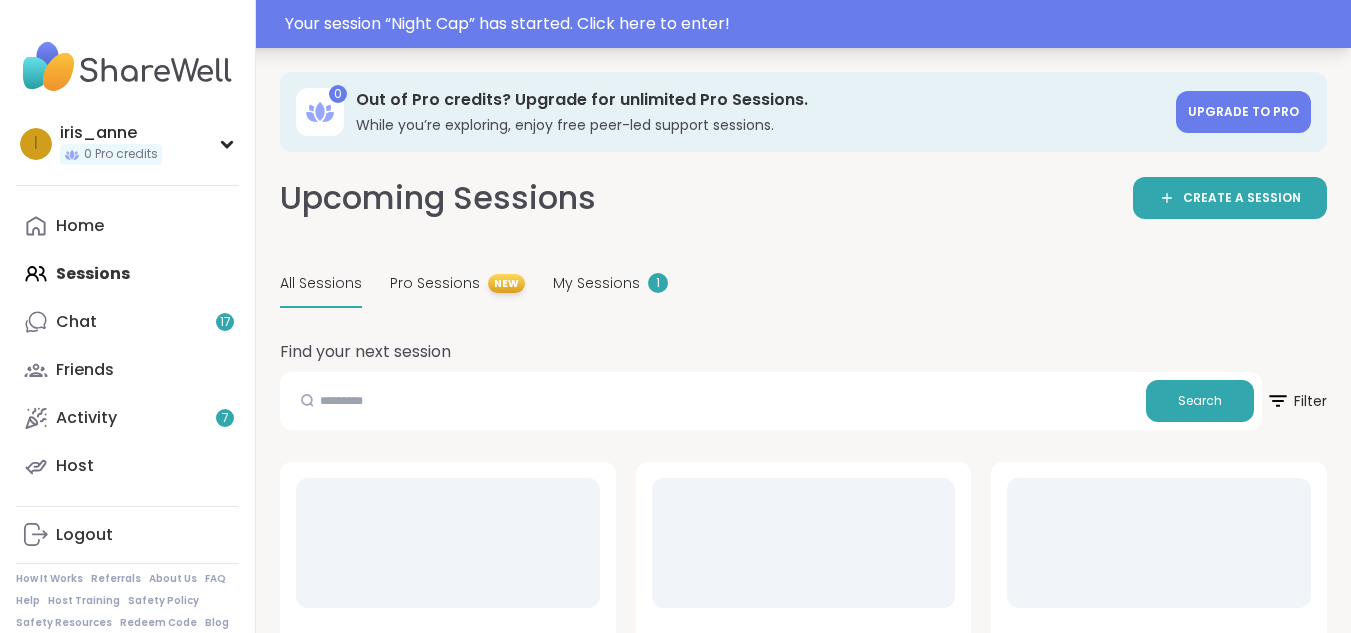 click on "Your session “ [EVENT_NAME] ” has started. Click here to enter!" at bounding box center (812, 24) 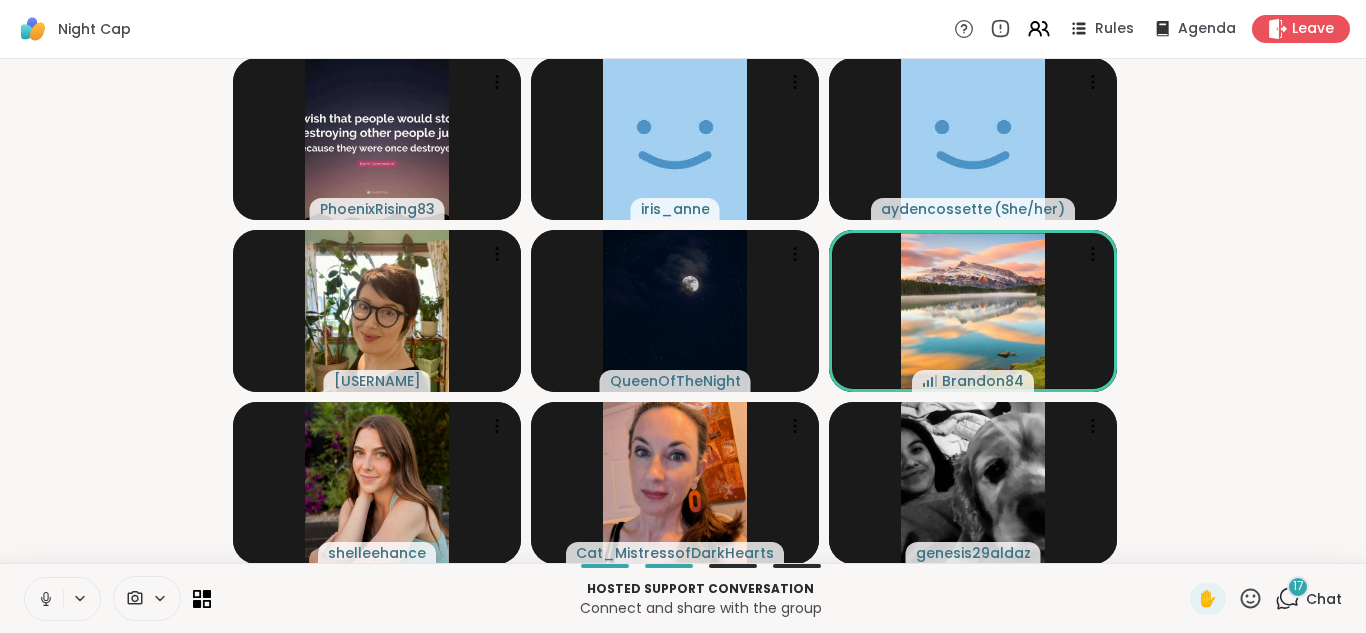 click at bounding box center (44, 599) 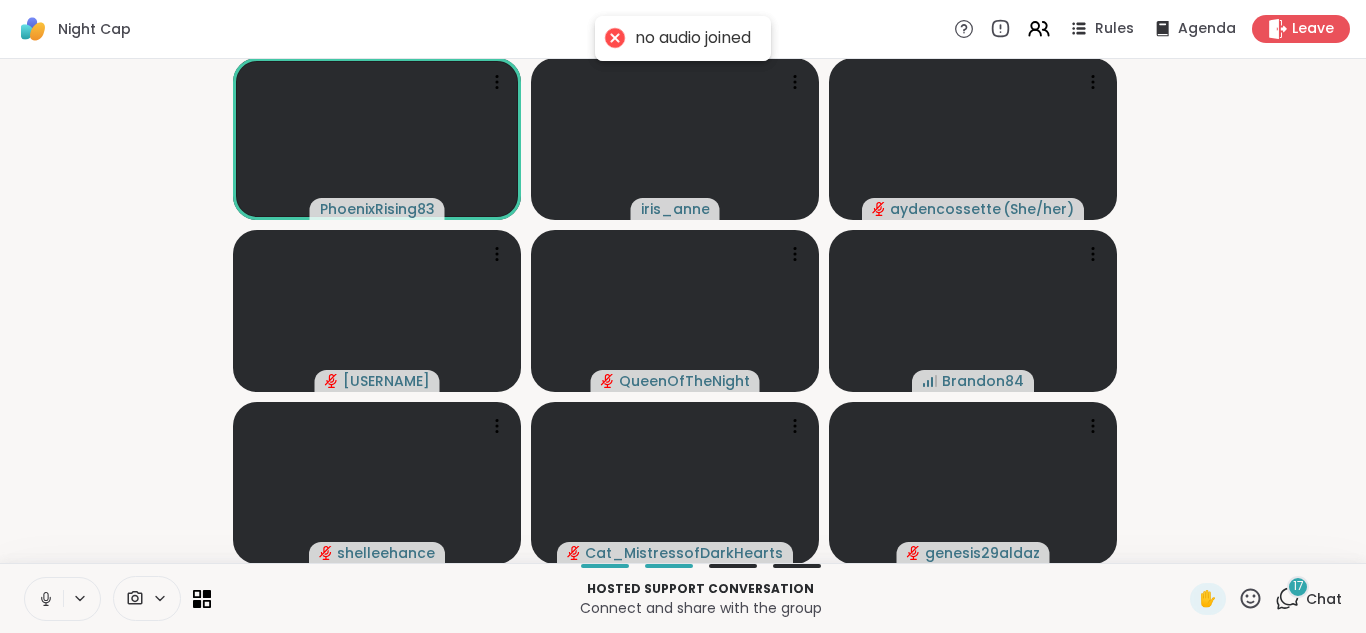 click 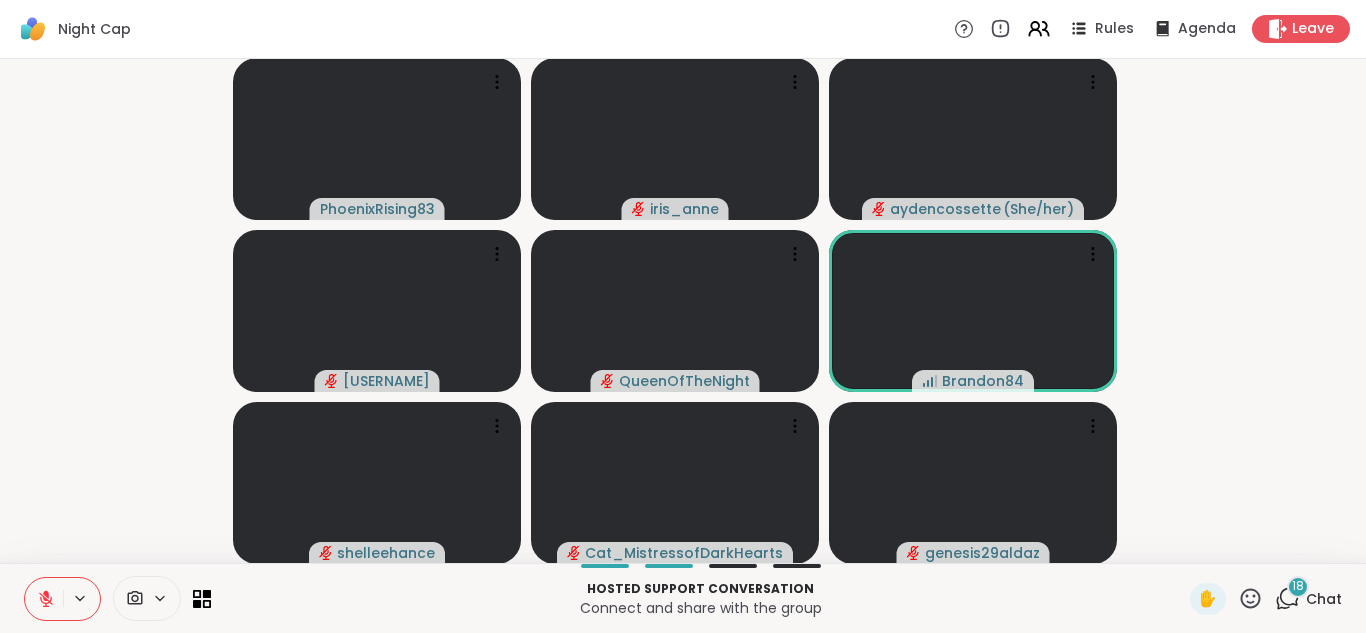click 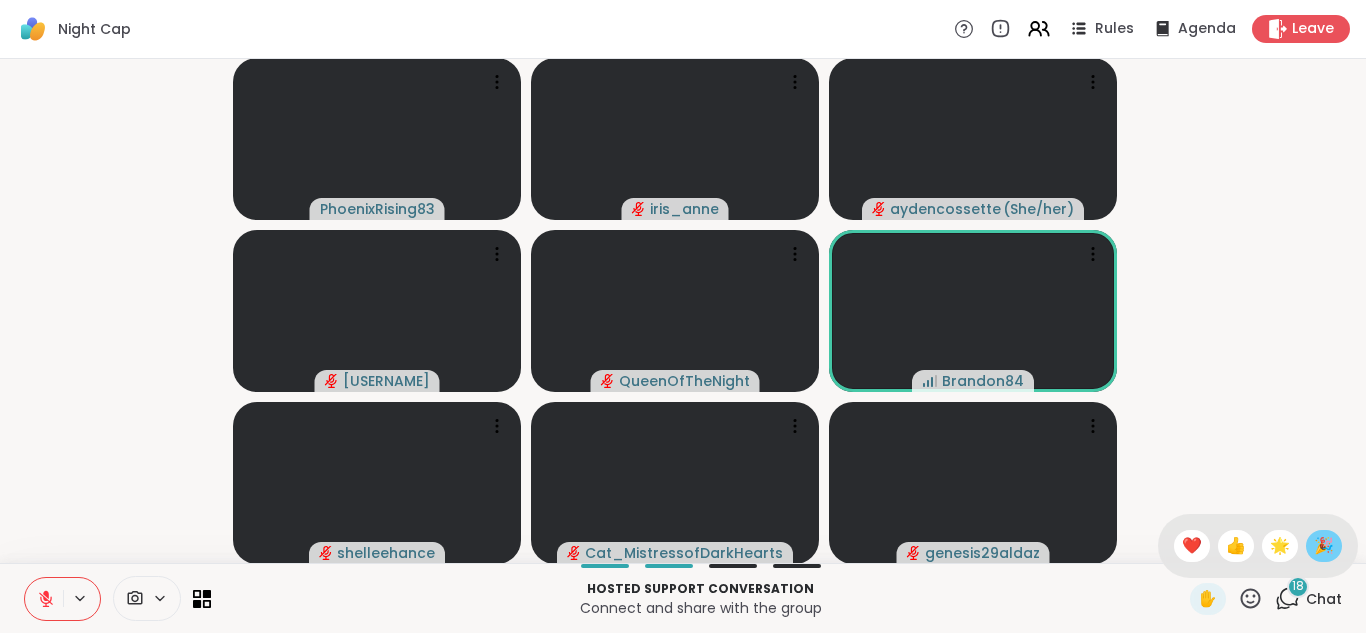 click on "🎉" at bounding box center [1324, 546] 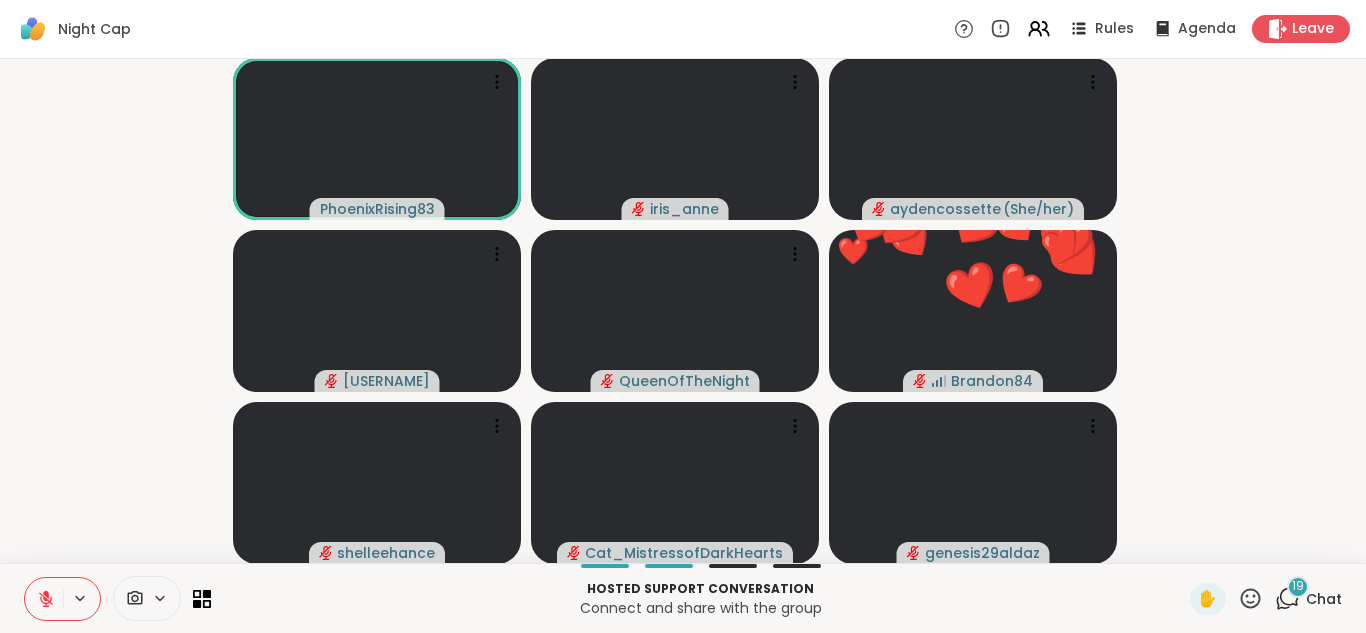 click 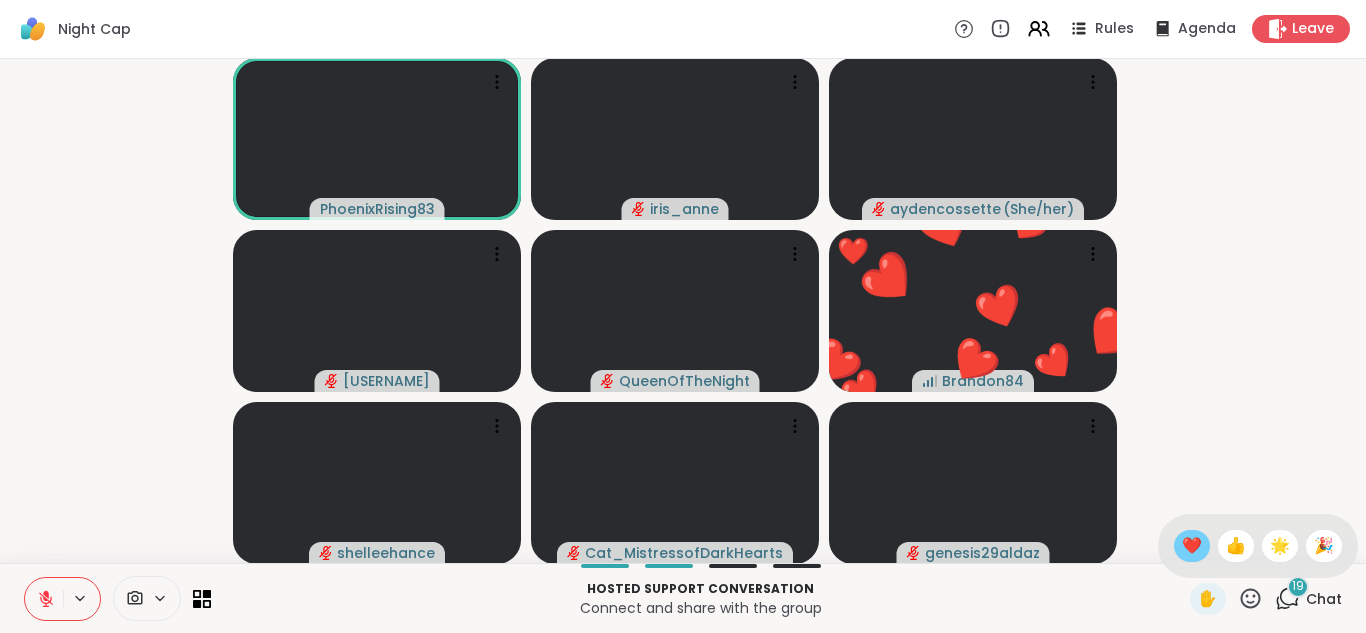 click on "❤️" at bounding box center [1192, 546] 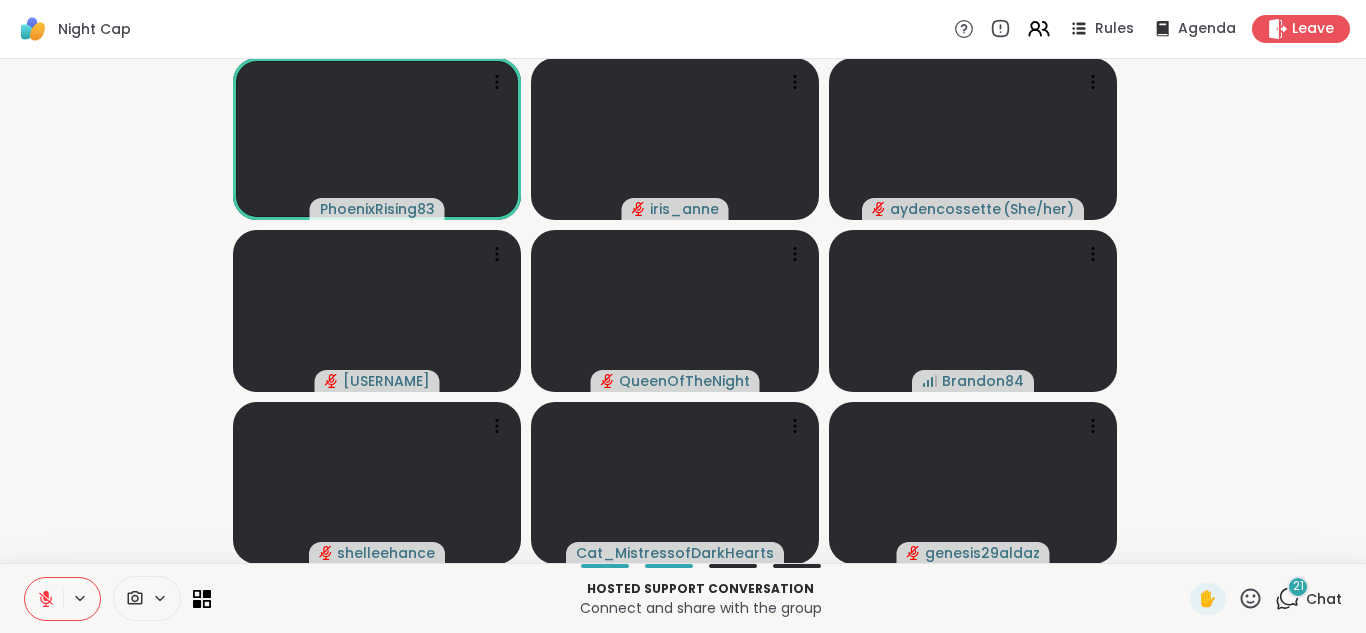 click 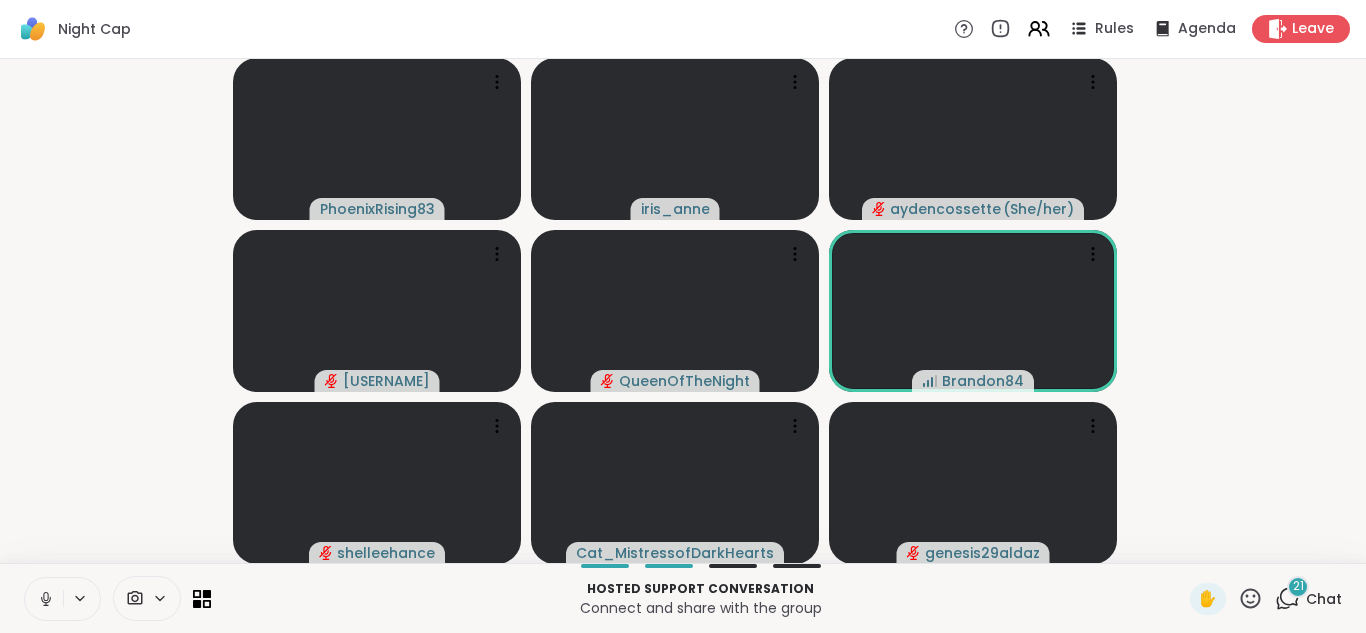 click 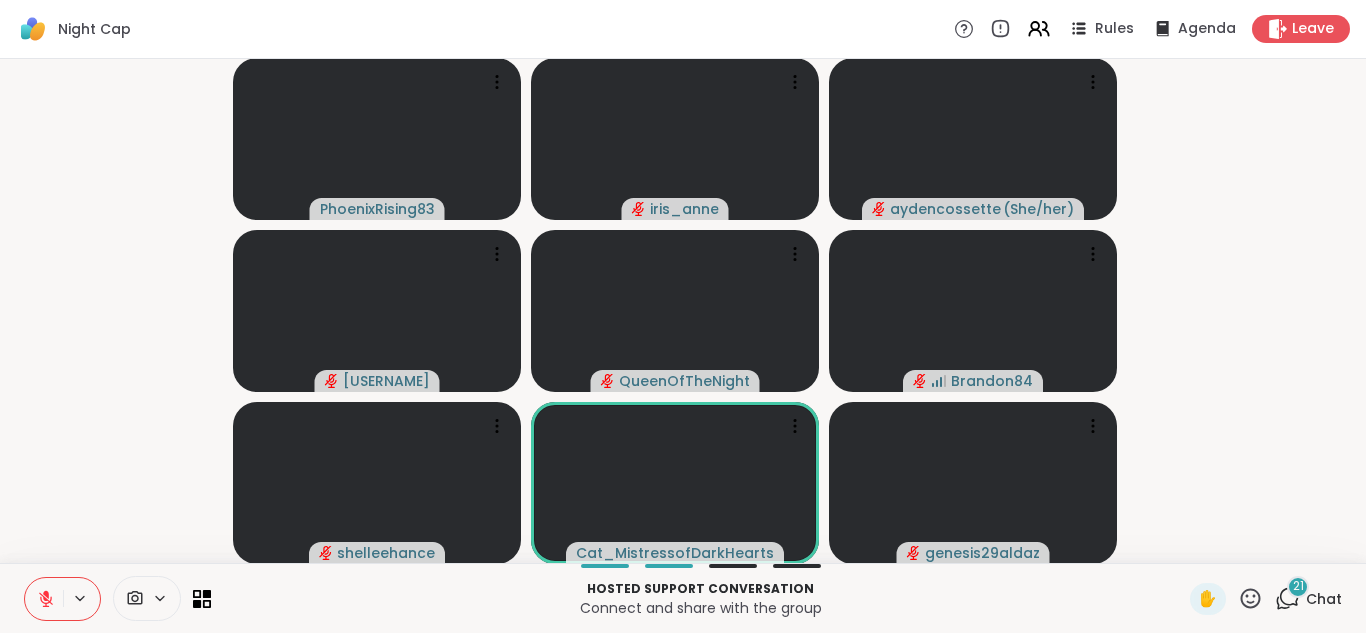 click 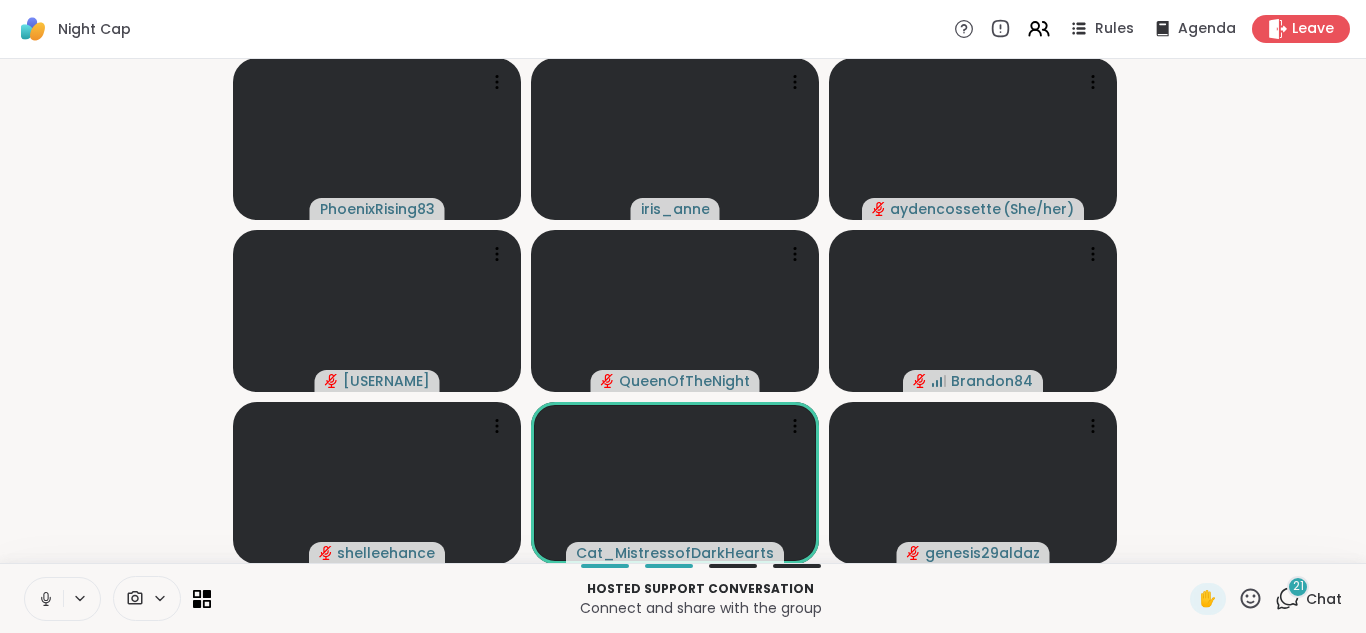 click 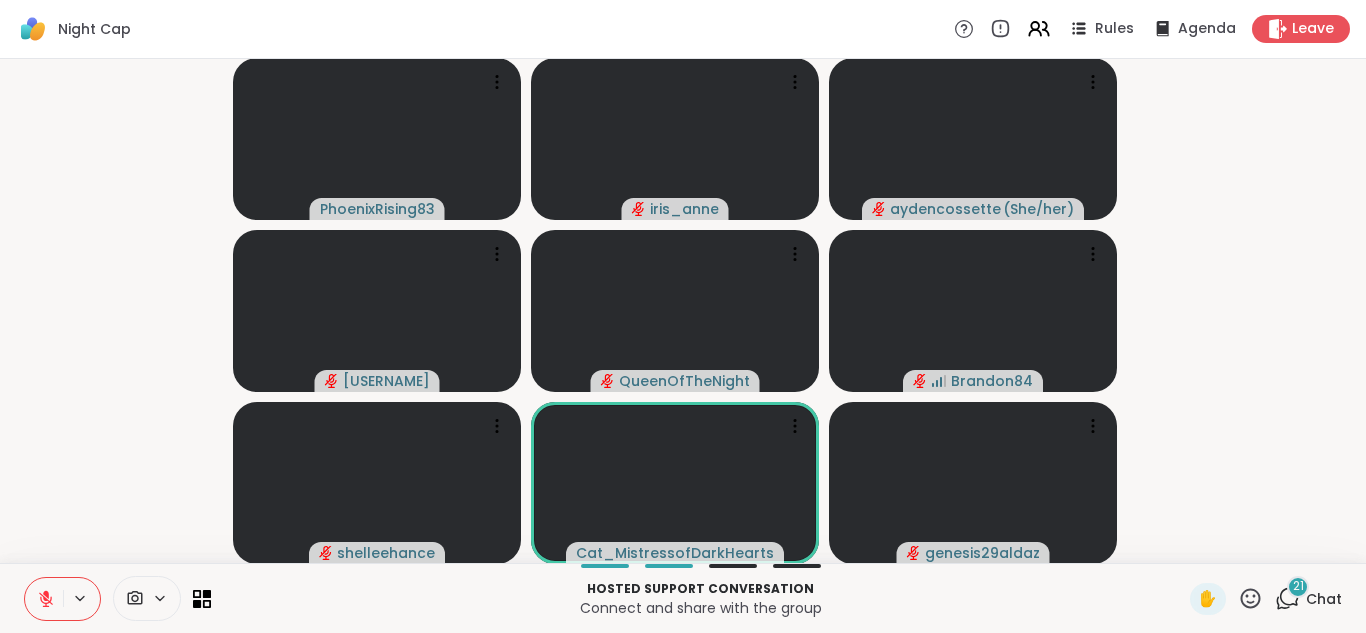 click 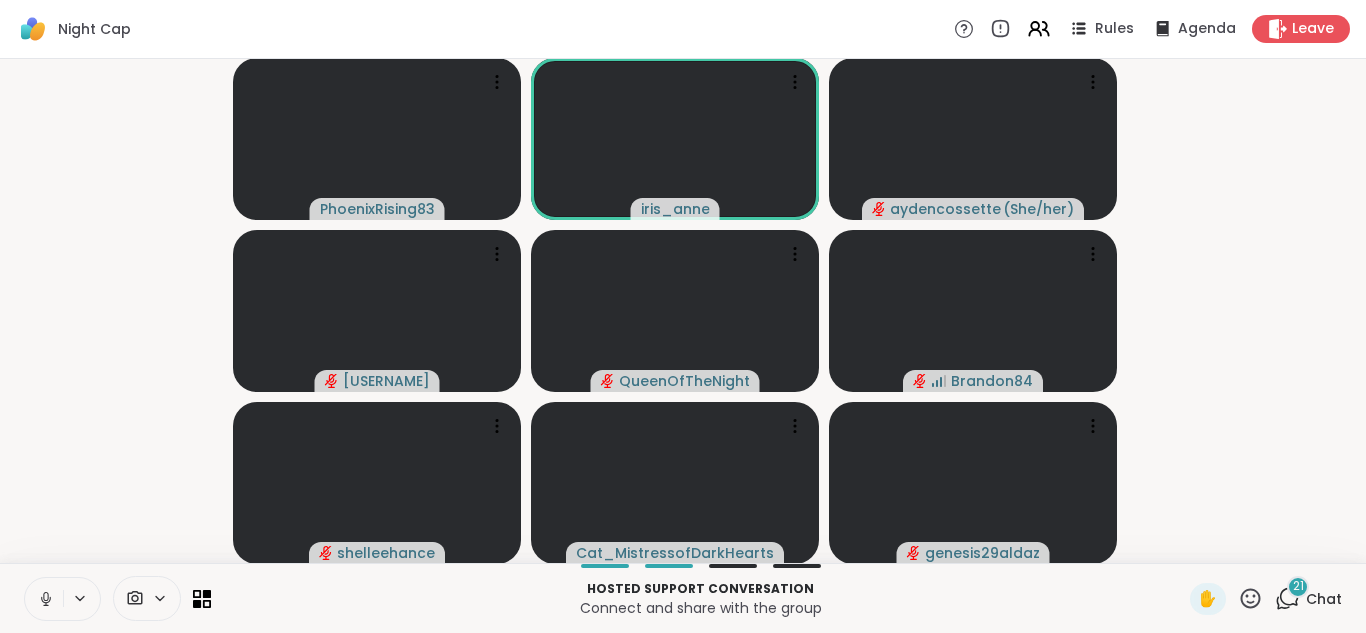 click 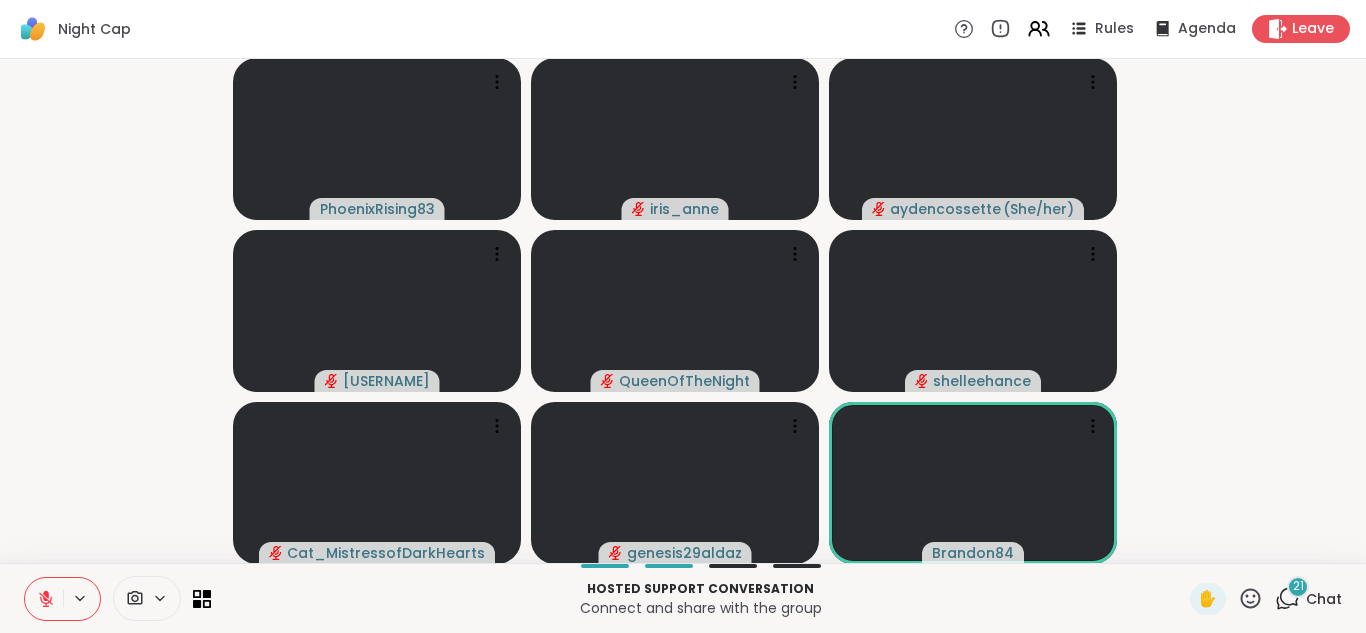 click 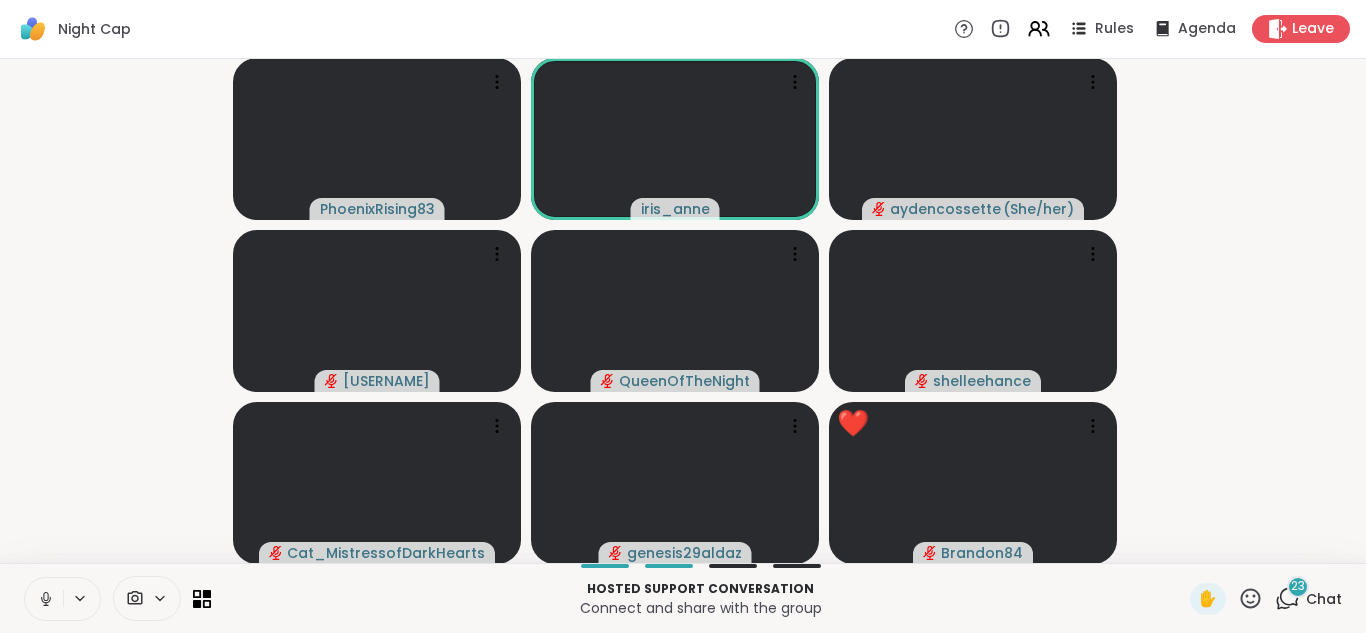 click 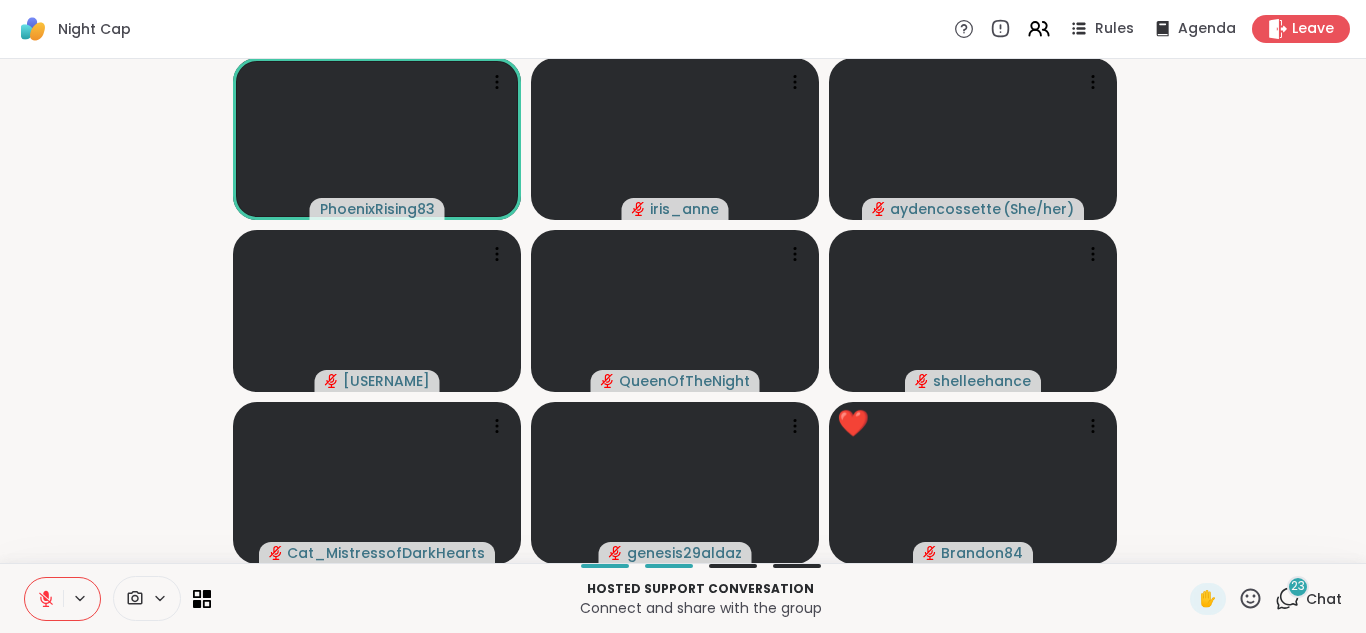 click 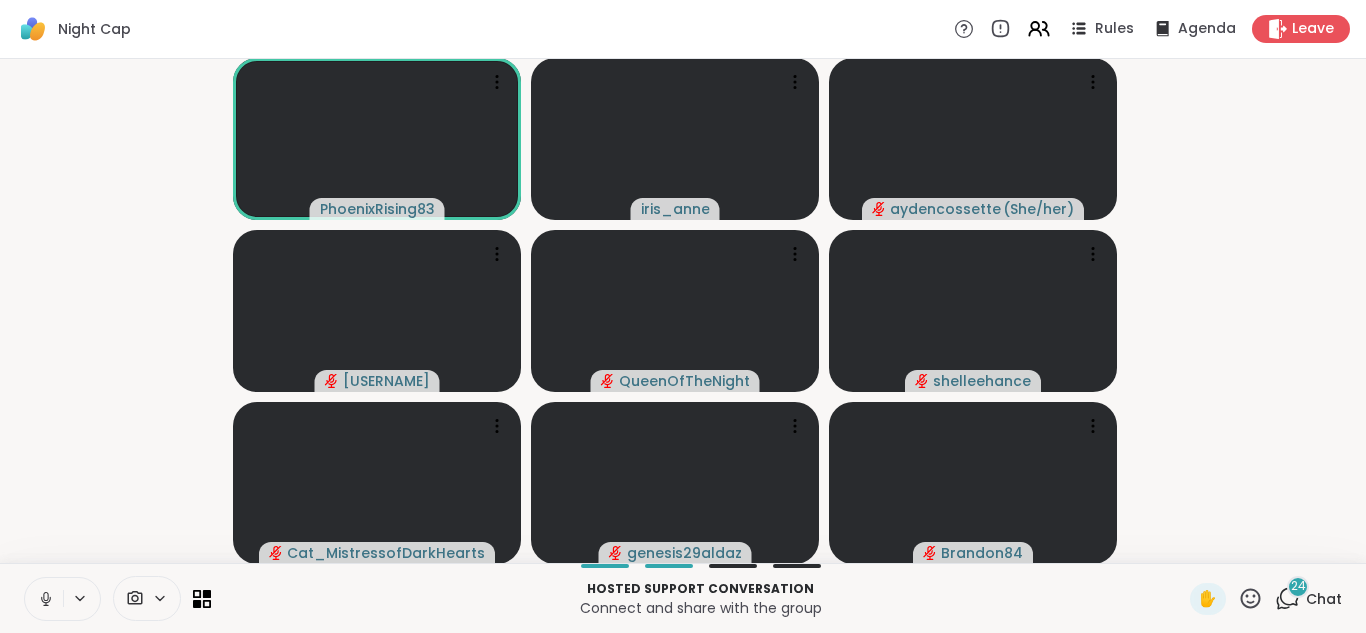 click 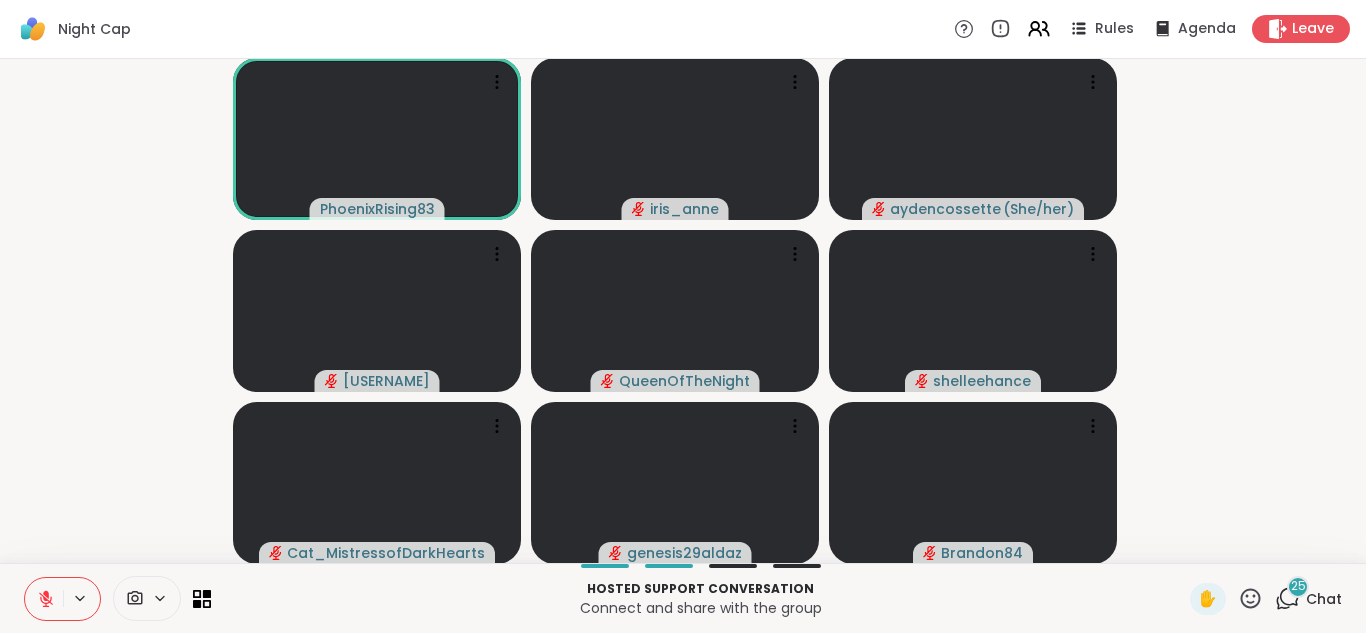 click on "25 Chat" at bounding box center (1308, 599) 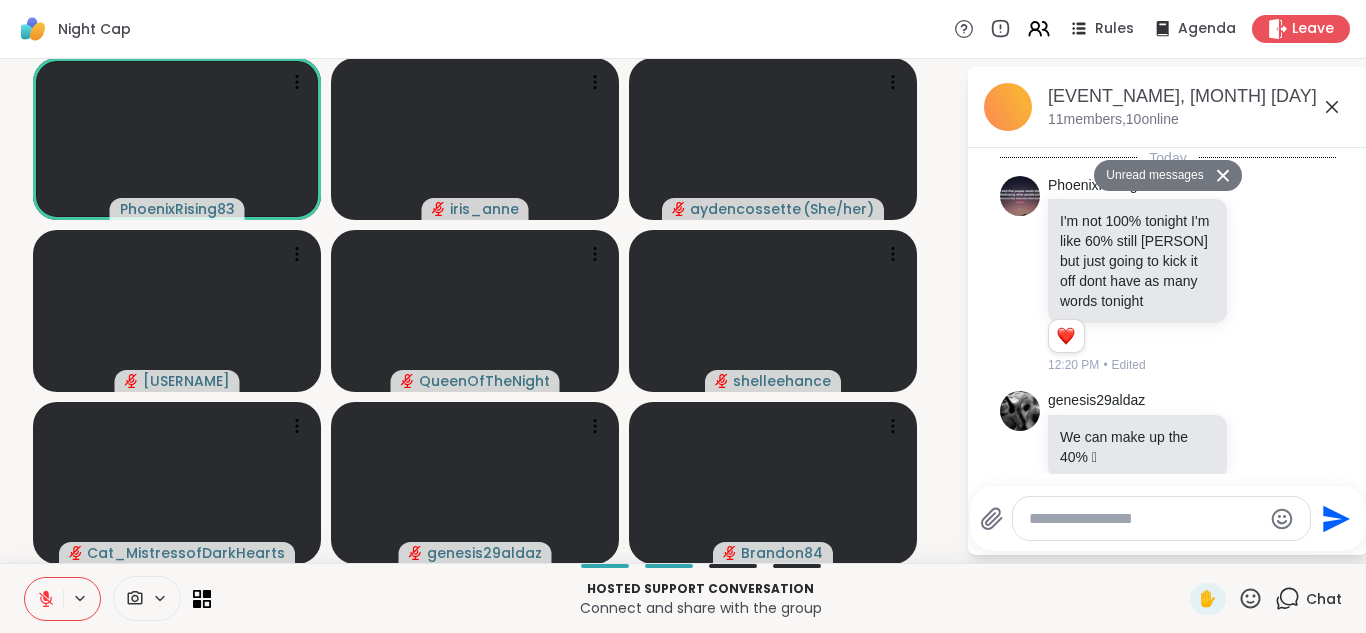 scroll, scrollTop: 4433, scrollLeft: 0, axis: vertical 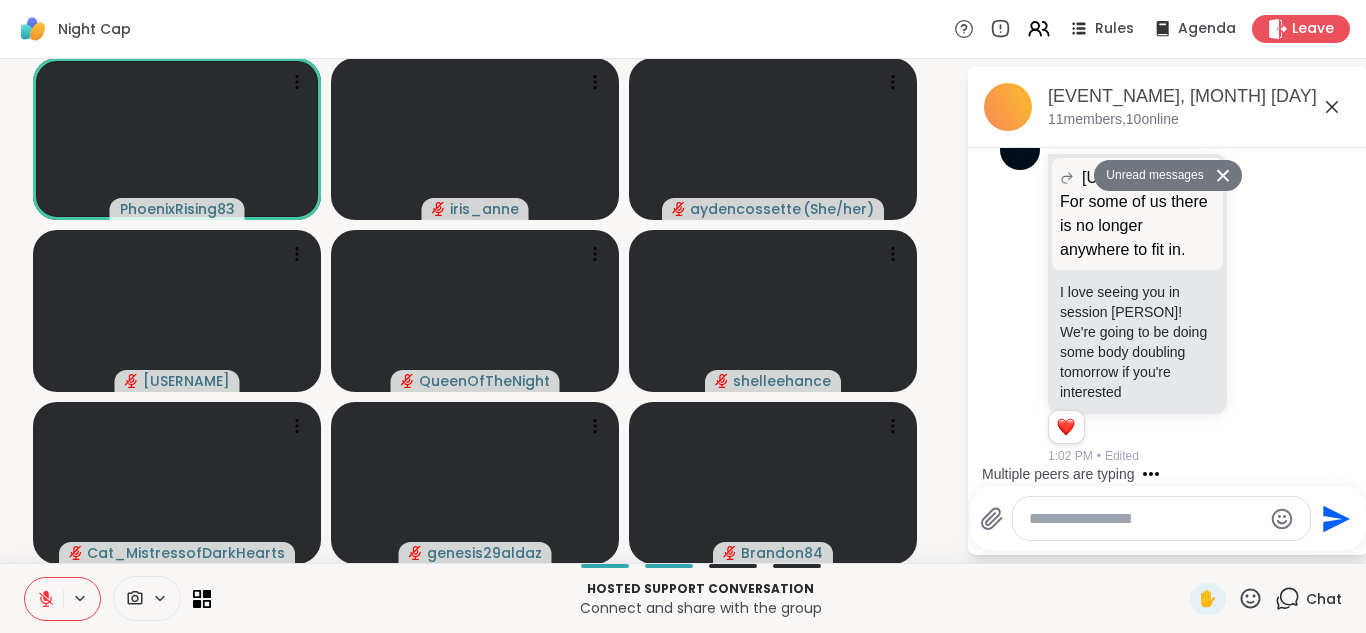 click at bounding box center [1145, 519] 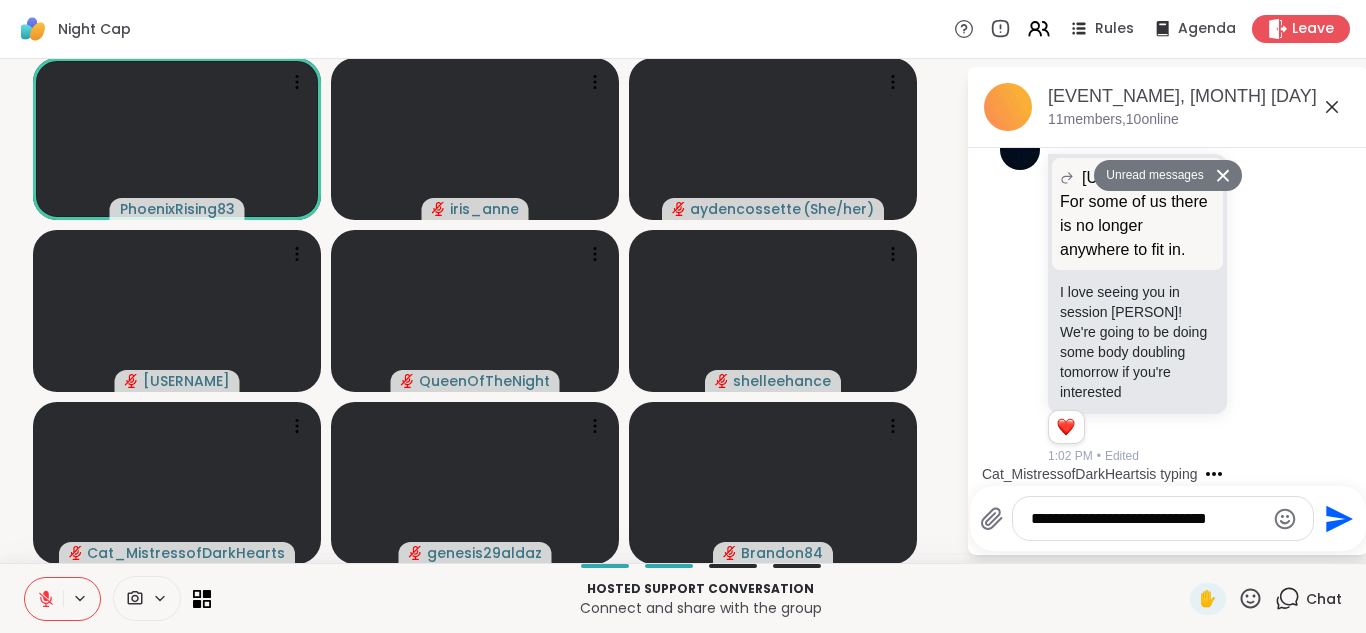 type on "**********" 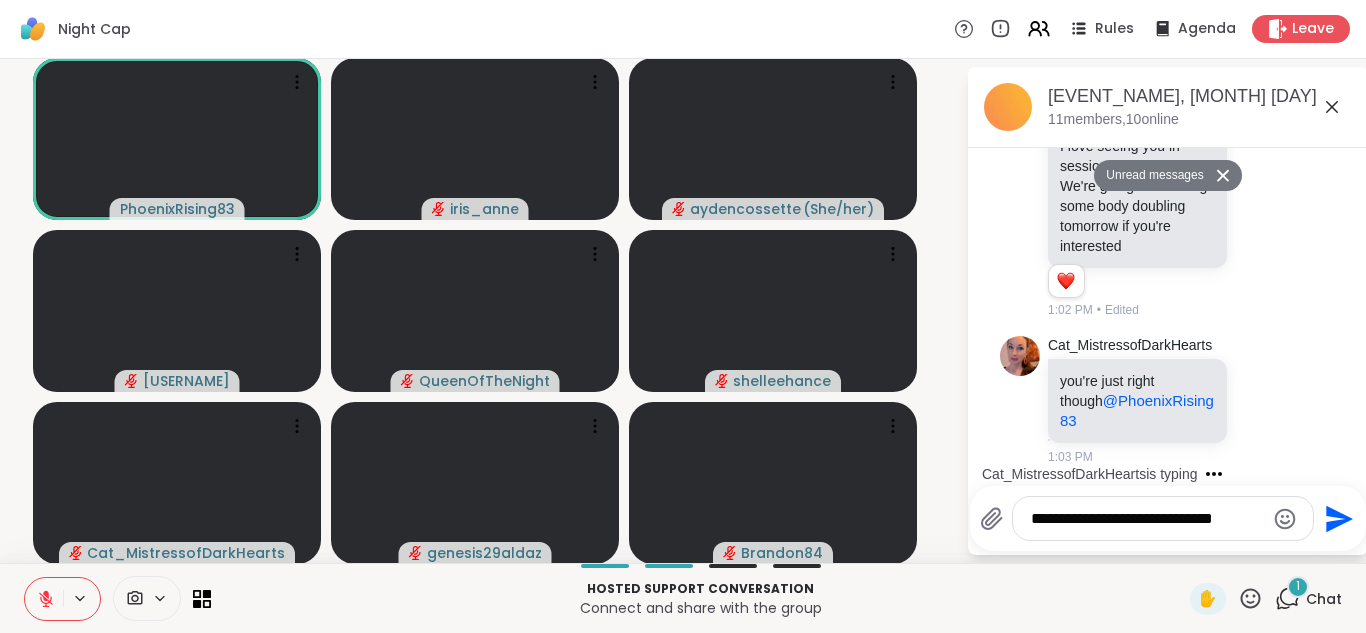 type 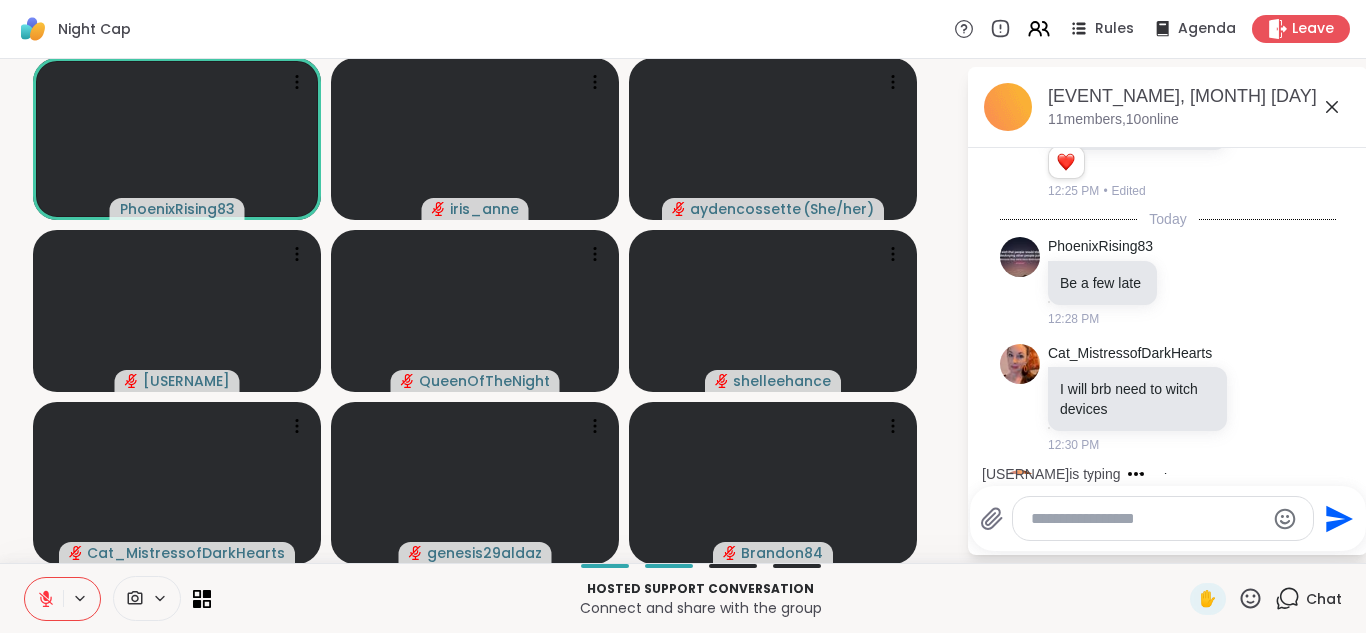 scroll, scrollTop: 0, scrollLeft: 0, axis: both 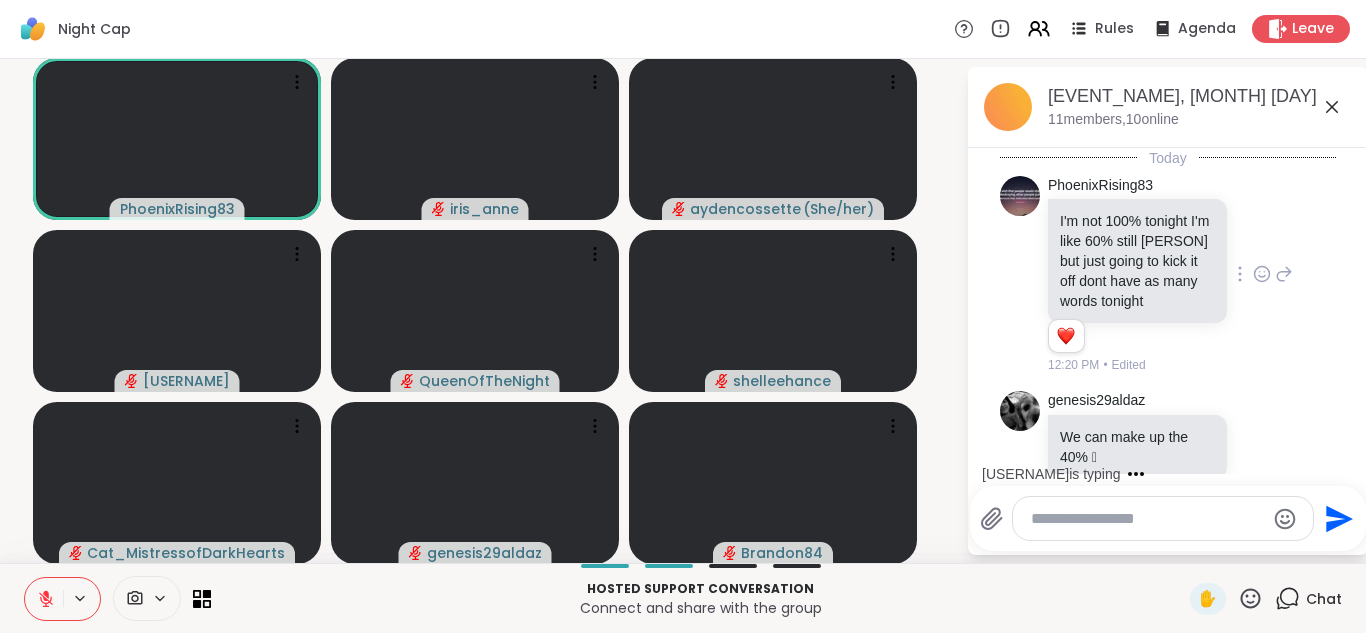 click 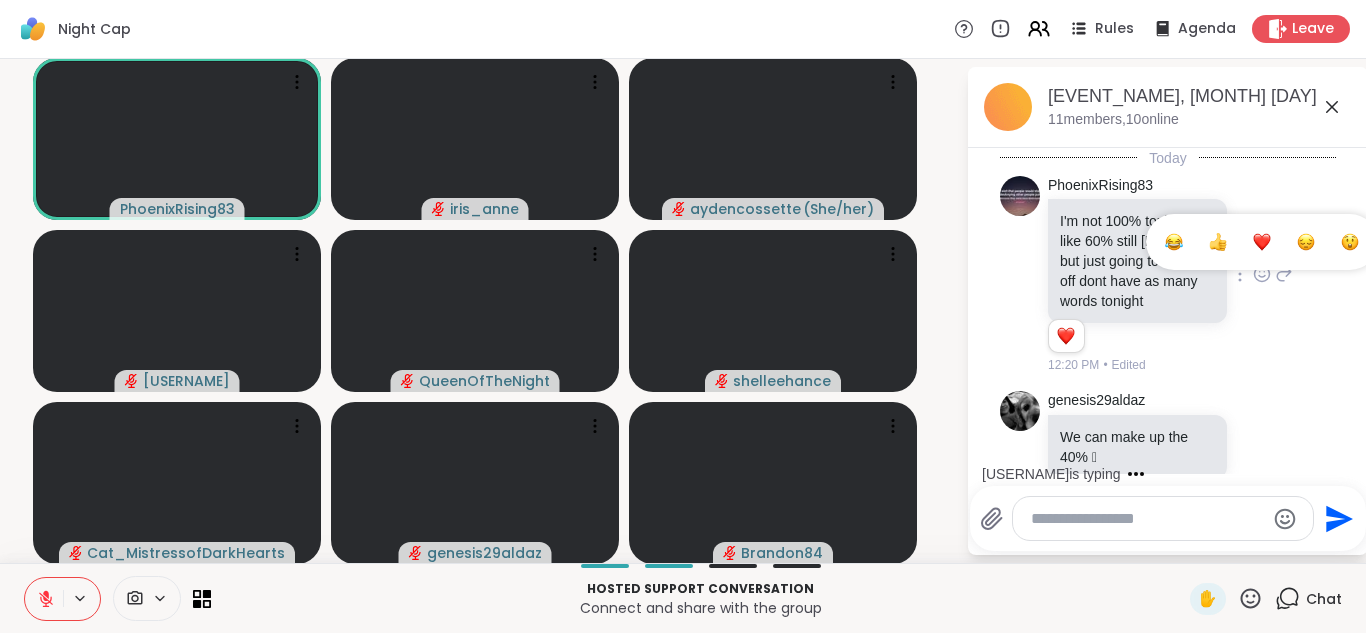 click at bounding box center [1262, 242] 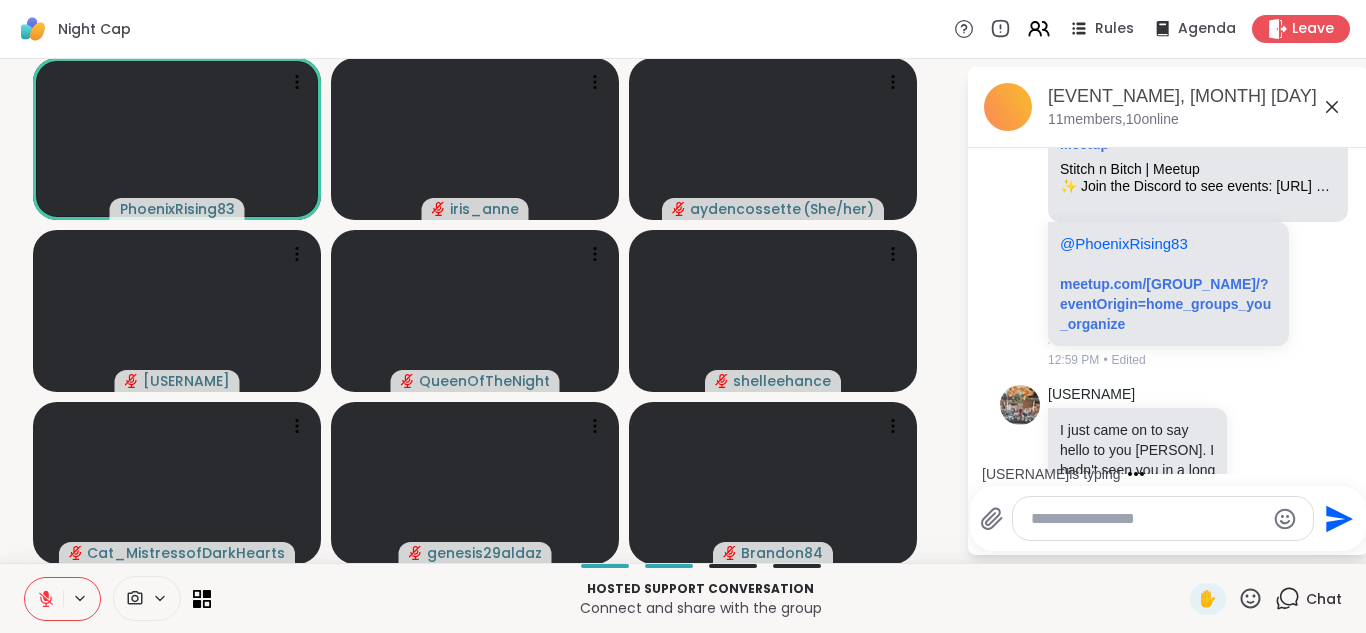 scroll, scrollTop: 3242, scrollLeft: 0, axis: vertical 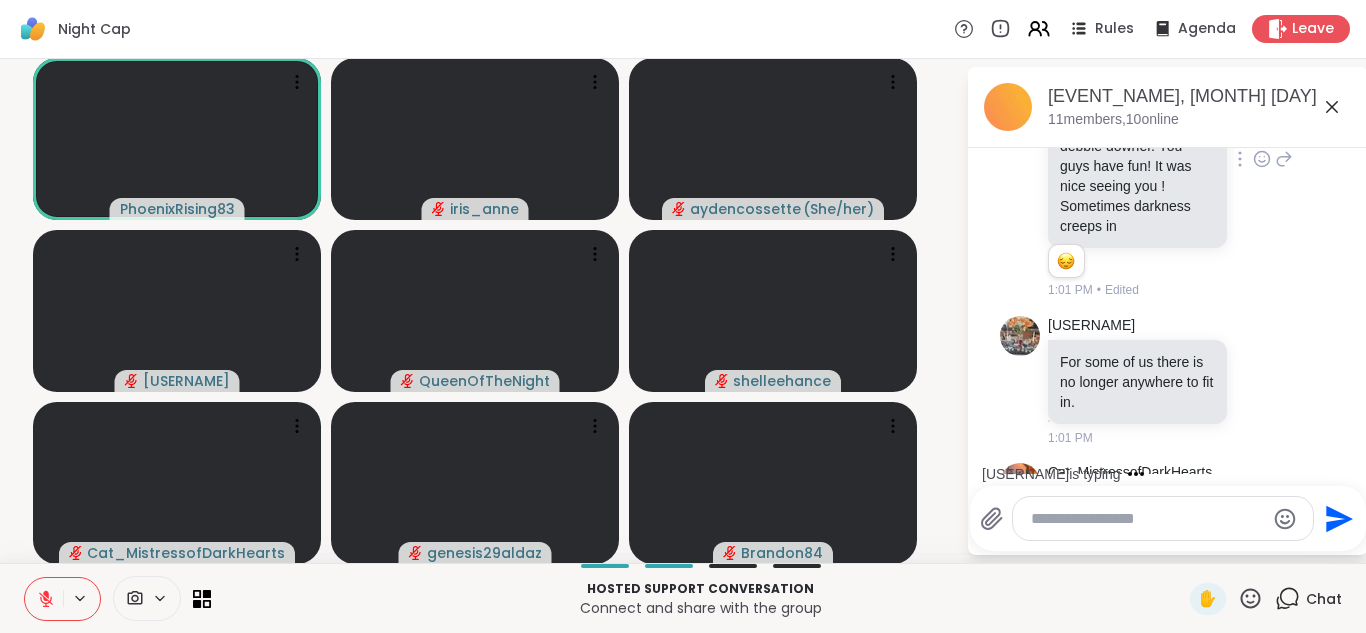 click 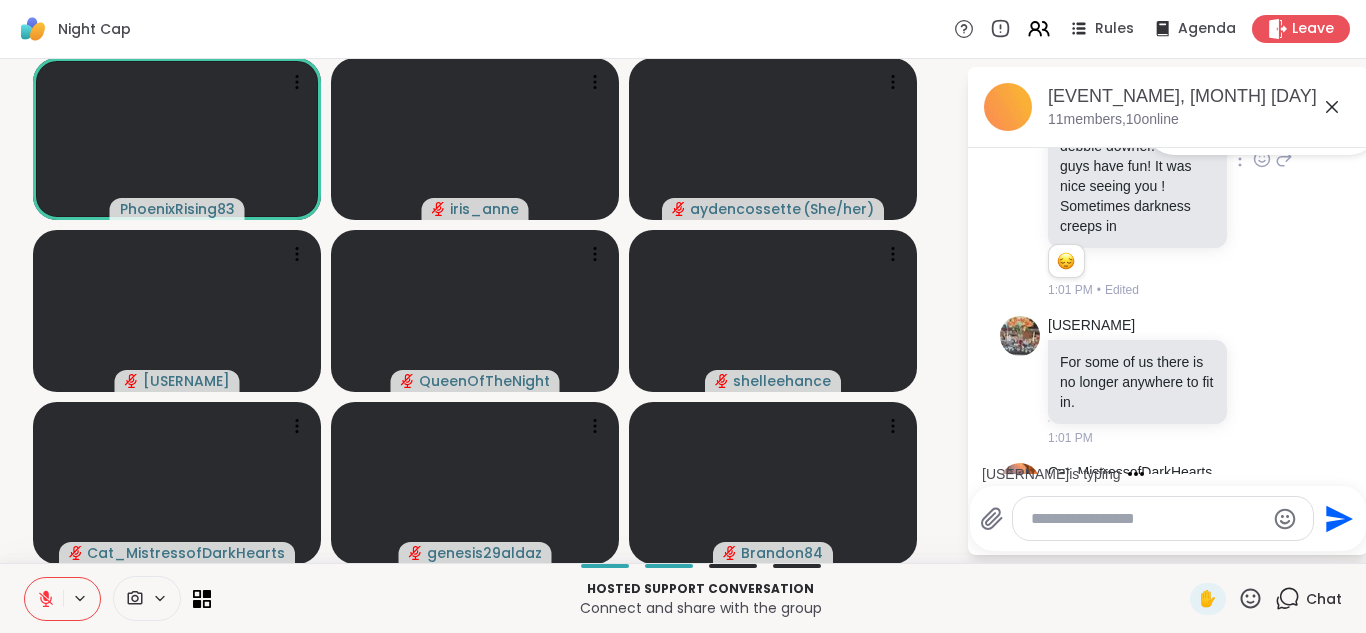 click at bounding box center [1306, 127] 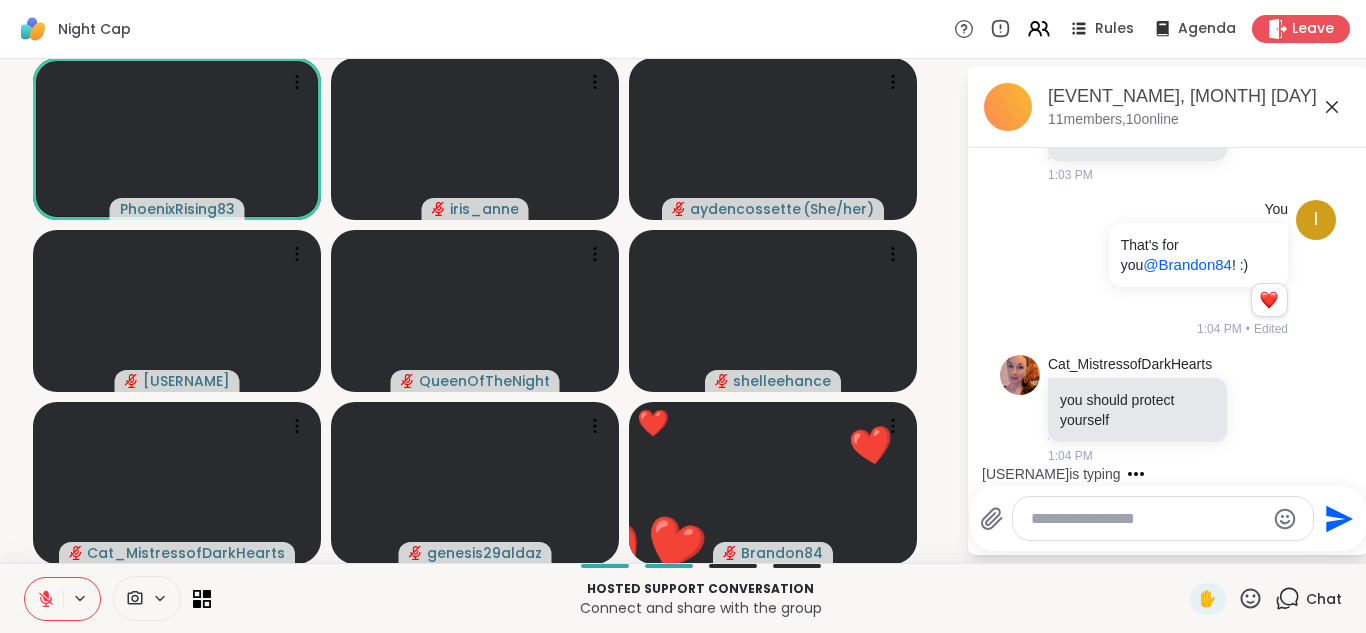 scroll, scrollTop: 4811, scrollLeft: 0, axis: vertical 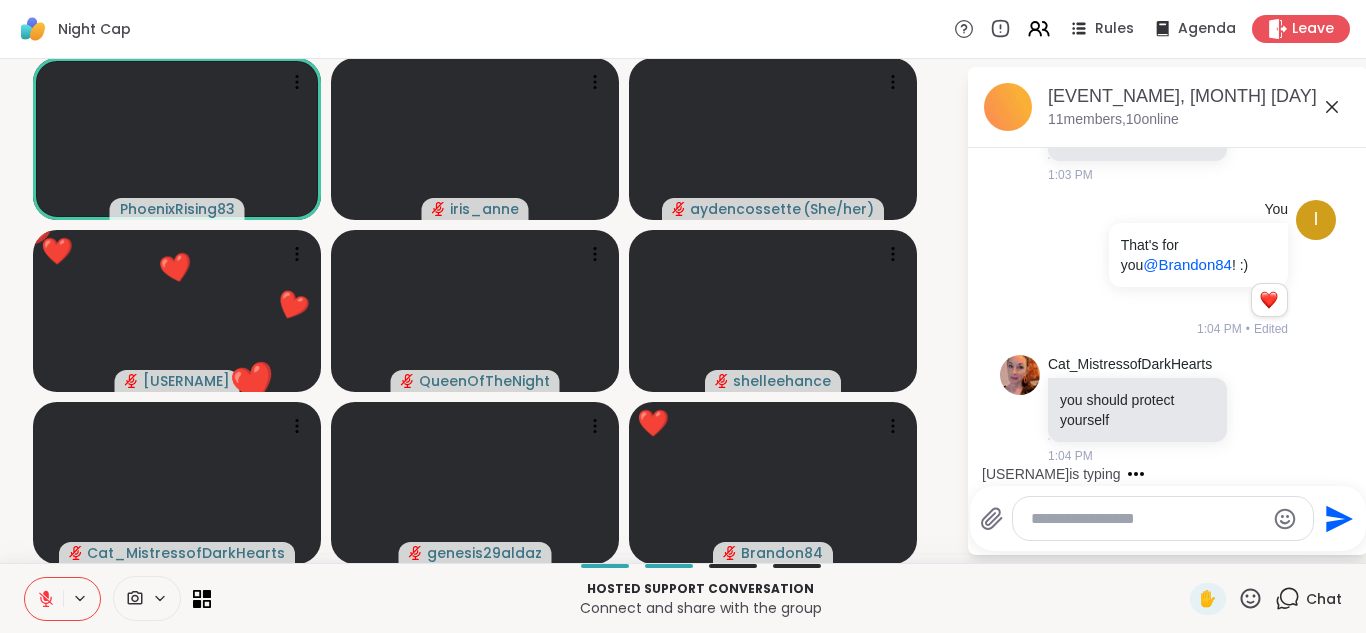 click 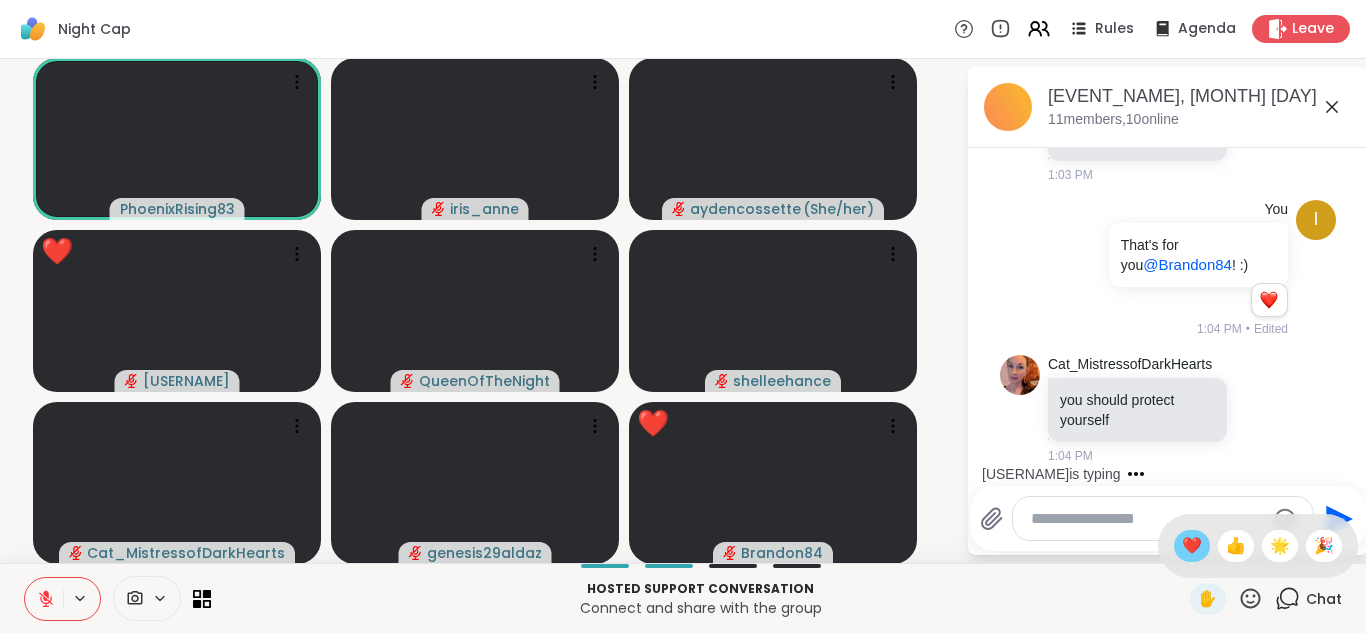 click on "❤️" at bounding box center [1192, 546] 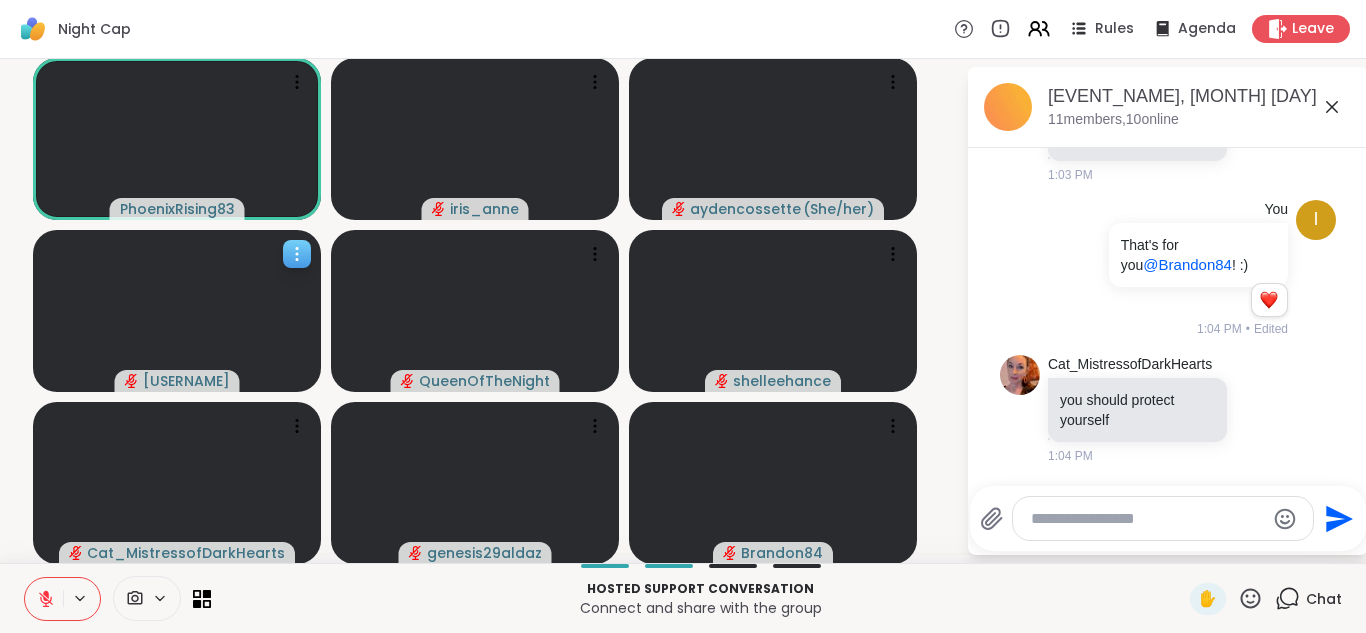 scroll, scrollTop: 5220, scrollLeft: 0, axis: vertical 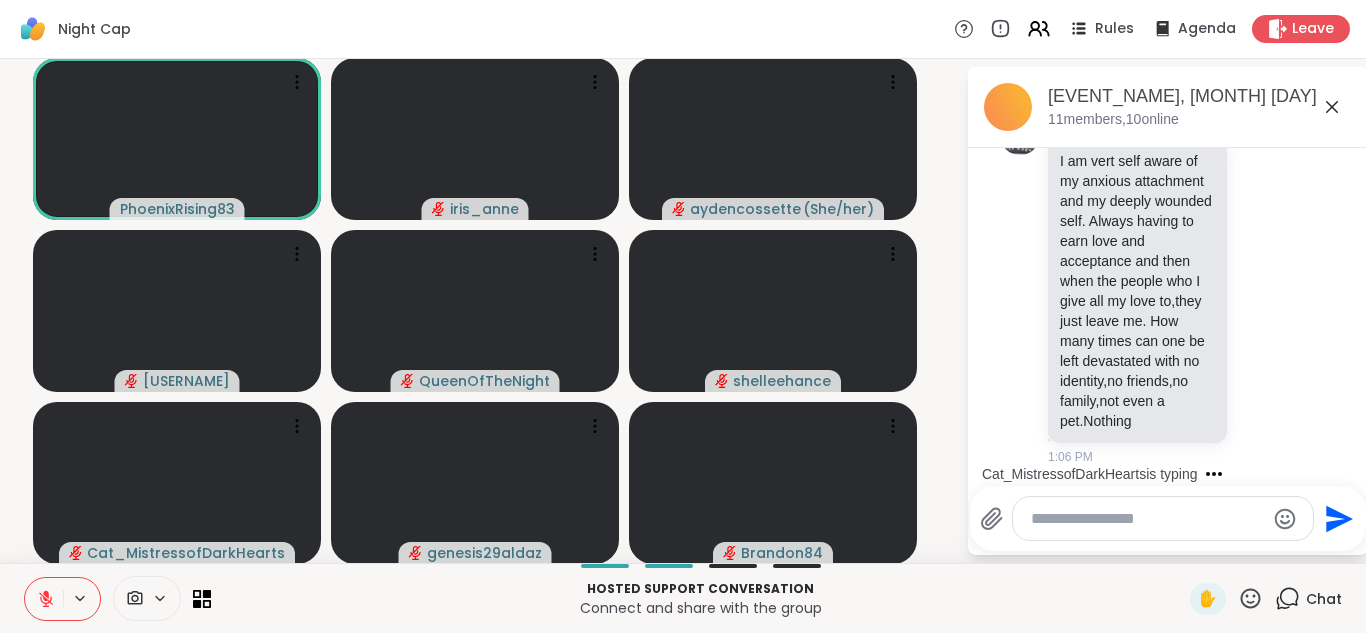 click 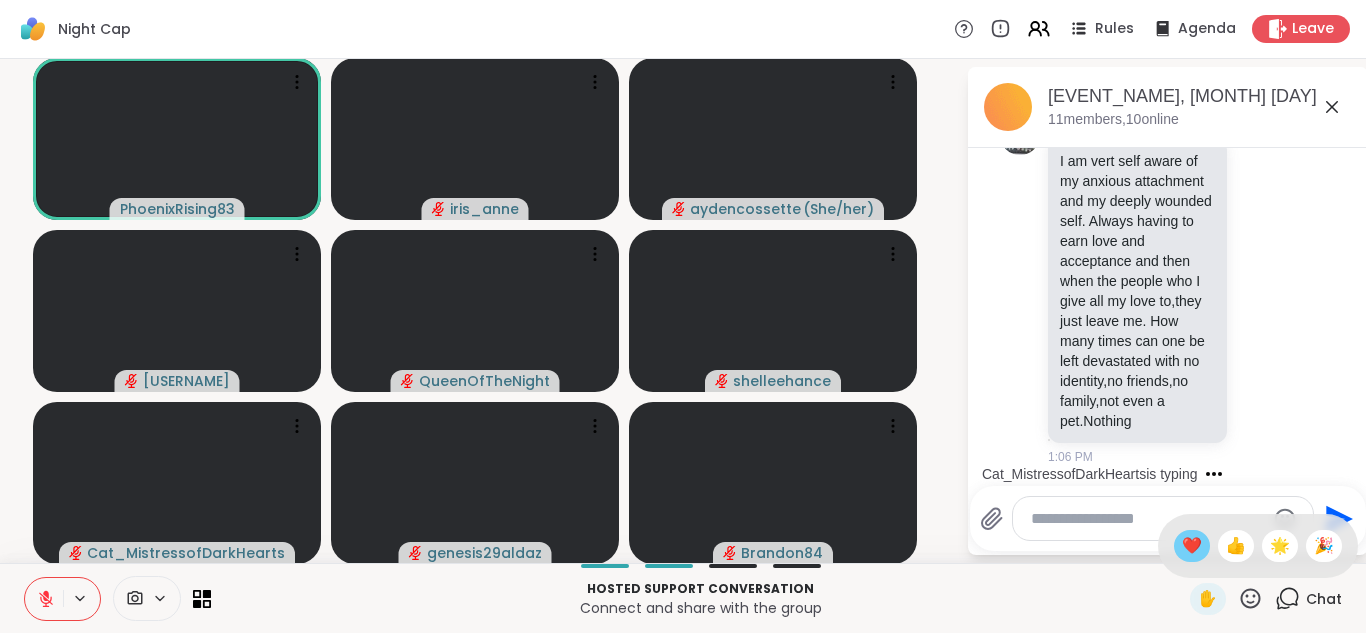 click on "❤️" at bounding box center (1192, 546) 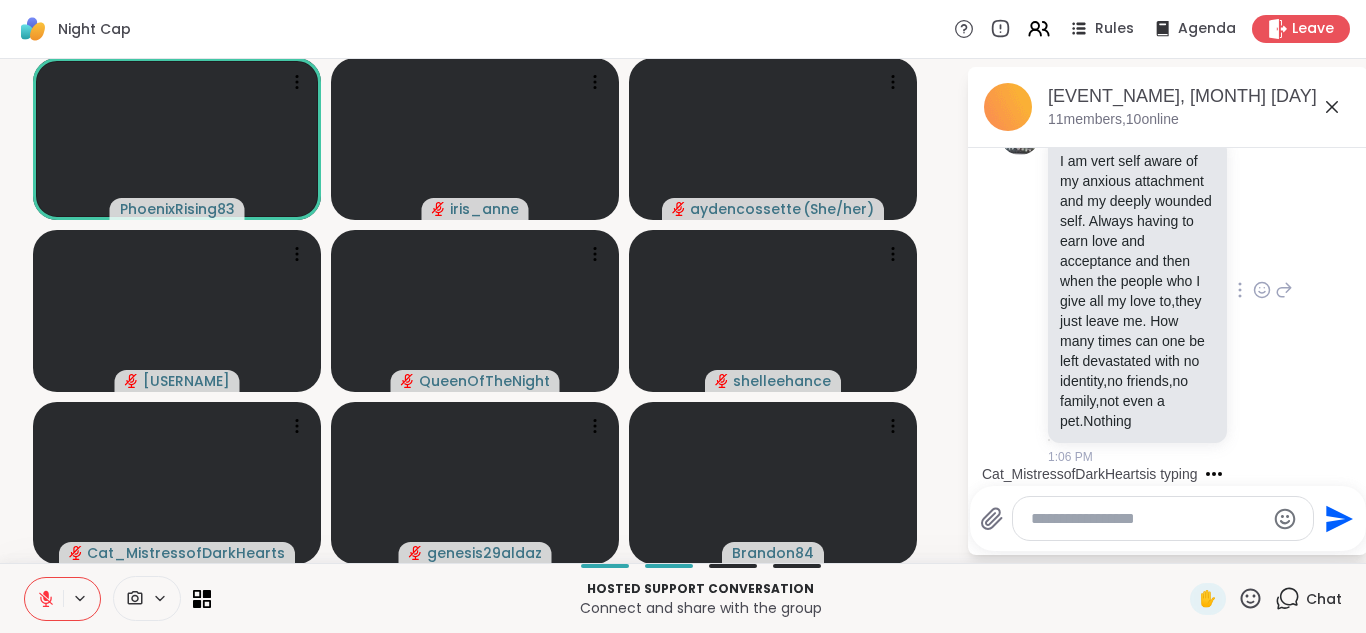 scroll, scrollTop: 5583, scrollLeft: 0, axis: vertical 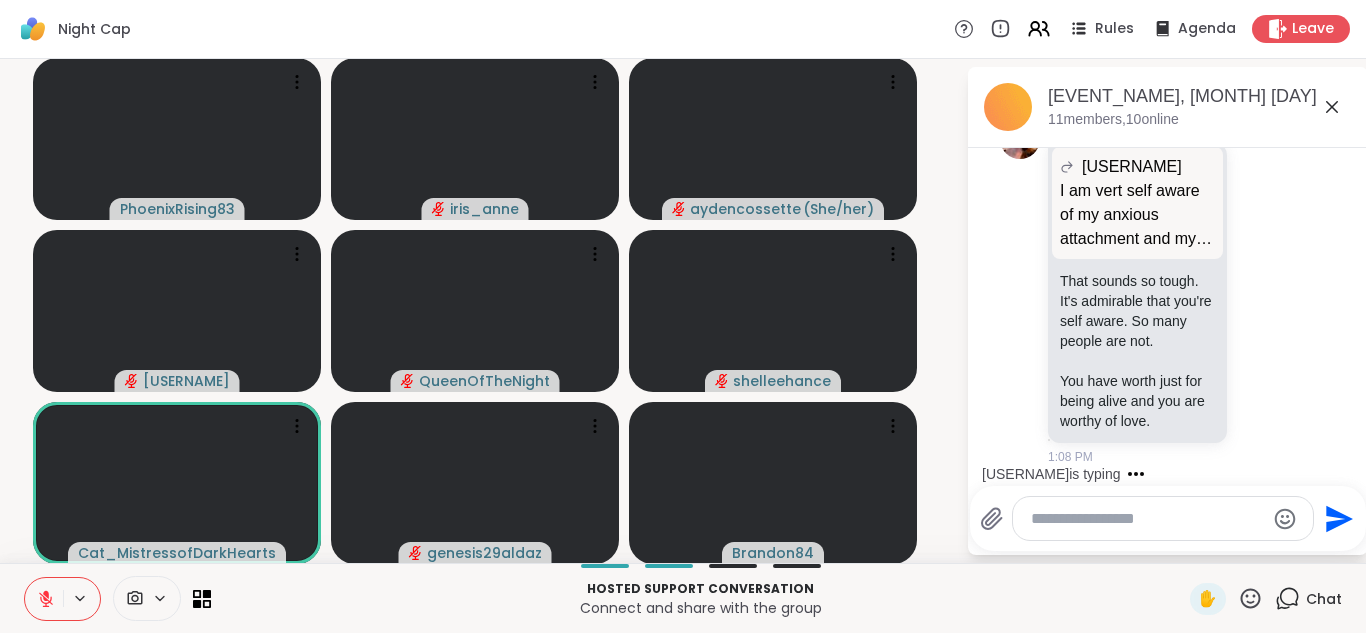 click 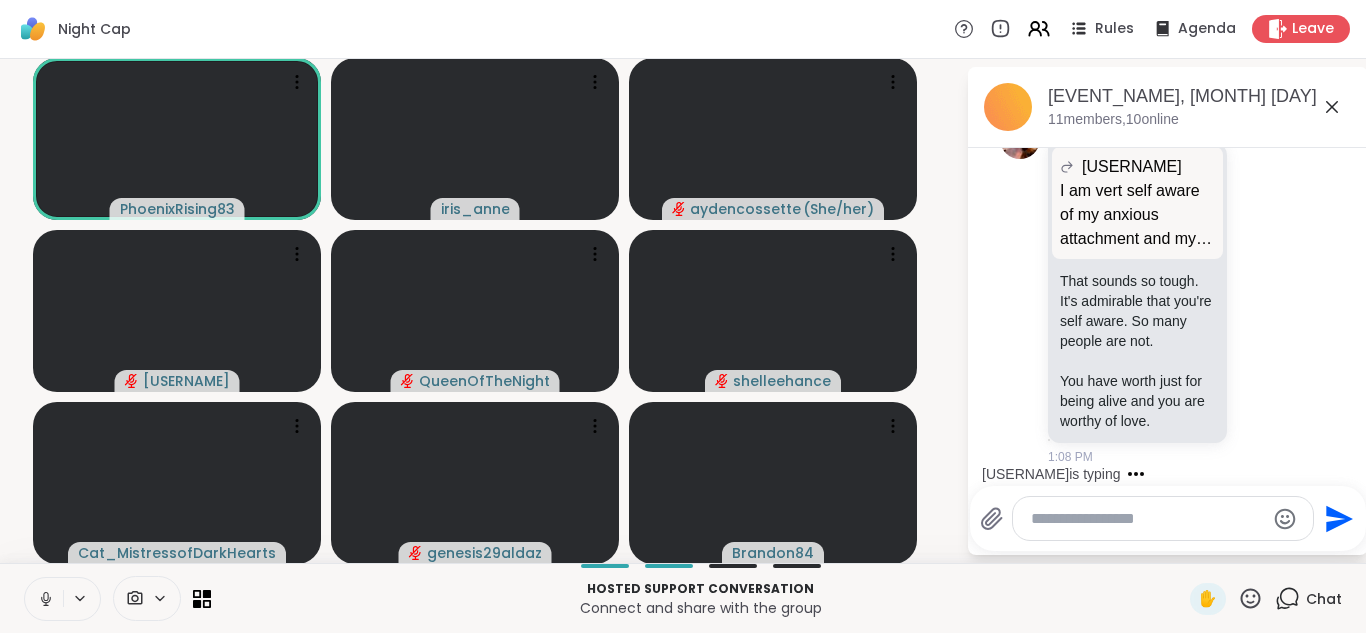 click 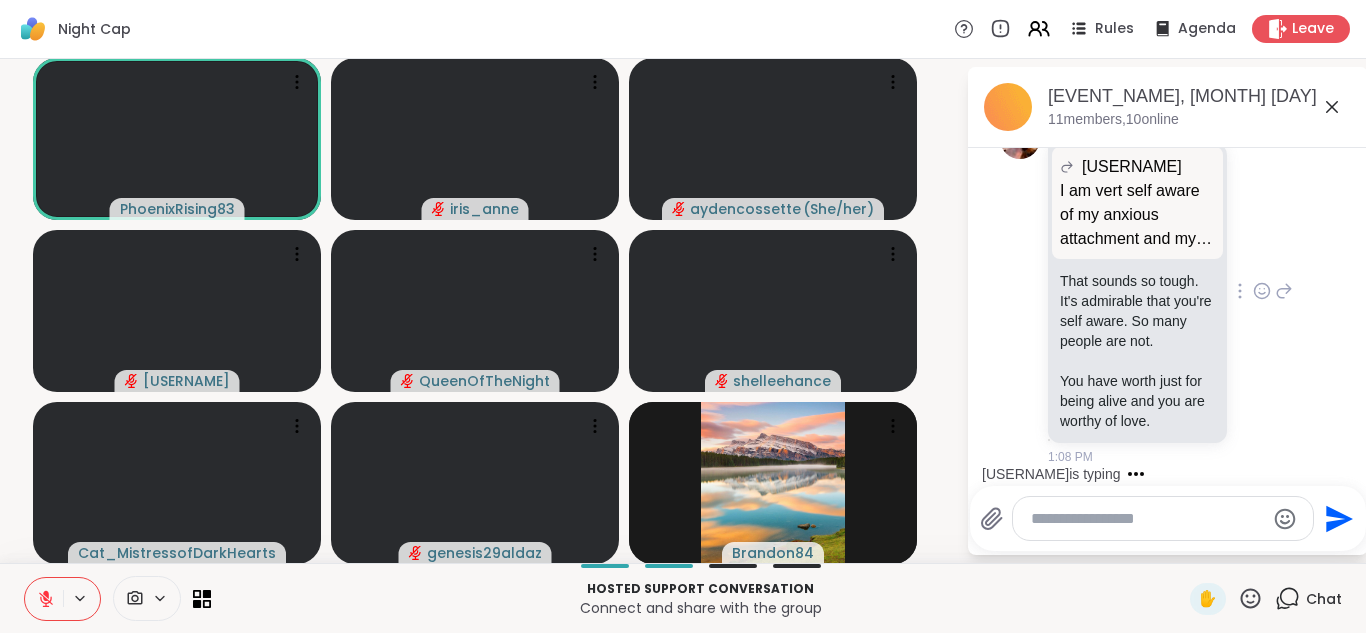 click 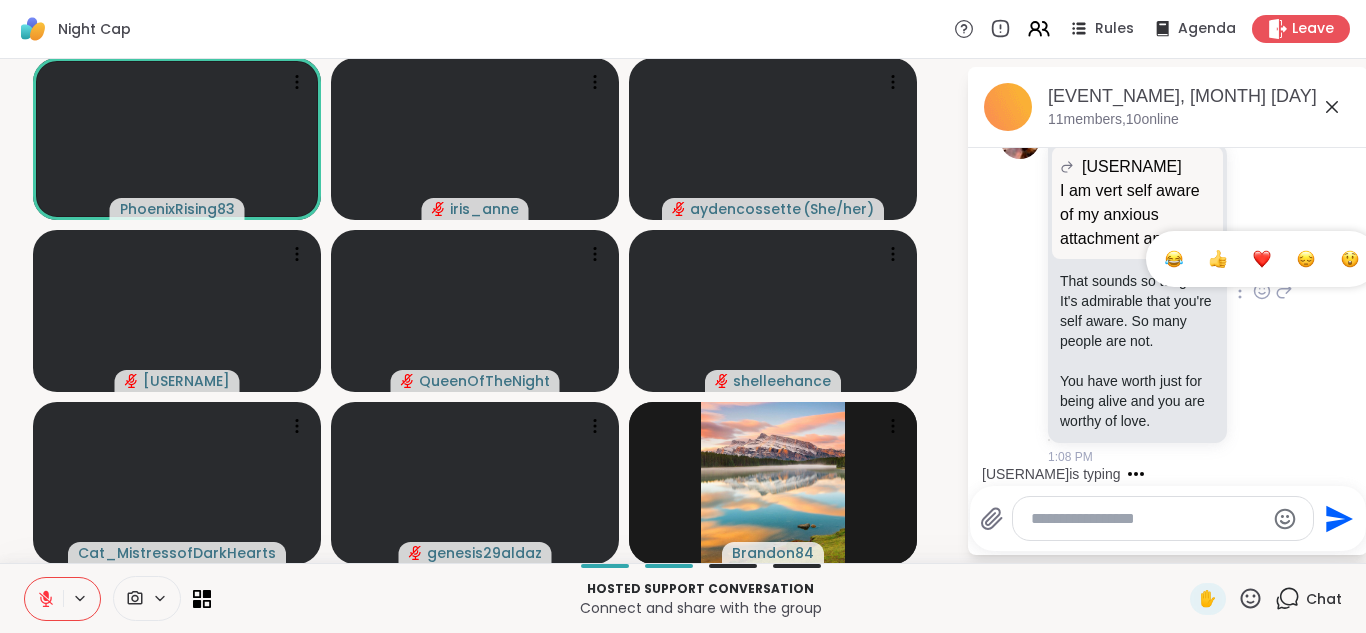 click at bounding box center (1218, 259) 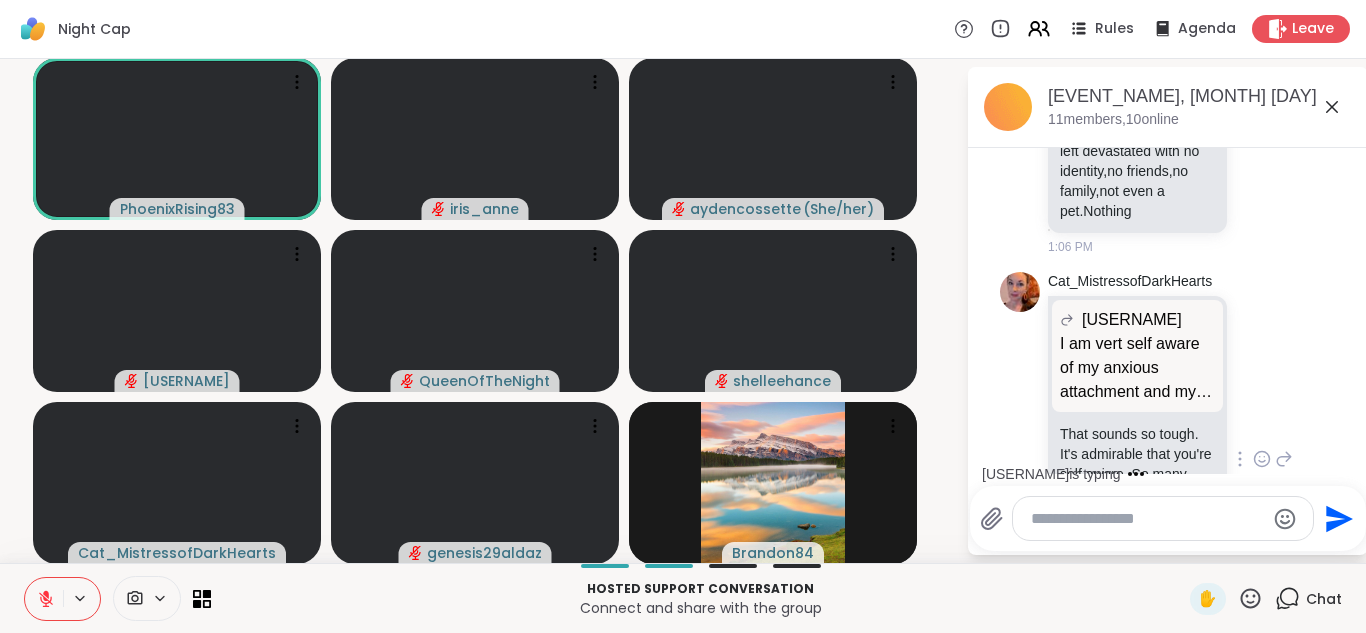 scroll, scrollTop: 5611, scrollLeft: 0, axis: vertical 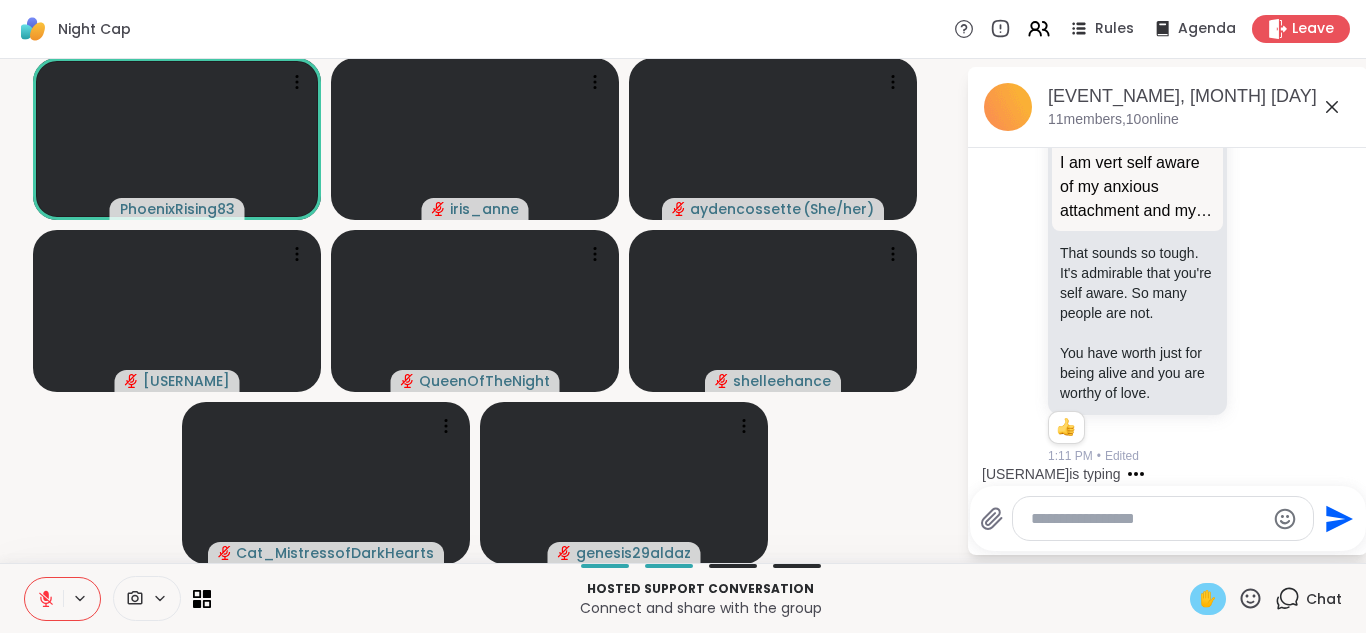 click on "✋" at bounding box center [1208, 599] 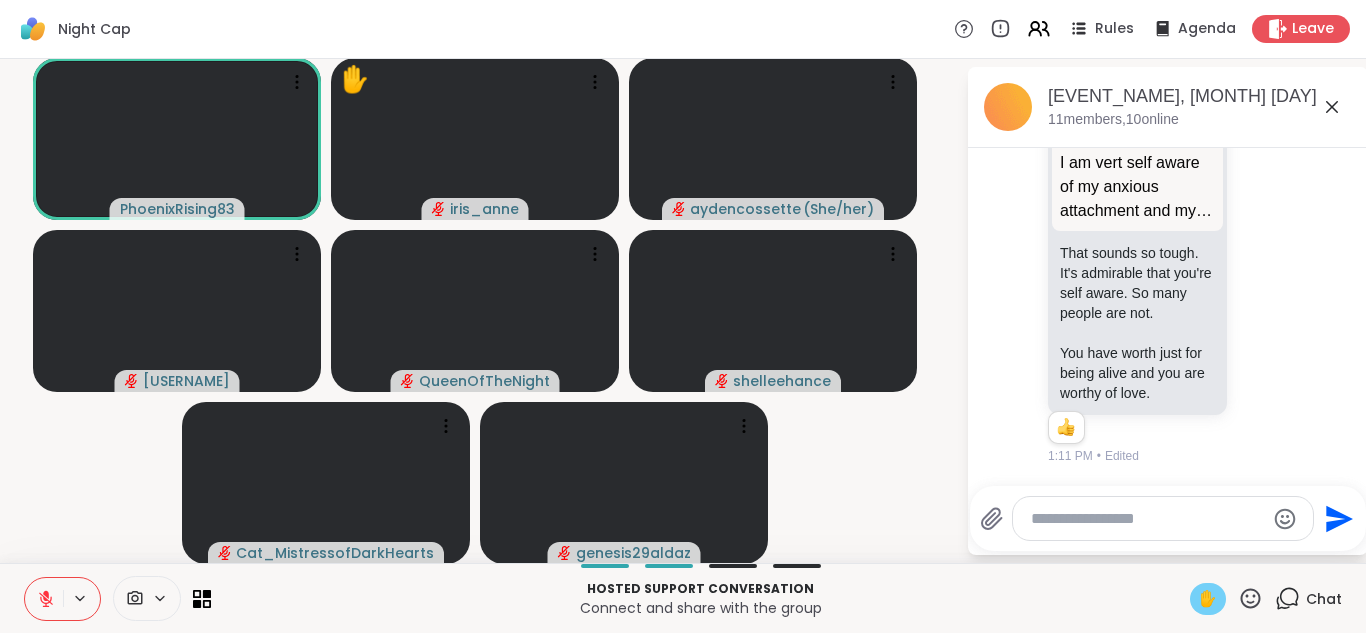 click on "✋" at bounding box center (1208, 599) 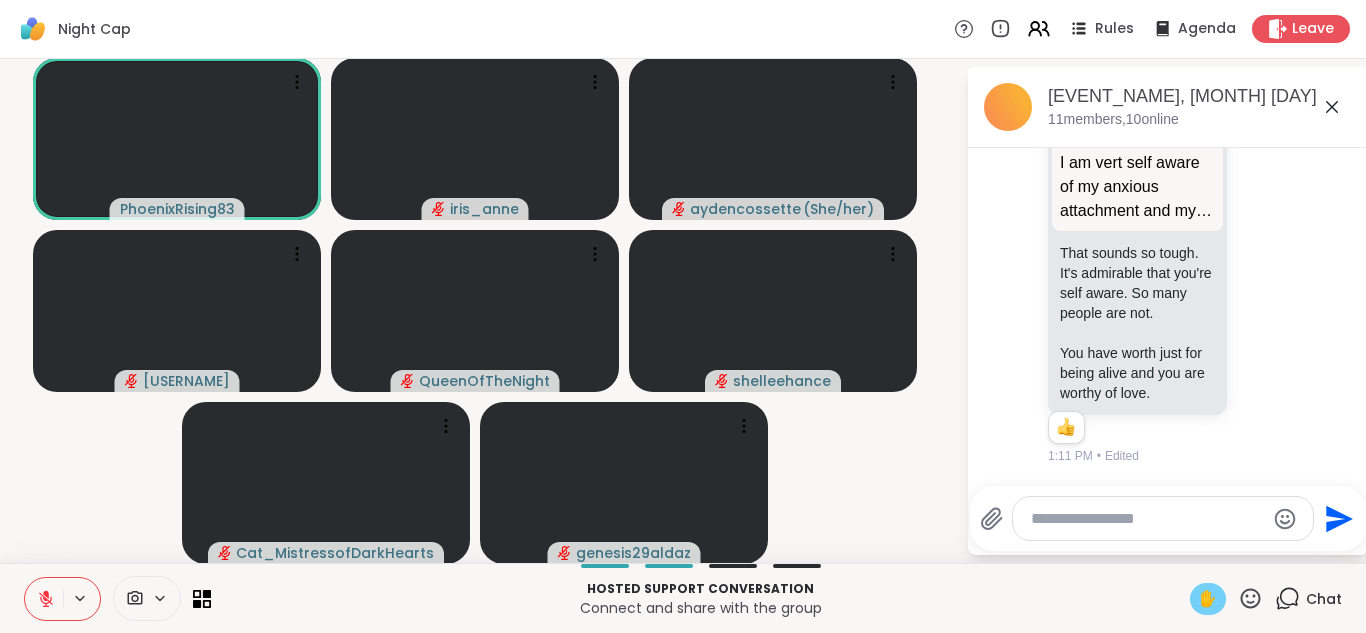 drag, startPoint x: 1202, startPoint y: 599, endPoint x: 1197, endPoint y: 588, distance: 12.083046 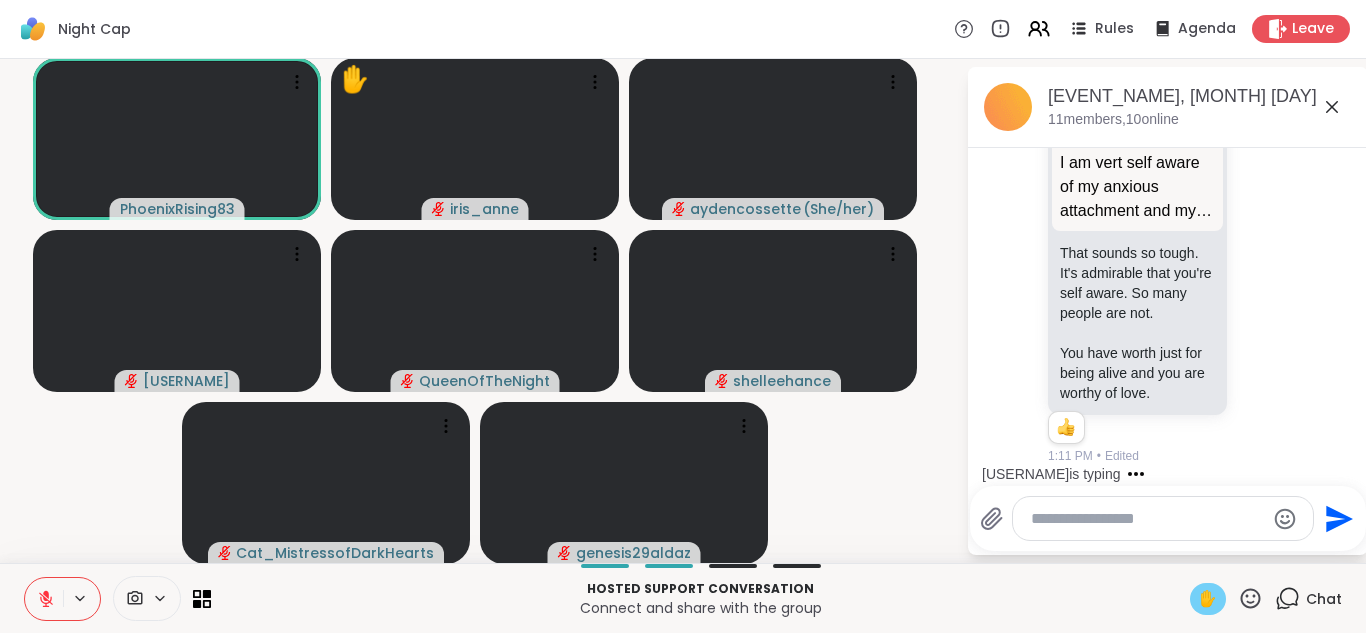 drag, startPoint x: 1197, startPoint y: 588, endPoint x: 1188, endPoint y: 559, distance: 30.364452 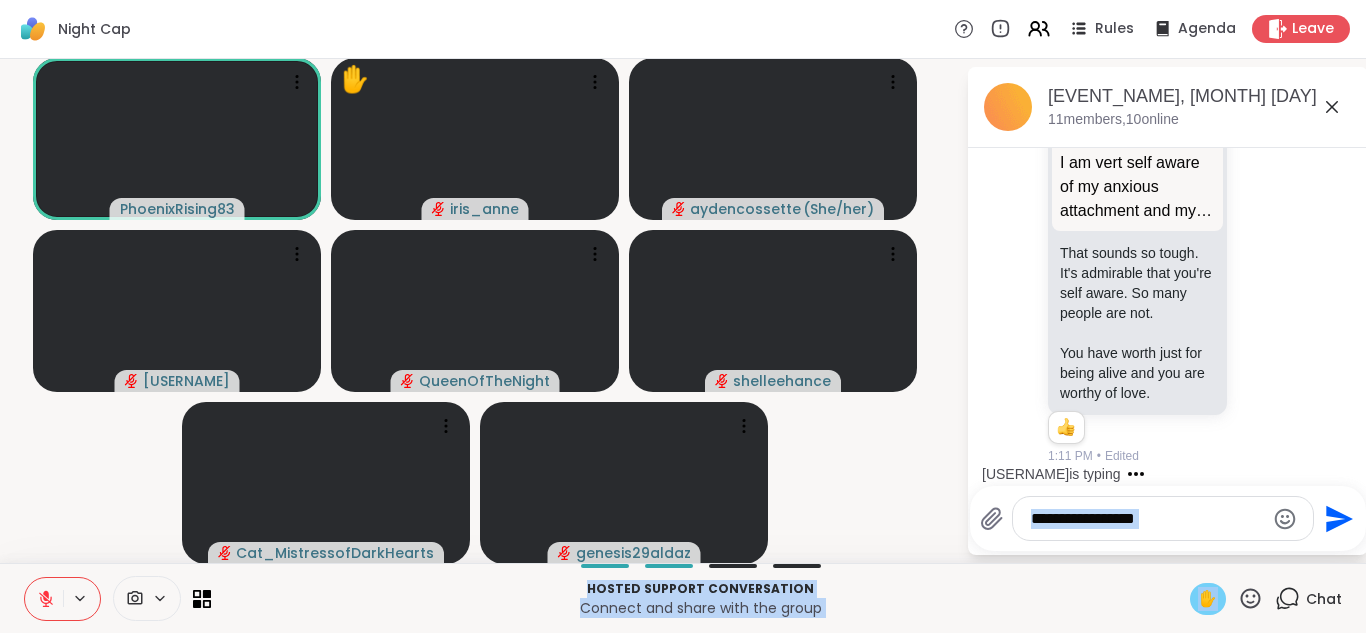 click on "✋" at bounding box center (1208, 599) 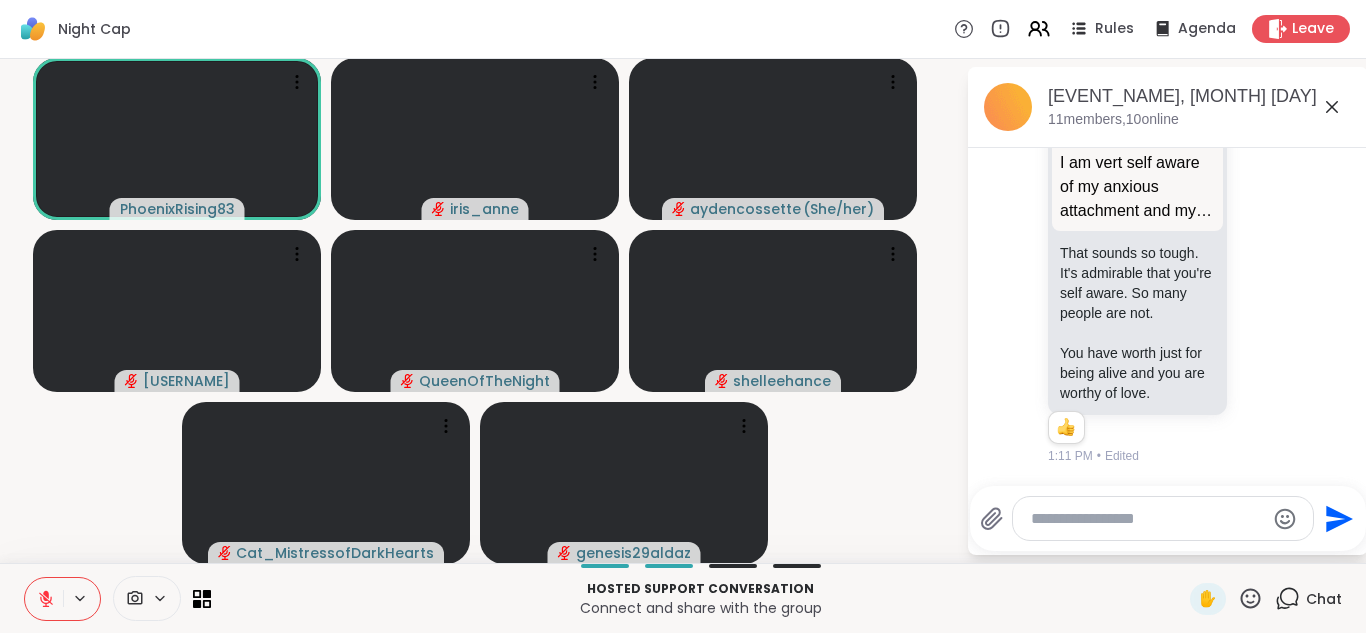 click at bounding box center [44, 599] 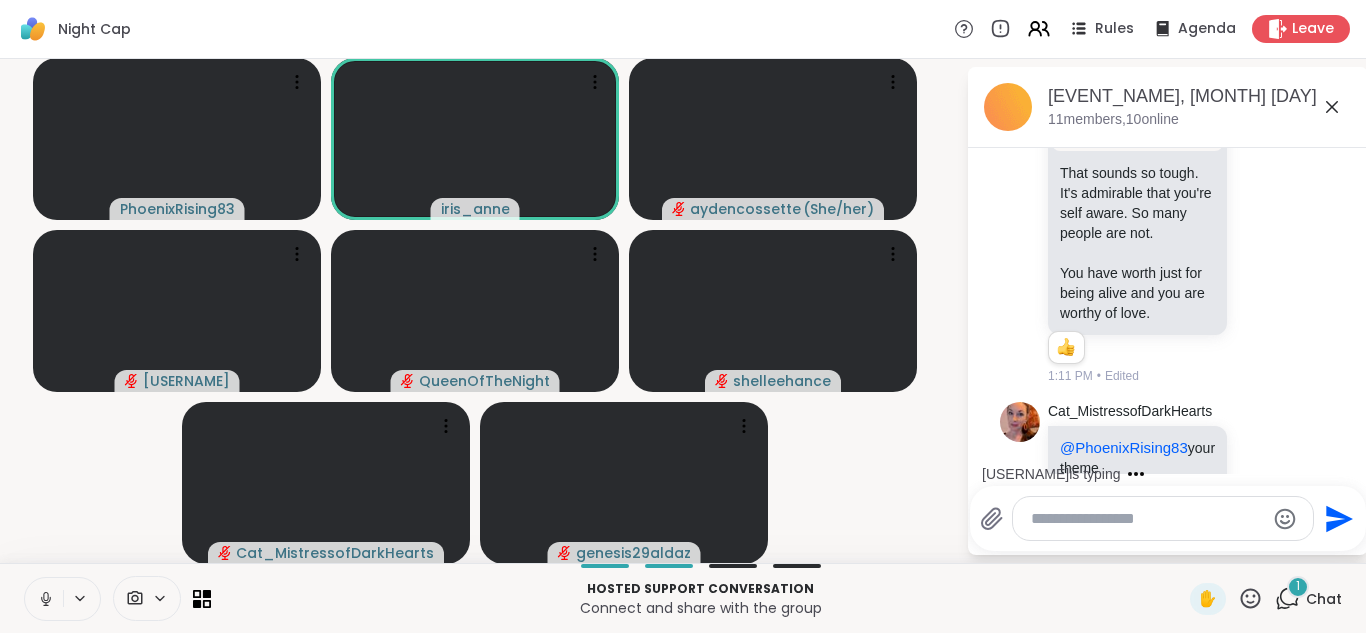 scroll, scrollTop: 5798, scrollLeft: 0, axis: vertical 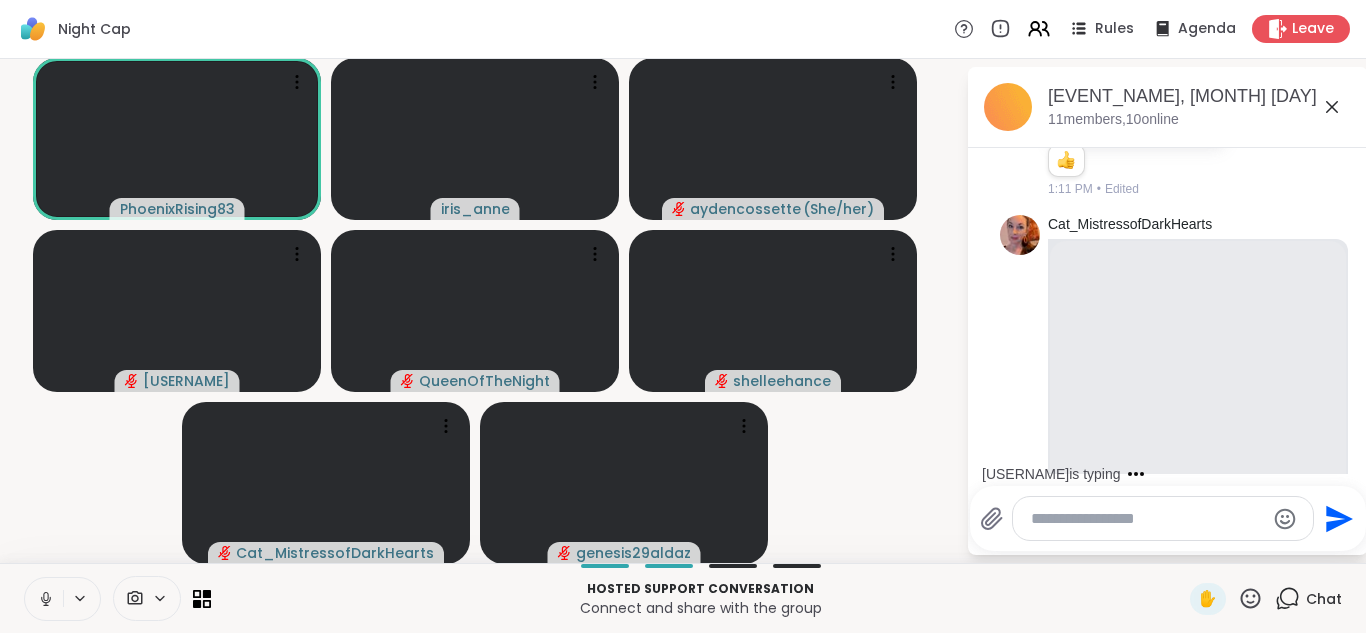 click 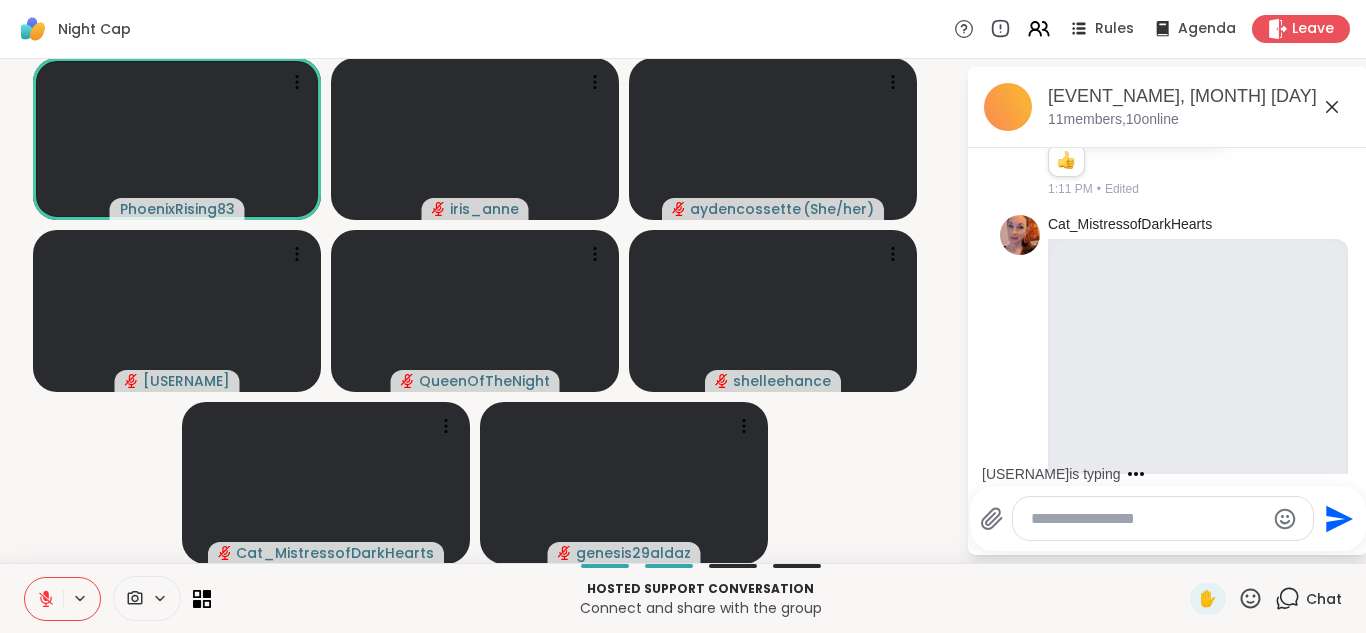 click 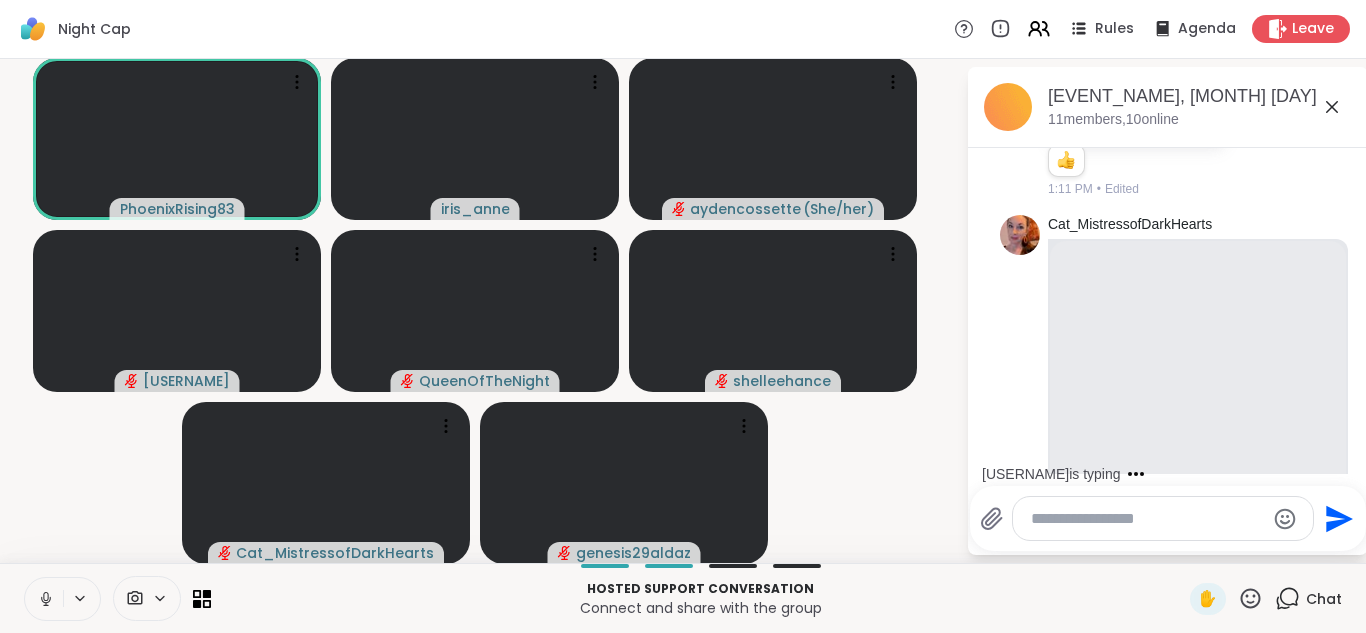 click at bounding box center (44, 599) 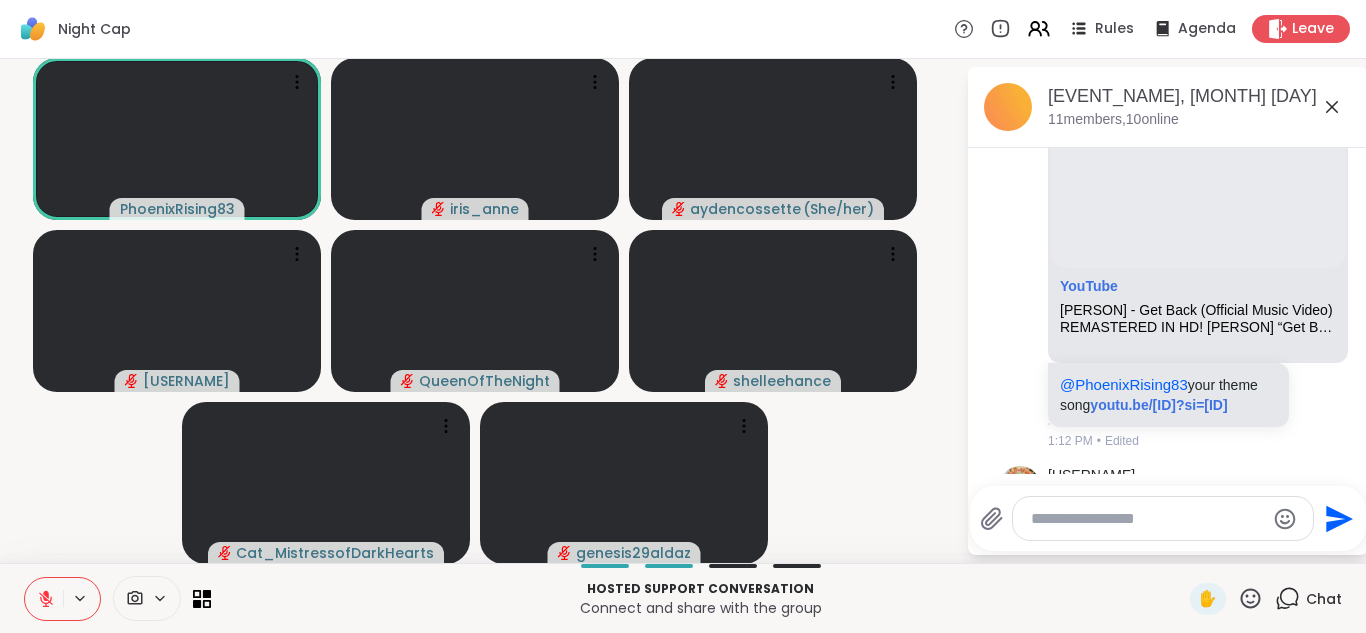 scroll, scrollTop: 6850, scrollLeft: 0, axis: vertical 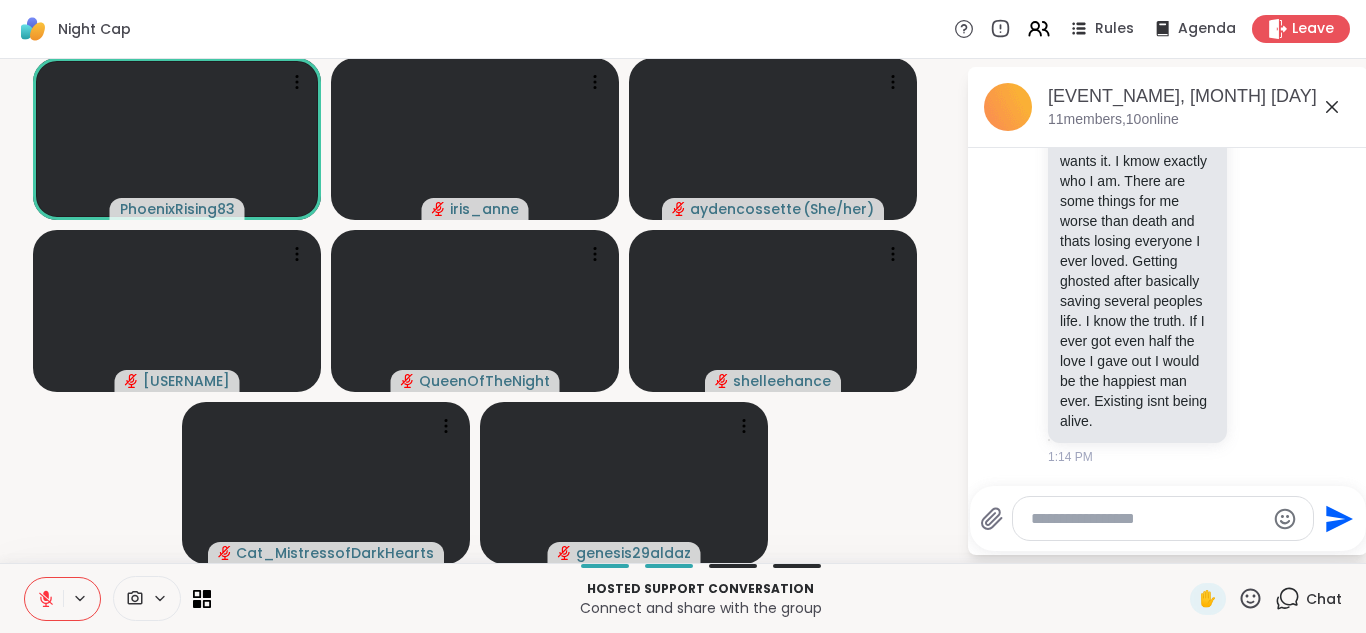 click 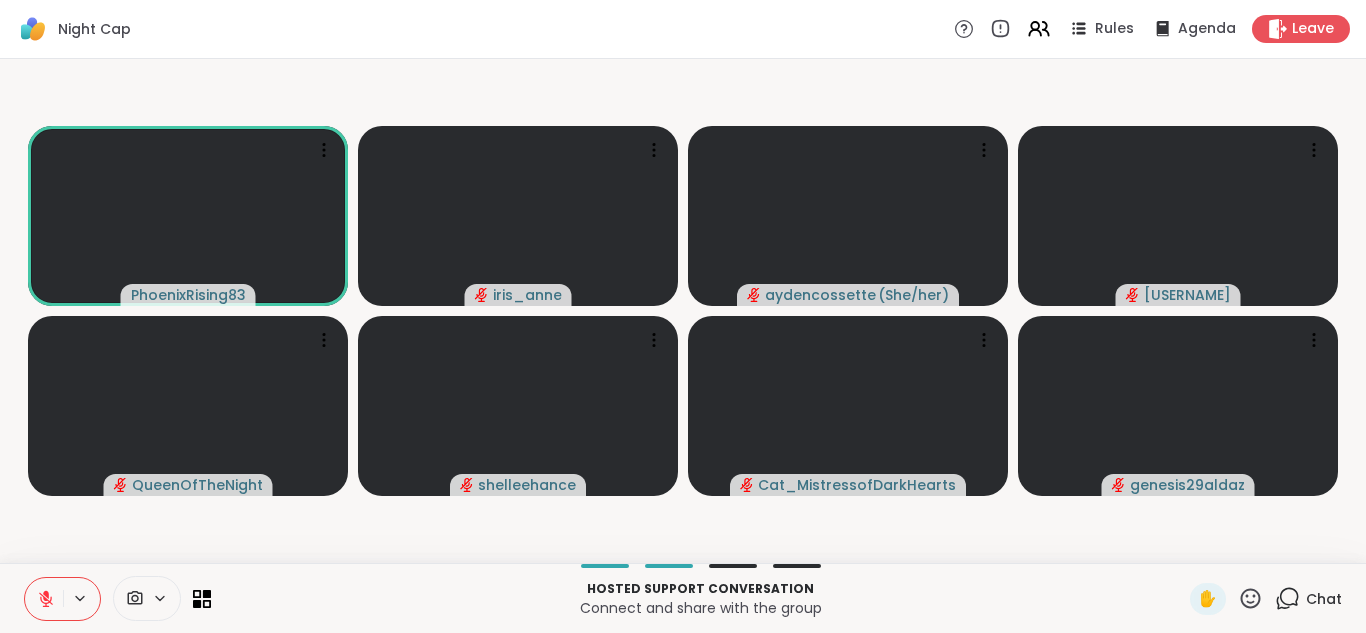 click at bounding box center (44, 599) 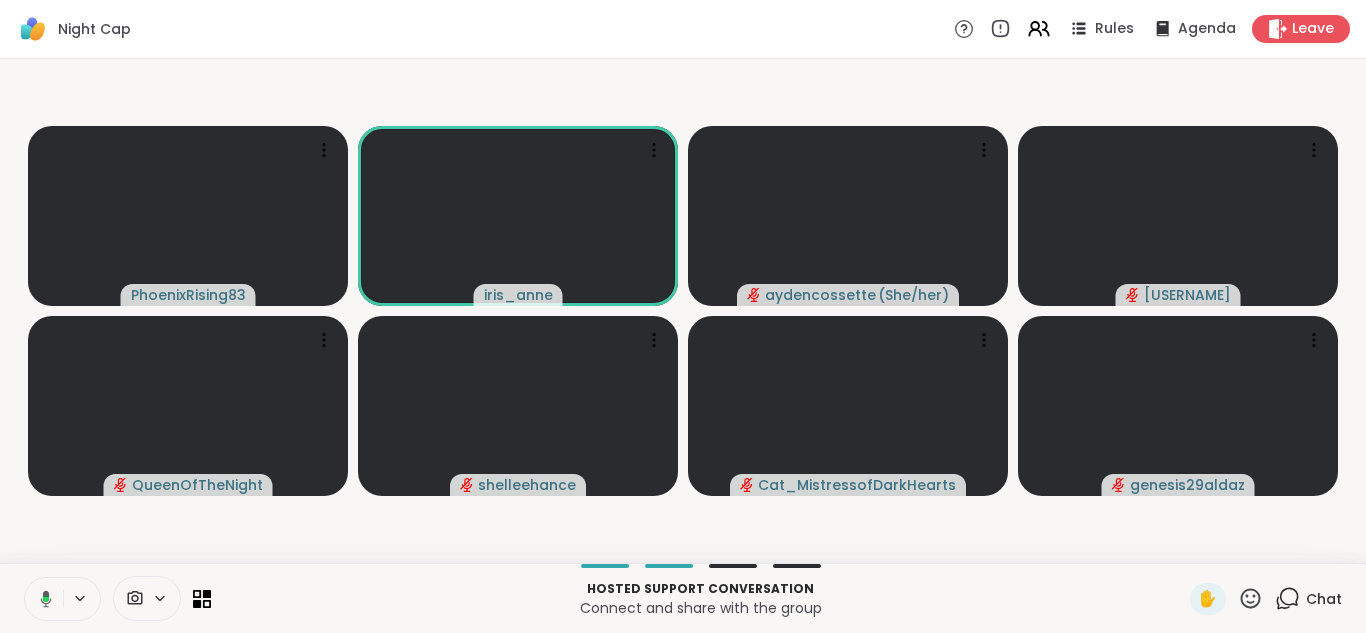 click at bounding box center [42, 599] 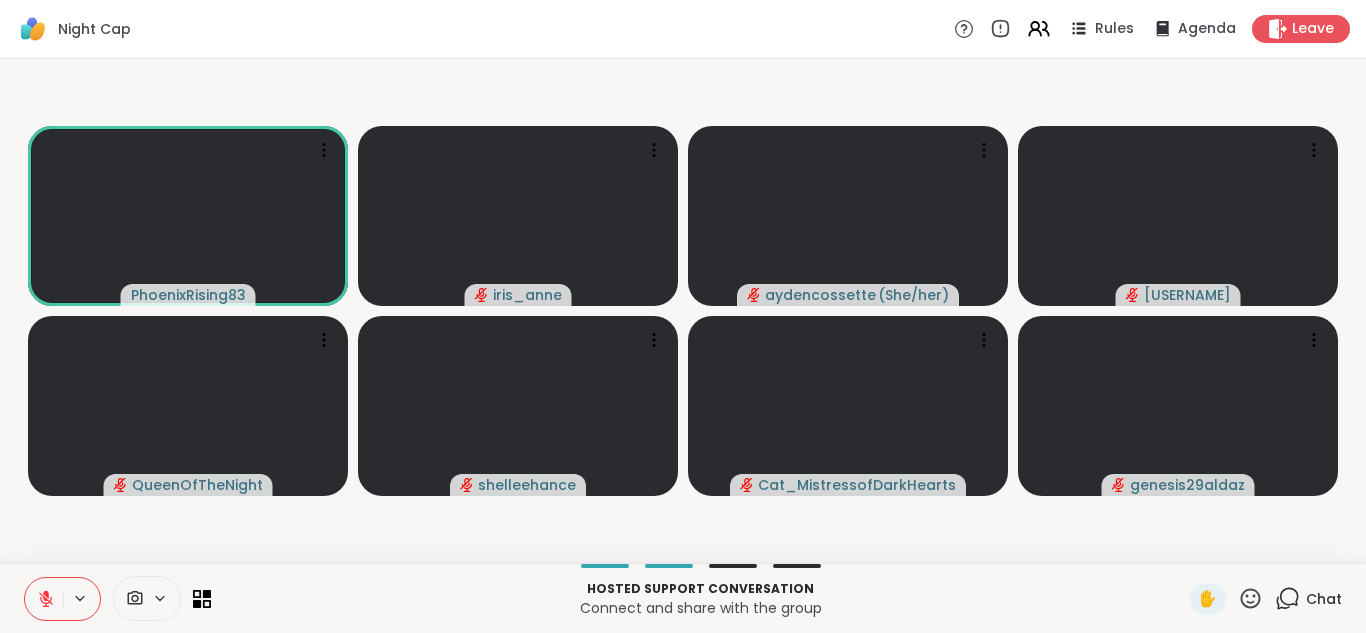 click at bounding box center [44, 599] 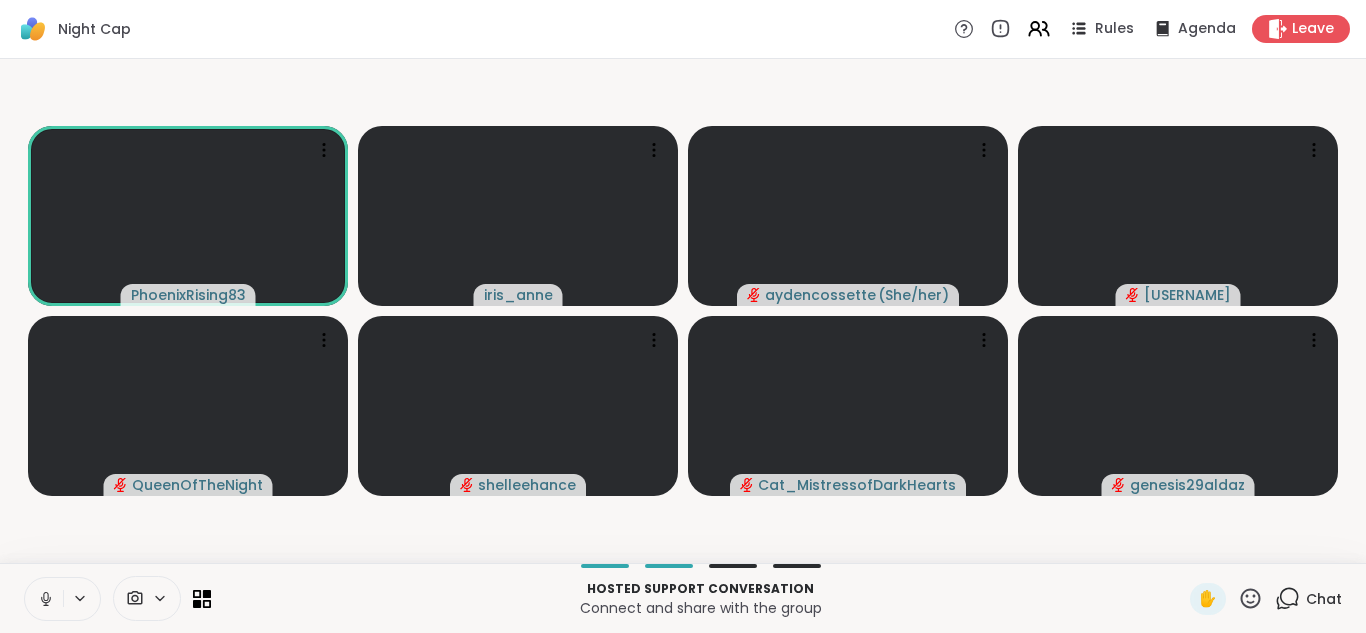 click at bounding box center [44, 599] 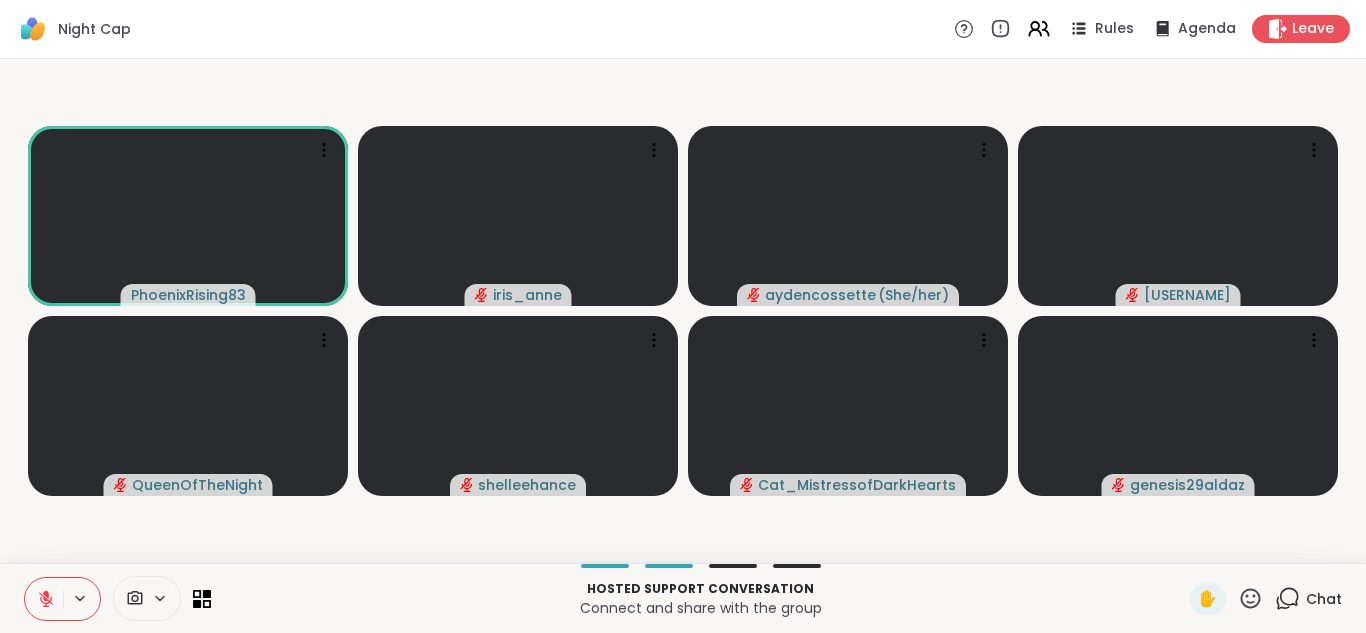 click at bounding box center (44, 599) 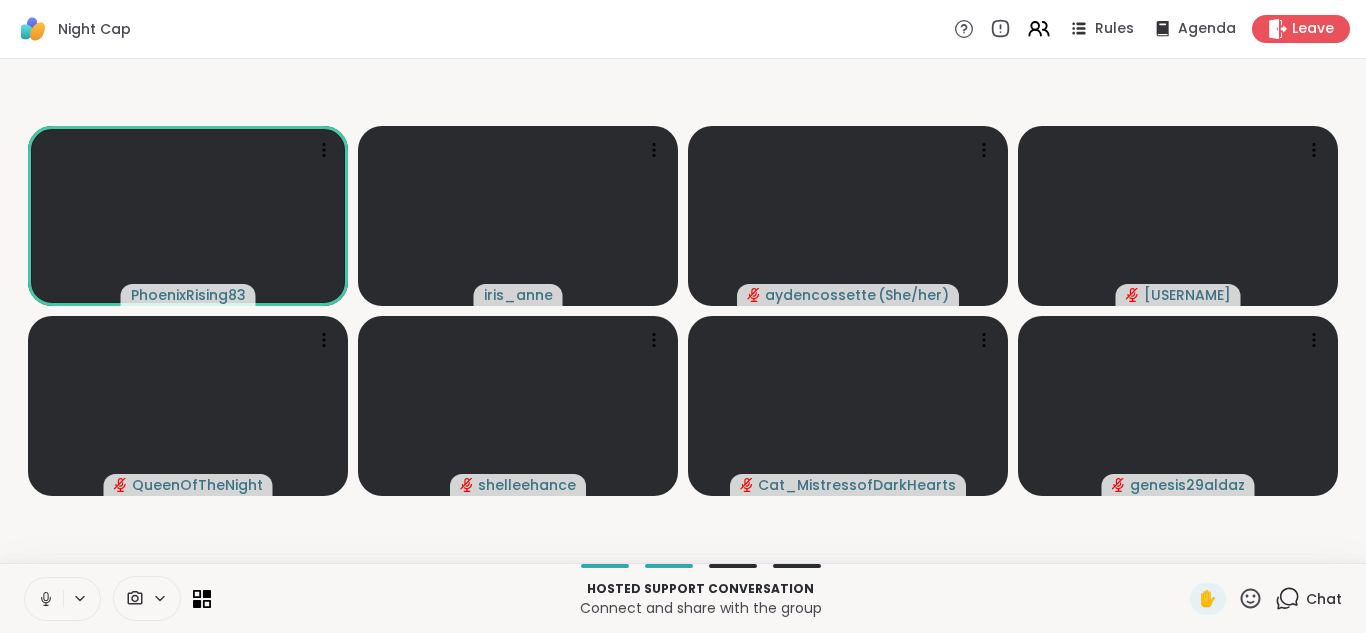 click at bounding box center (44, 599) 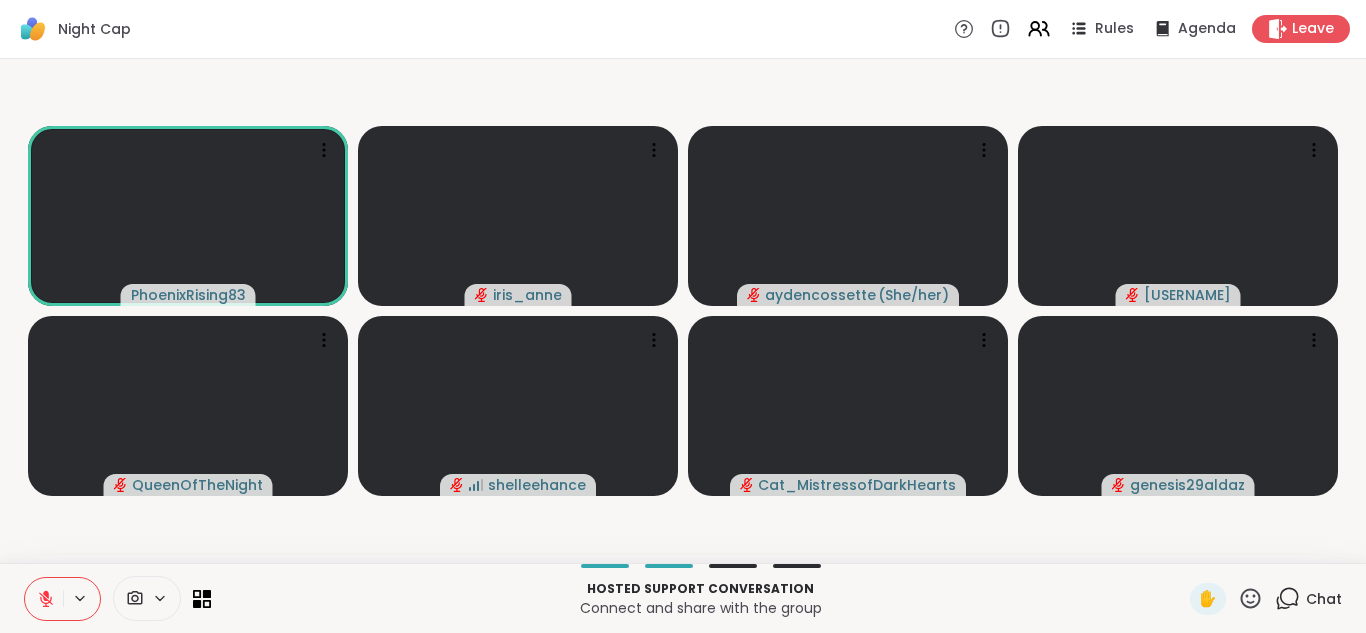 click at bounding box center [44, 599] 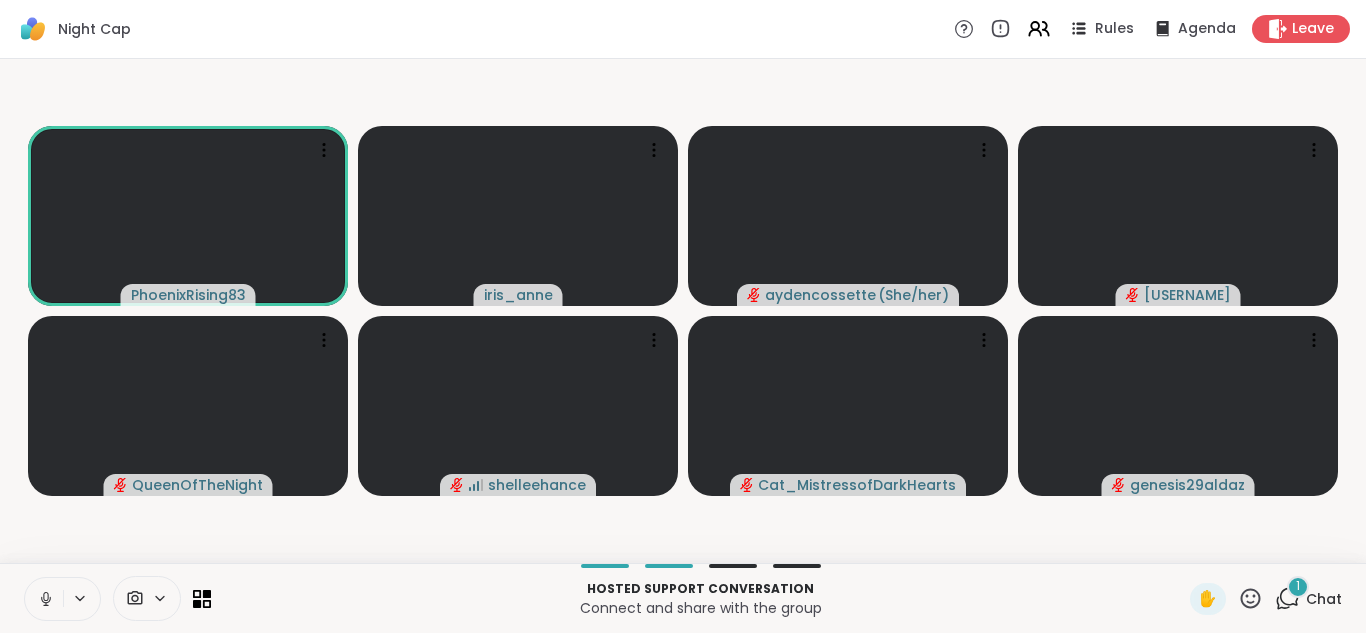click at bounding box center [44, 599] 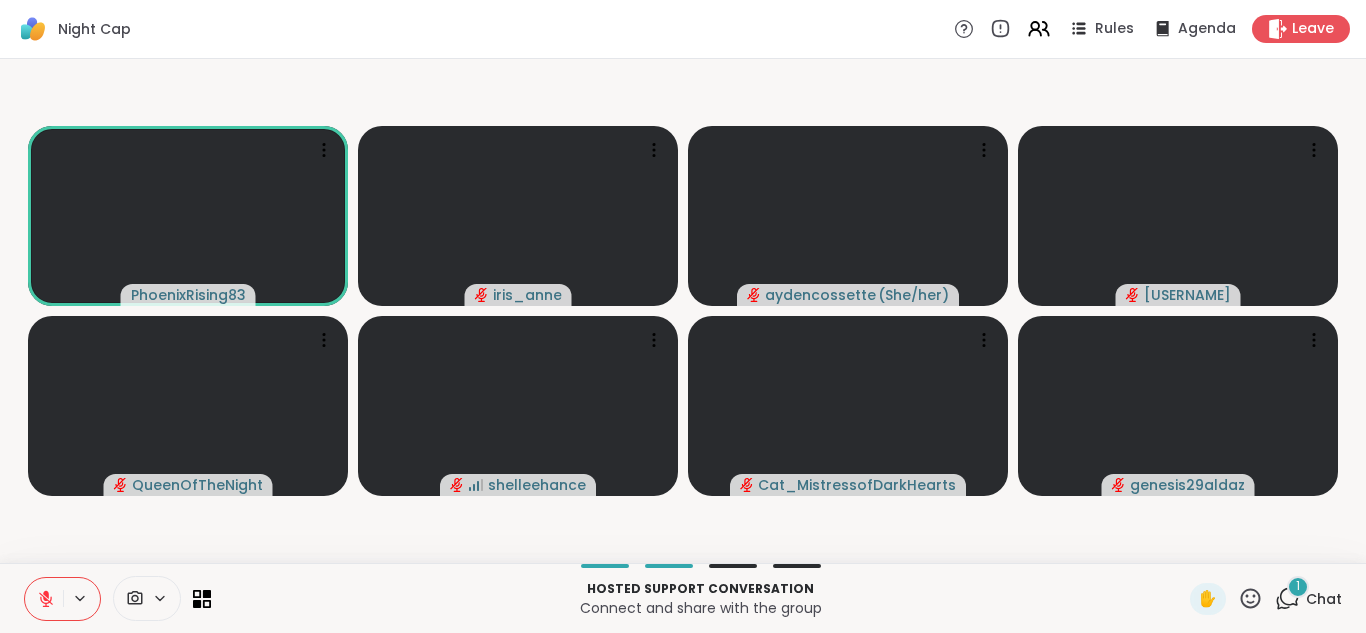click 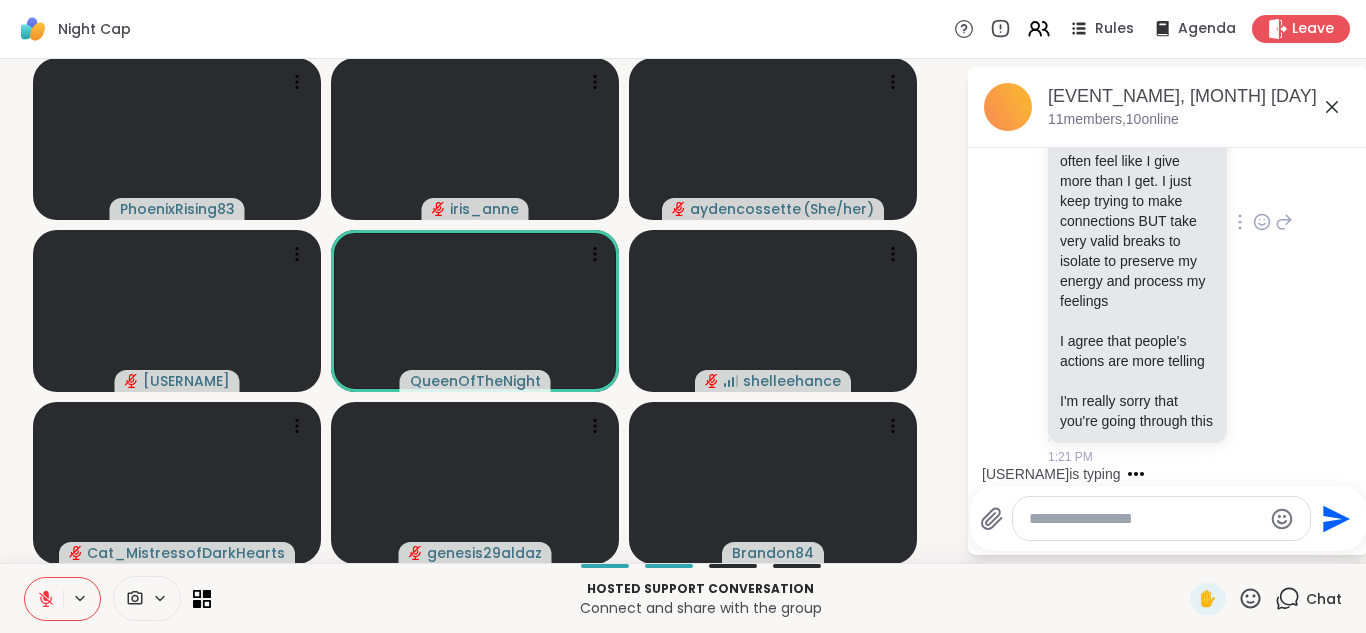 scroll, scrollTop: 7468, scrollLeft: 0, axis: vertical 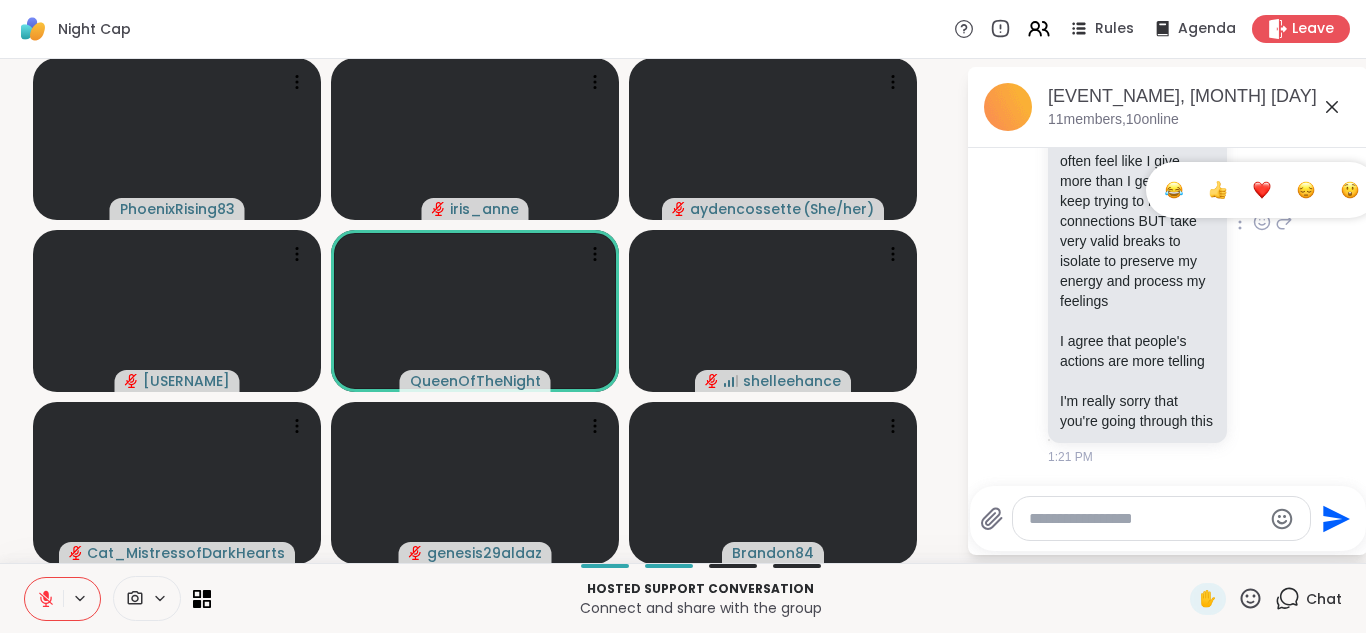 click at bounding box center [1262, 190] 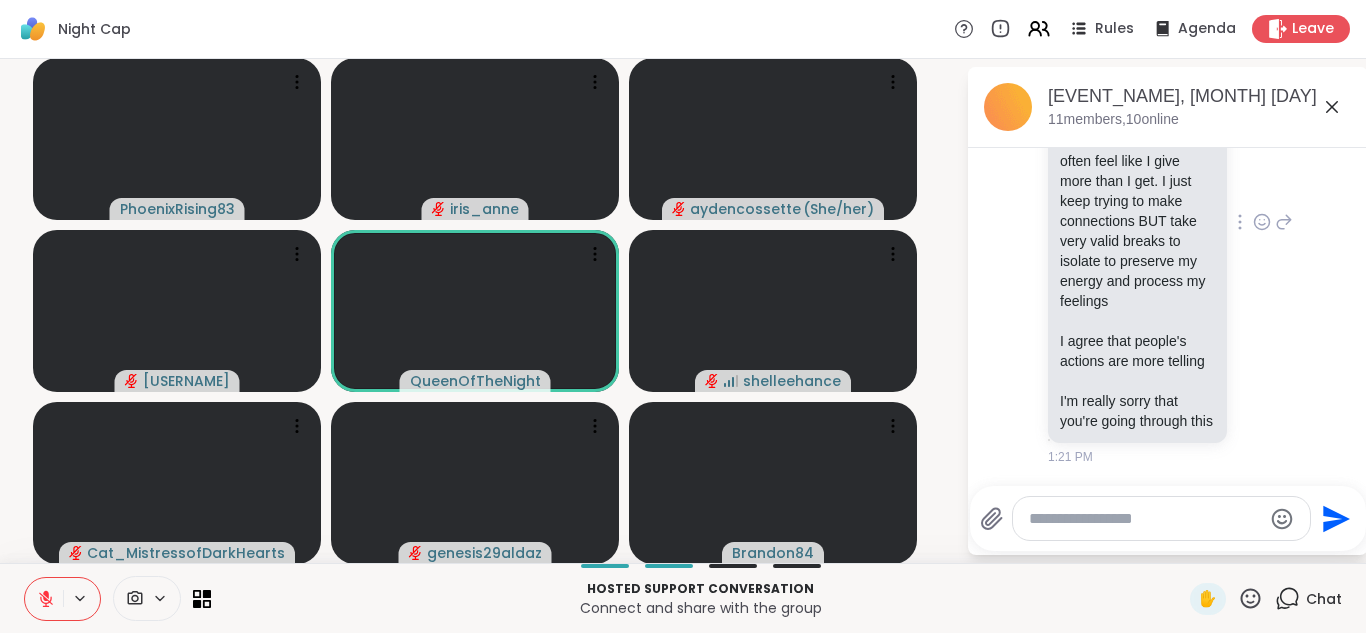 scroll, scrollTop: 7497, scrollLeft: 0, axis: vertical 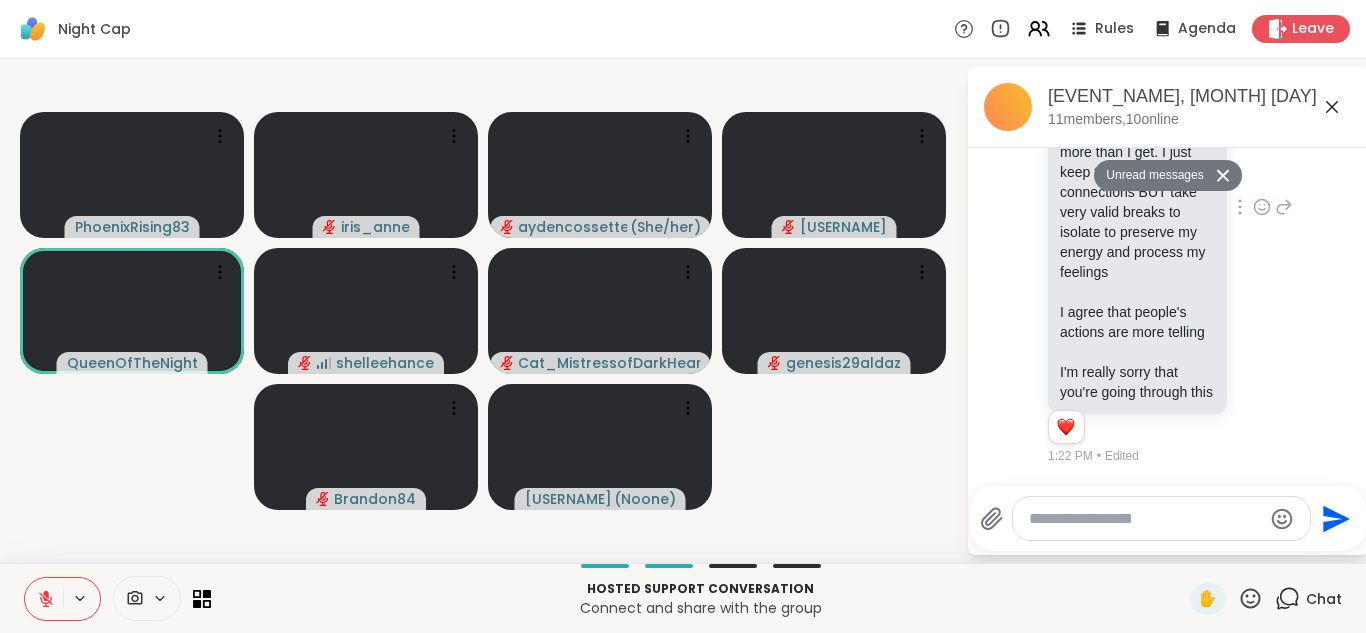 click 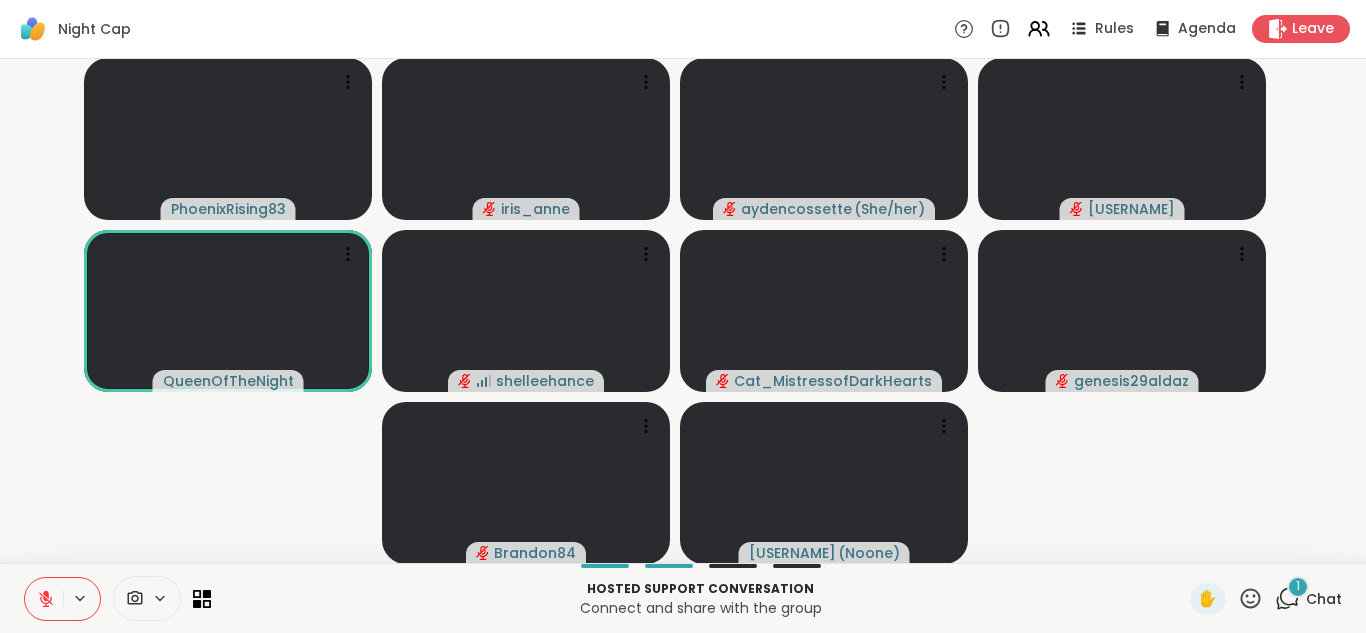 click 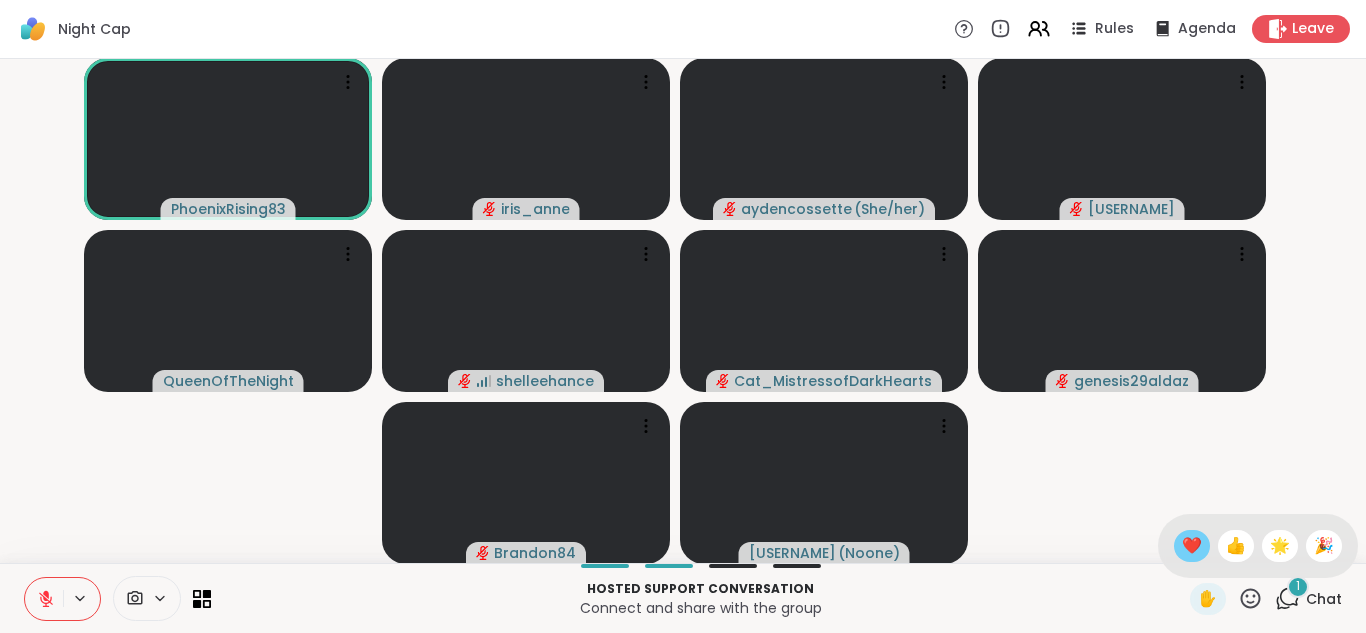 click on "❤️" at bounding box center (1192, 546) 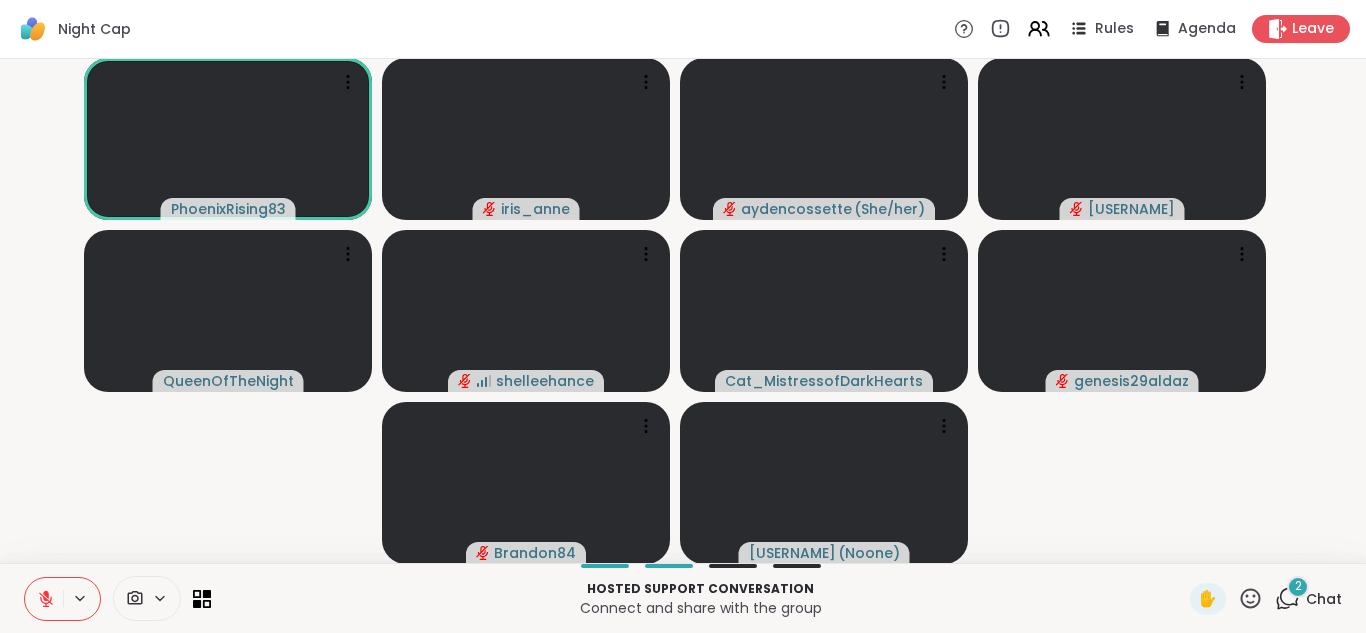 click 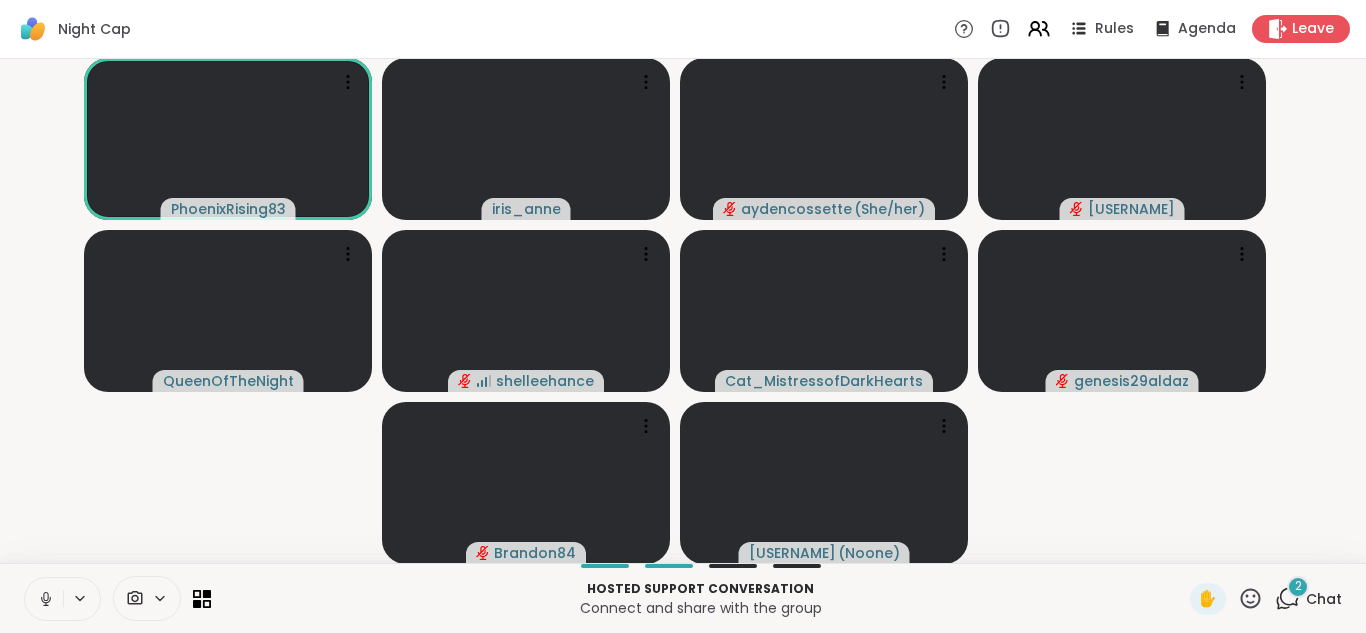 click 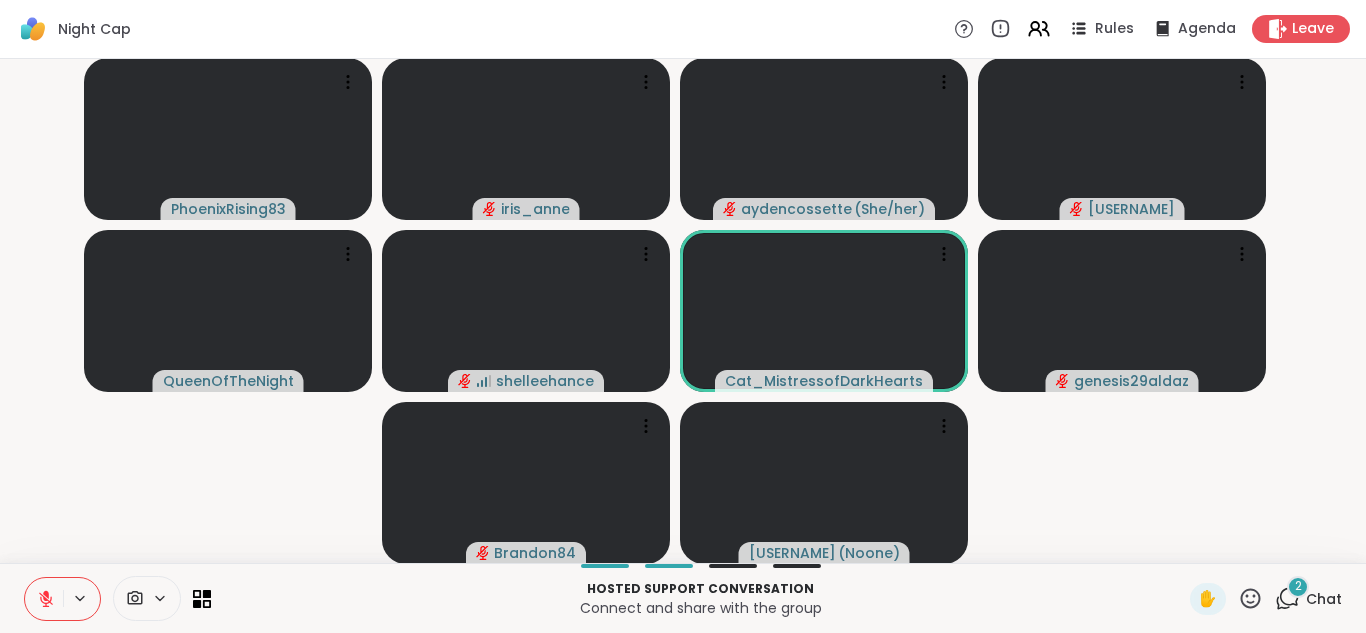 click 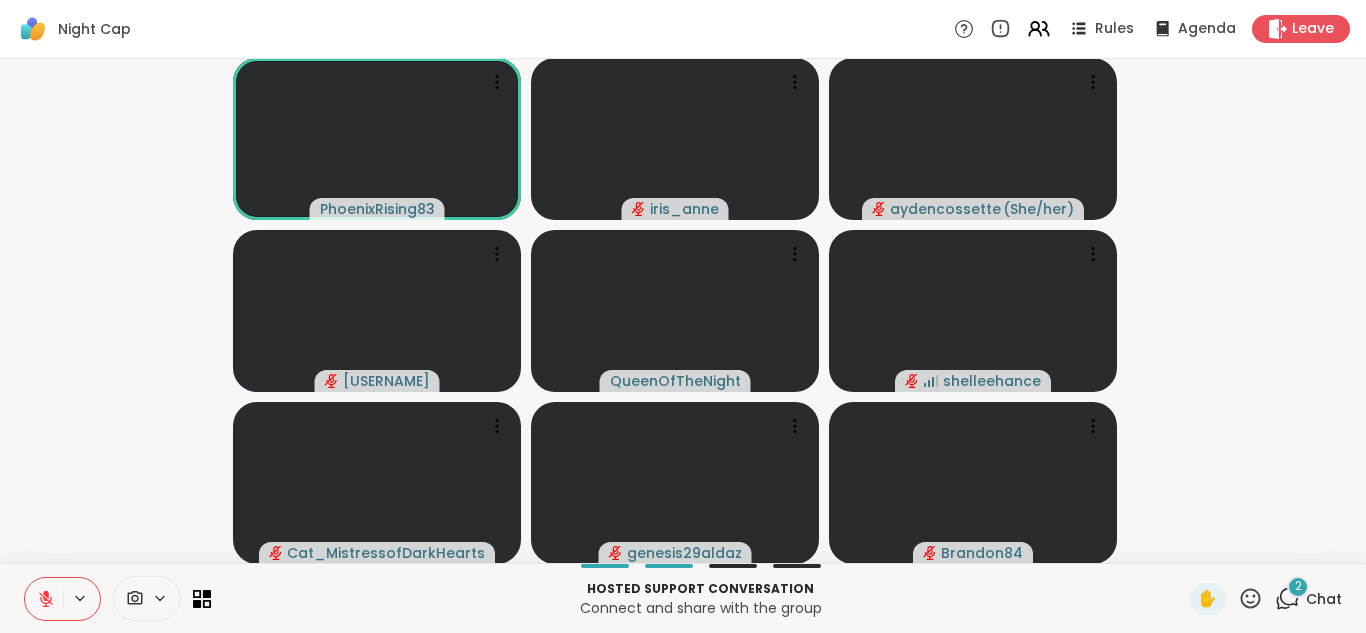 click on "✋ 2 Chat" at bounding box center (1266, 599) 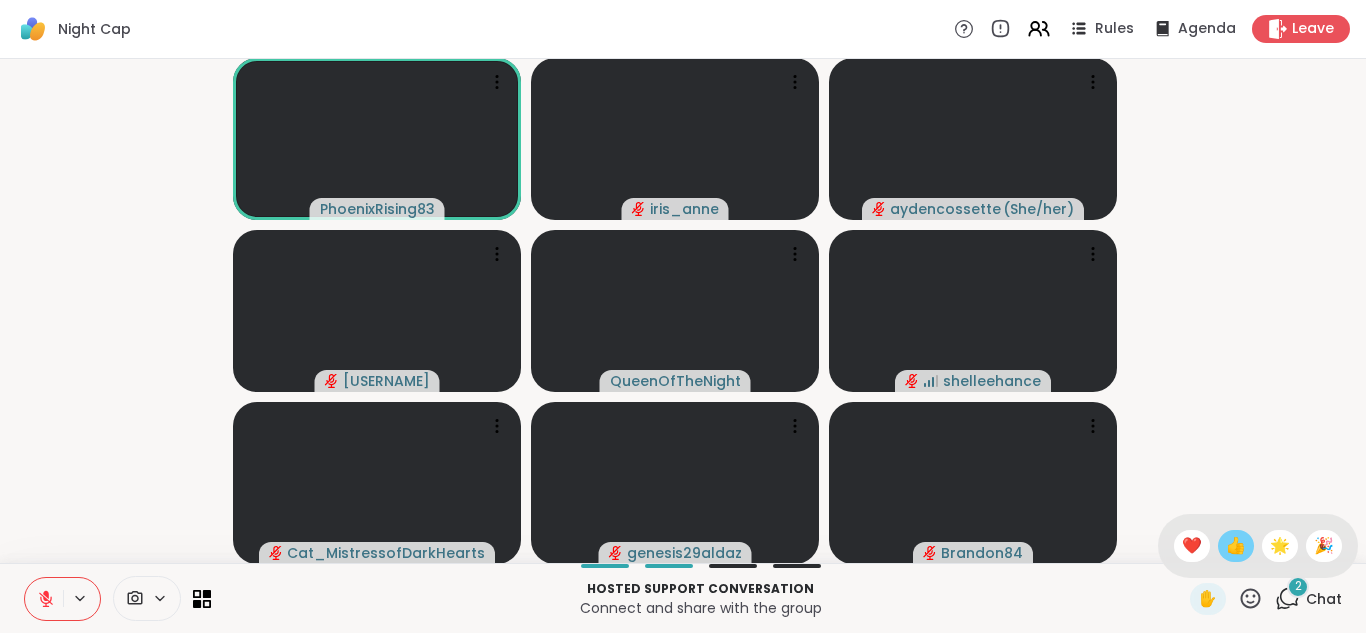 click on "👍" at bounding box center [1236, 546] 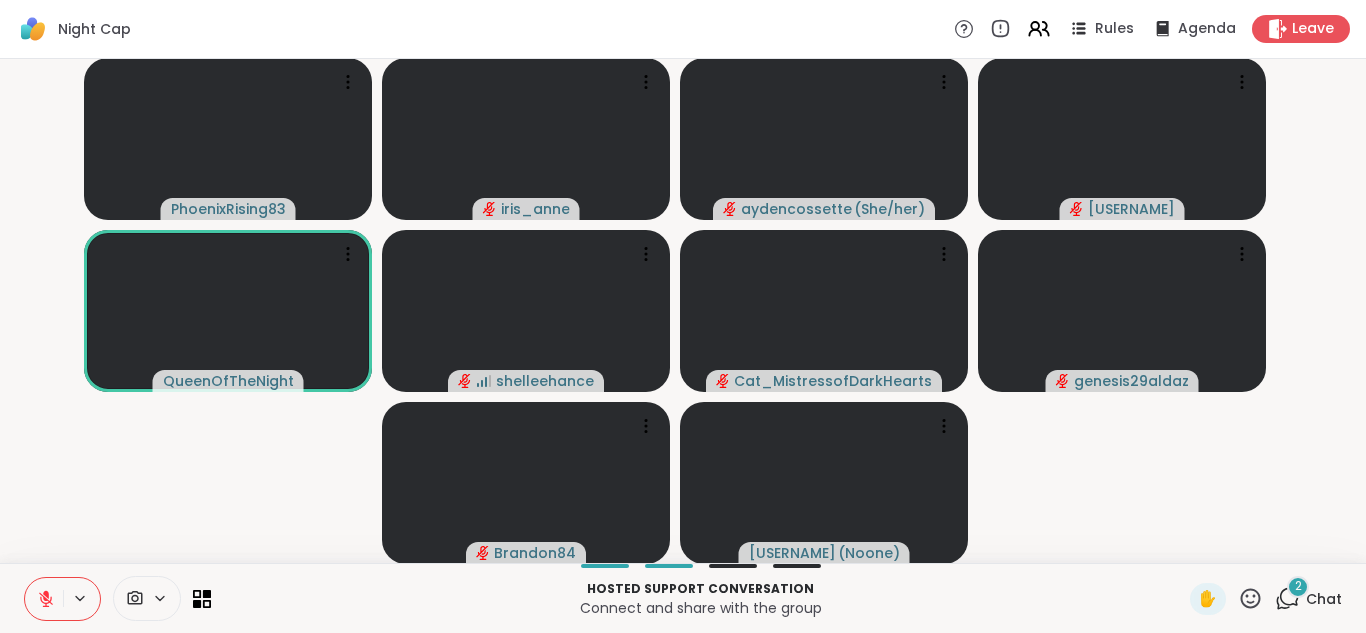click on "[USERNAME] [USERNAME] [USERNAME] ( She/her ) [USERNAME] [USERNAME] [USERNAME] [USERNAME] [USERNAME] [USERNAME] [USERNAME] ( Noone )" at bounding box center [683, 311] 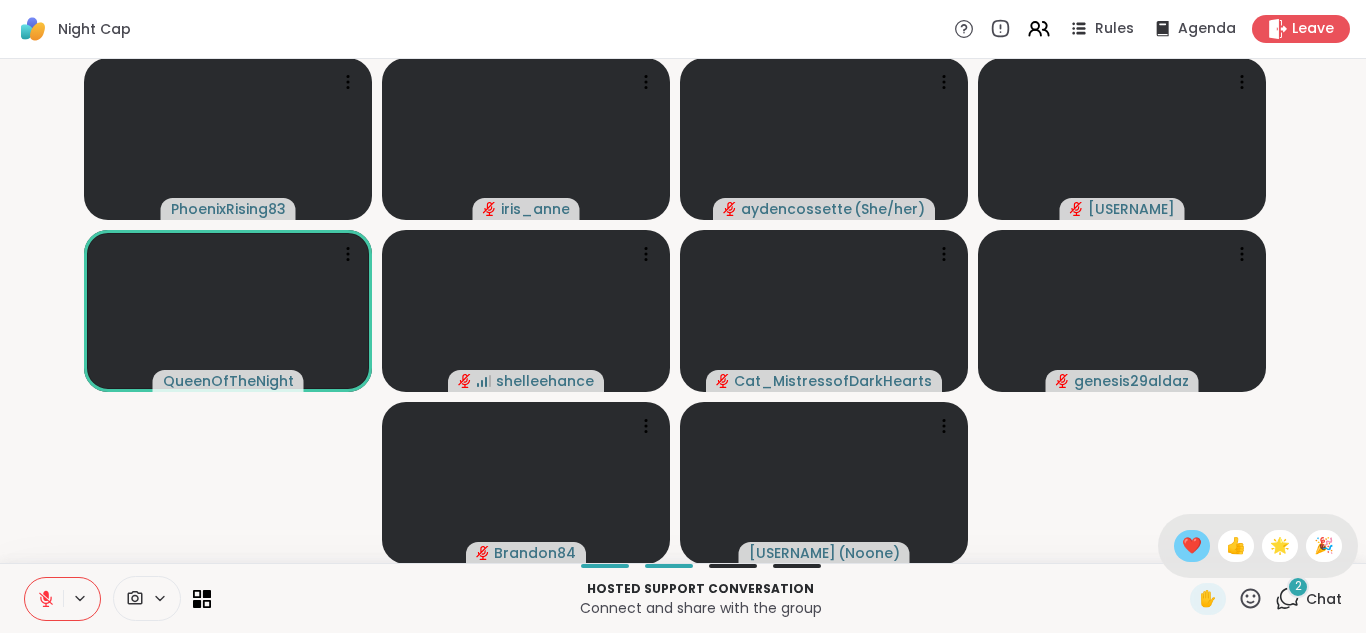 click on "❤️" at bounding box center (1192, 546) 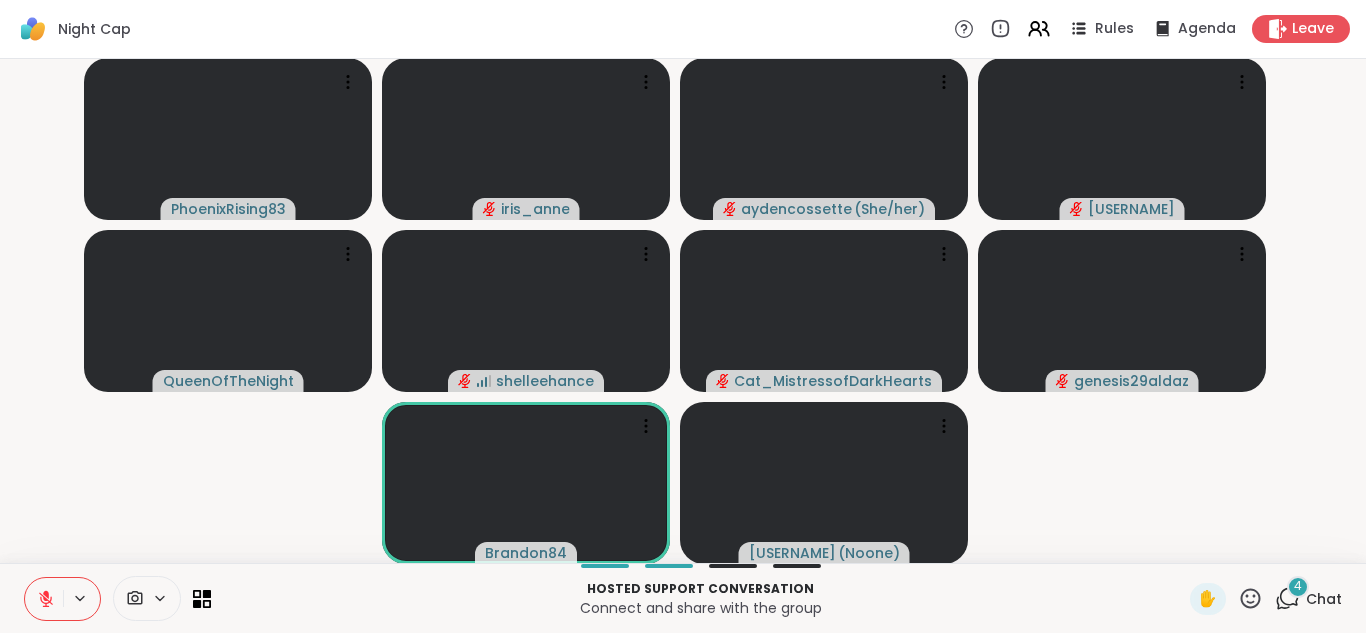 click at bounding box center (44, 599) 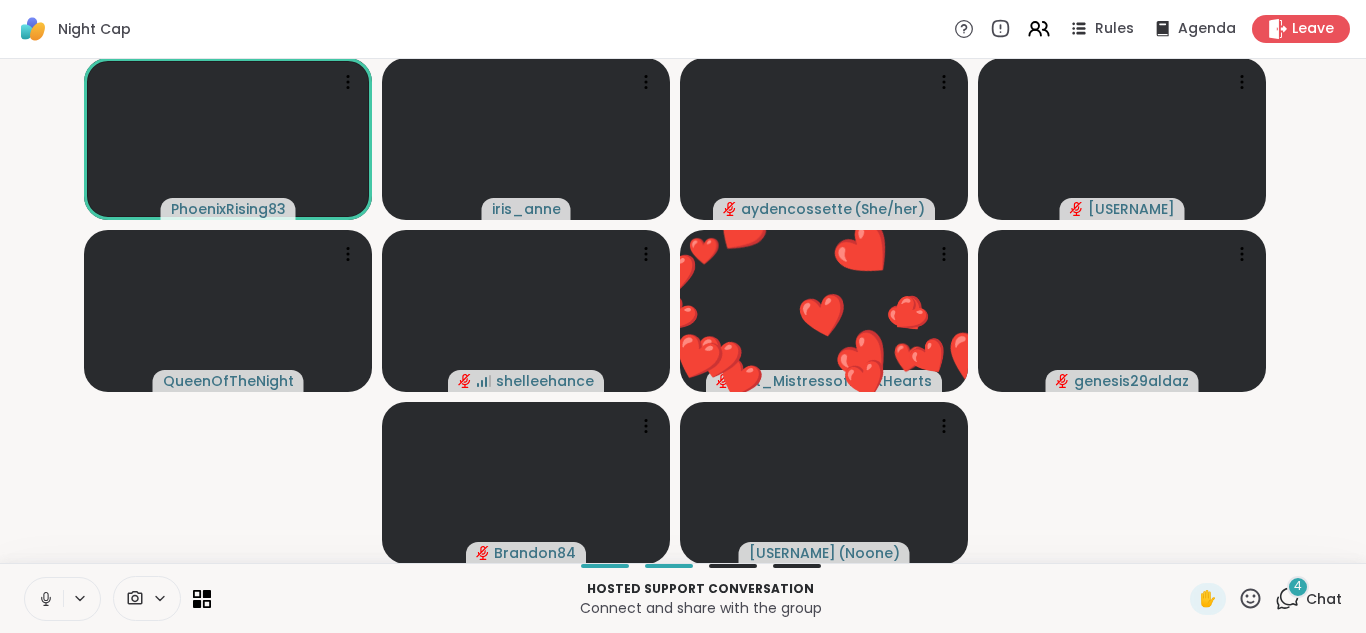click at bounding box center [44, 599] 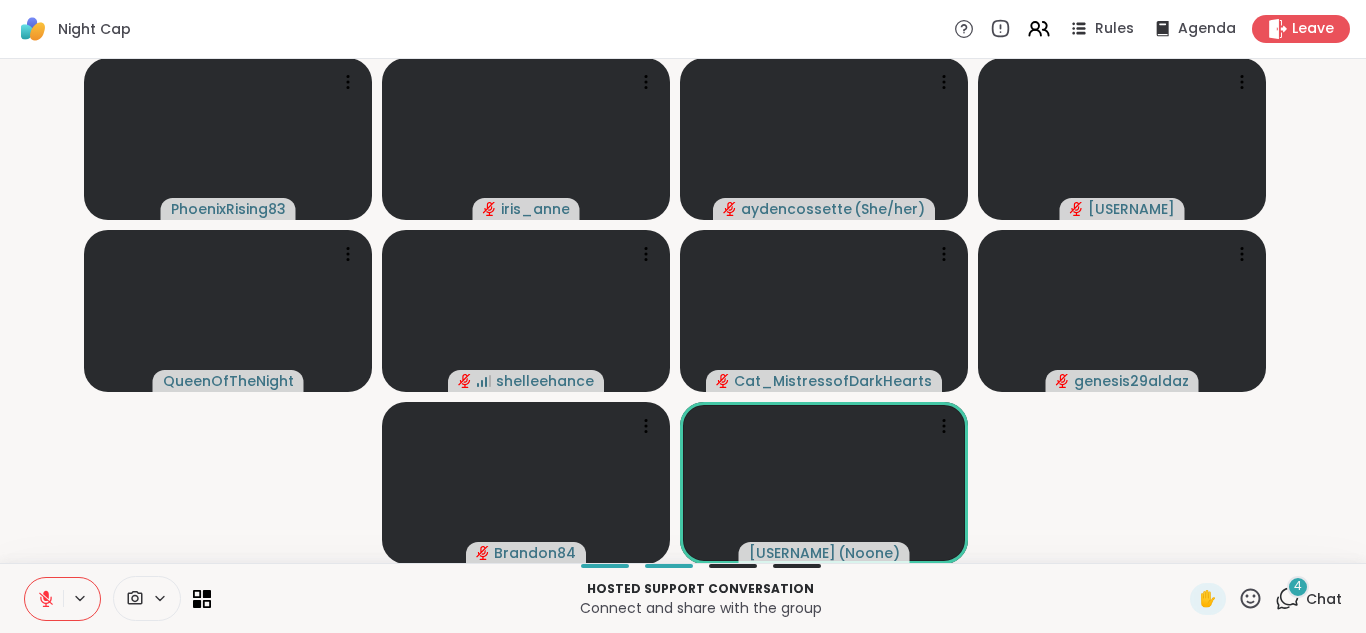 click at bounding box center [44, 599] 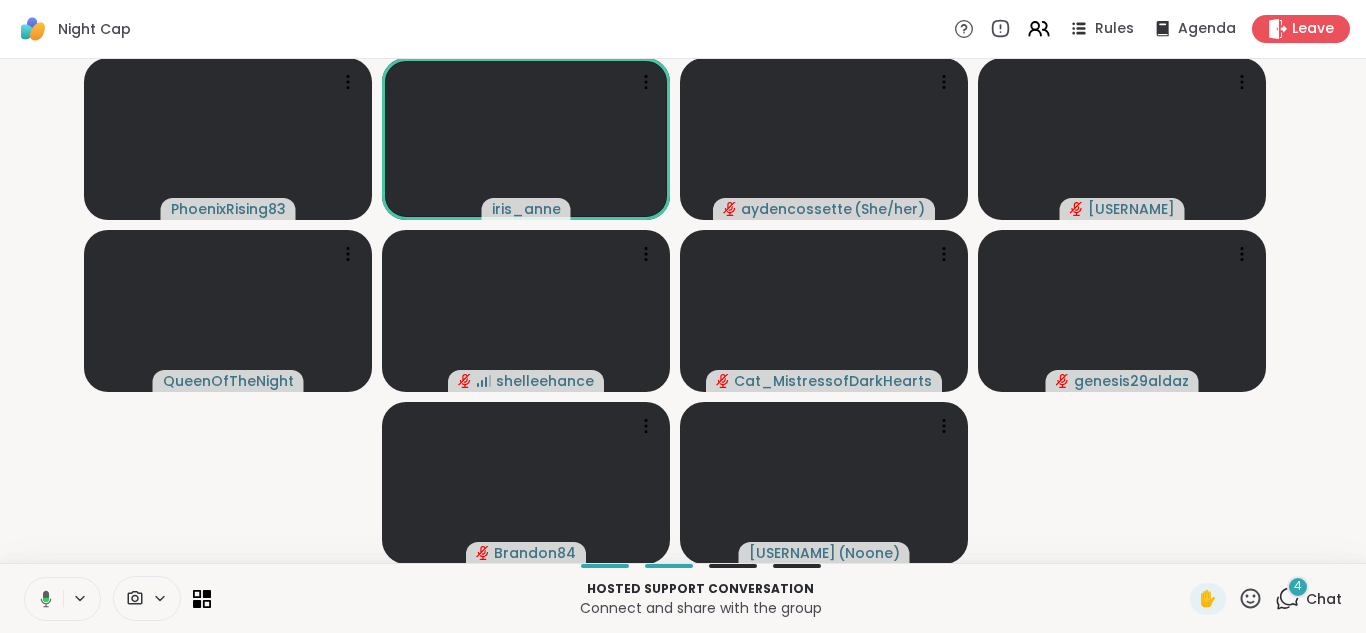 click at bounding box center (42, 599) 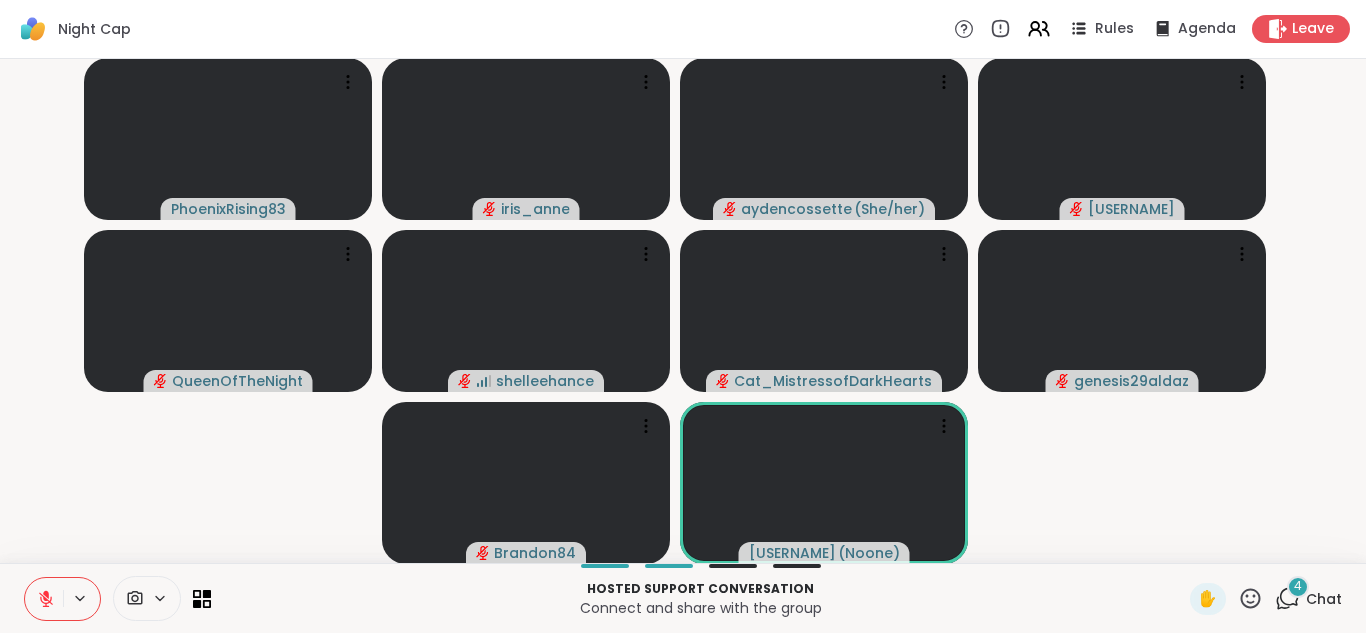 click at bounding box center (44, 599) 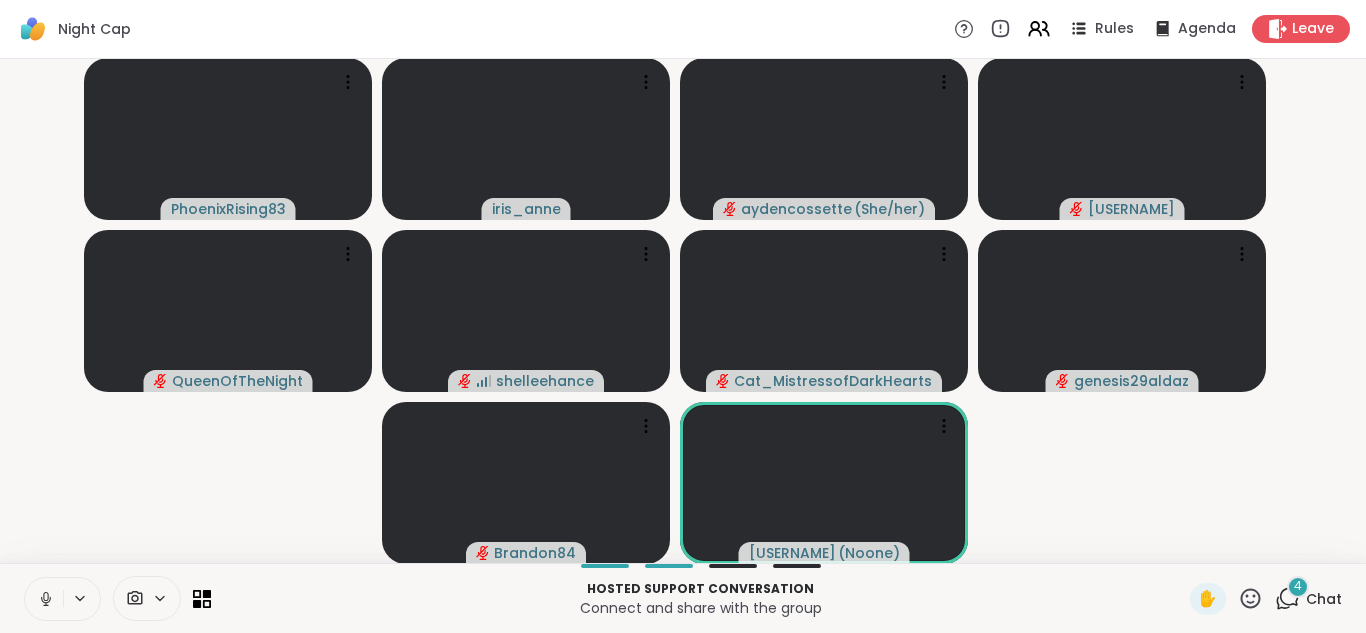 click at bounding box center (44, 599) 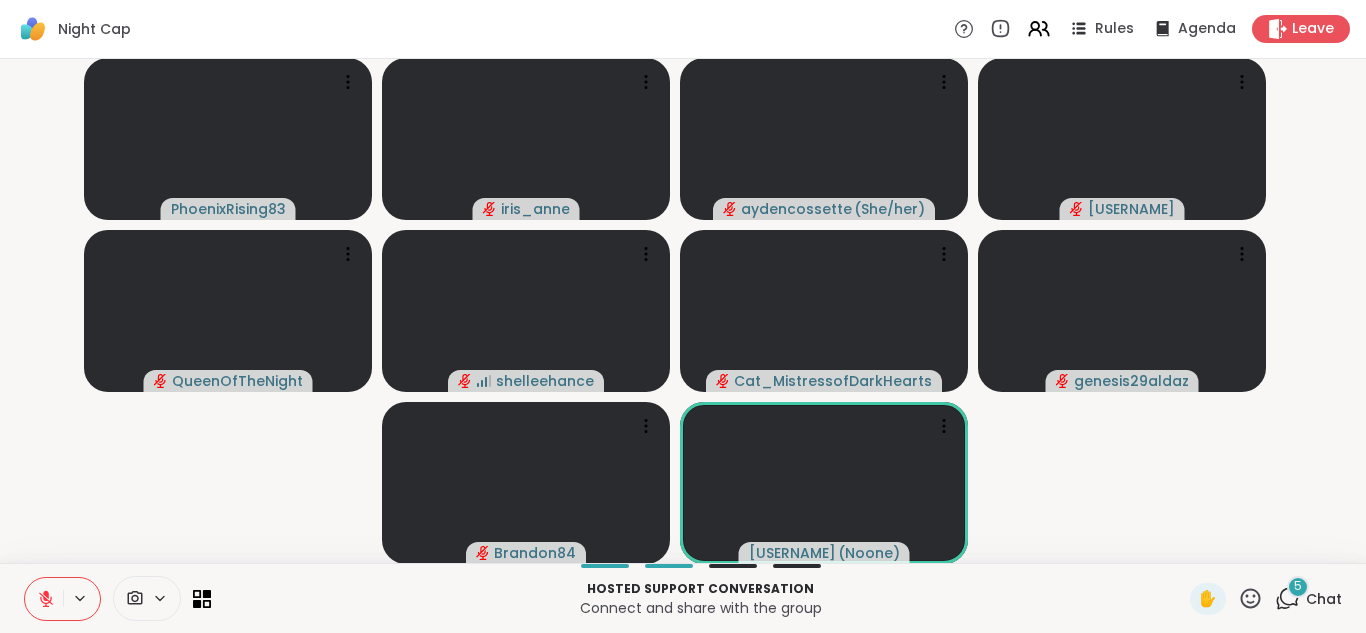 click at bounding box center [44, 599] 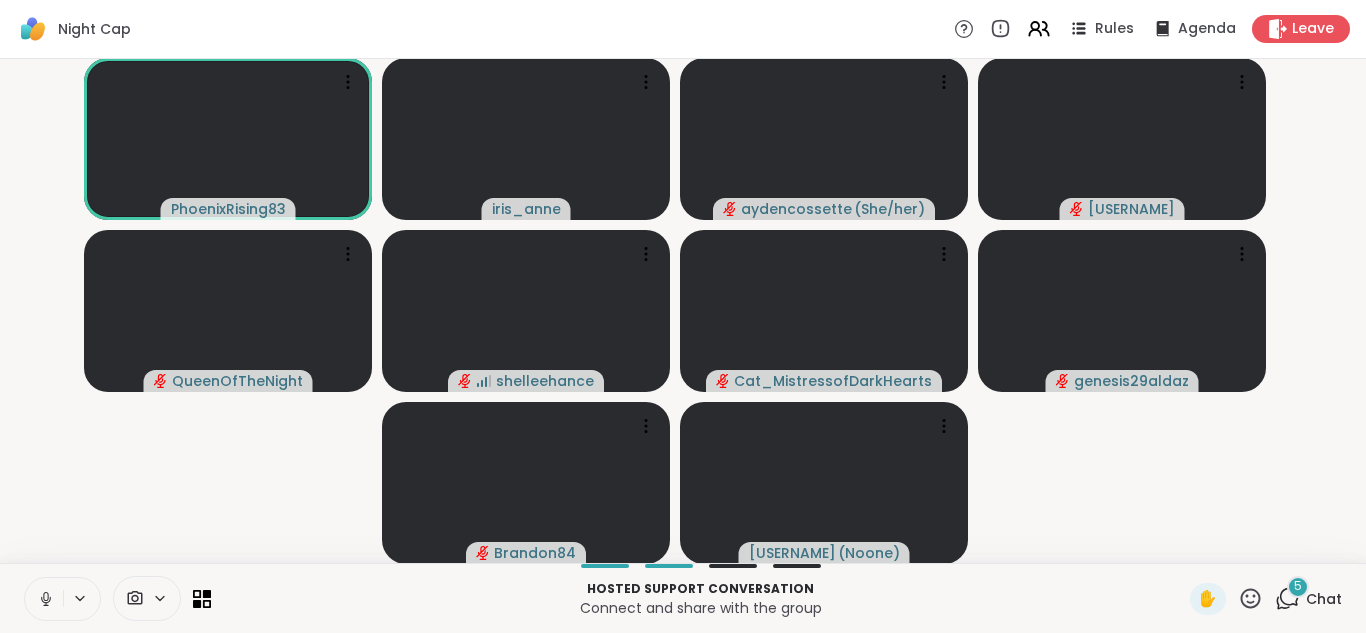 click on "✋" at bounding box center (1226, 599) 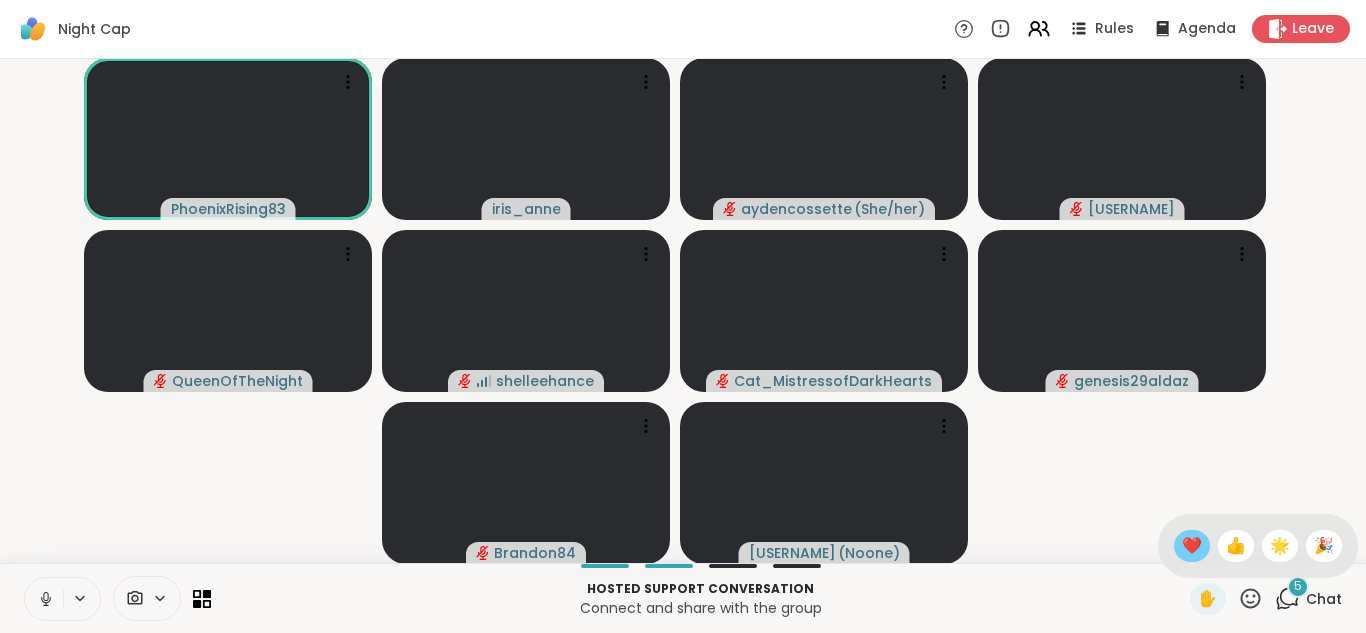 click on "❤️" at bounding box center (1192, 546) 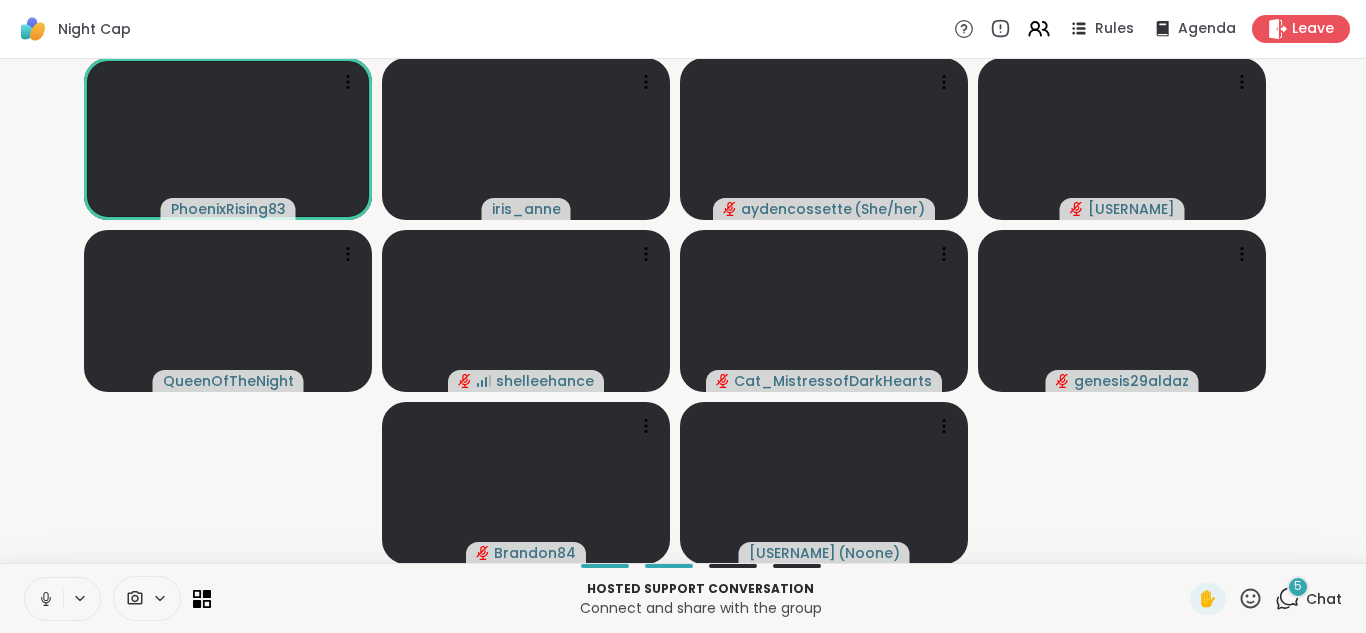click 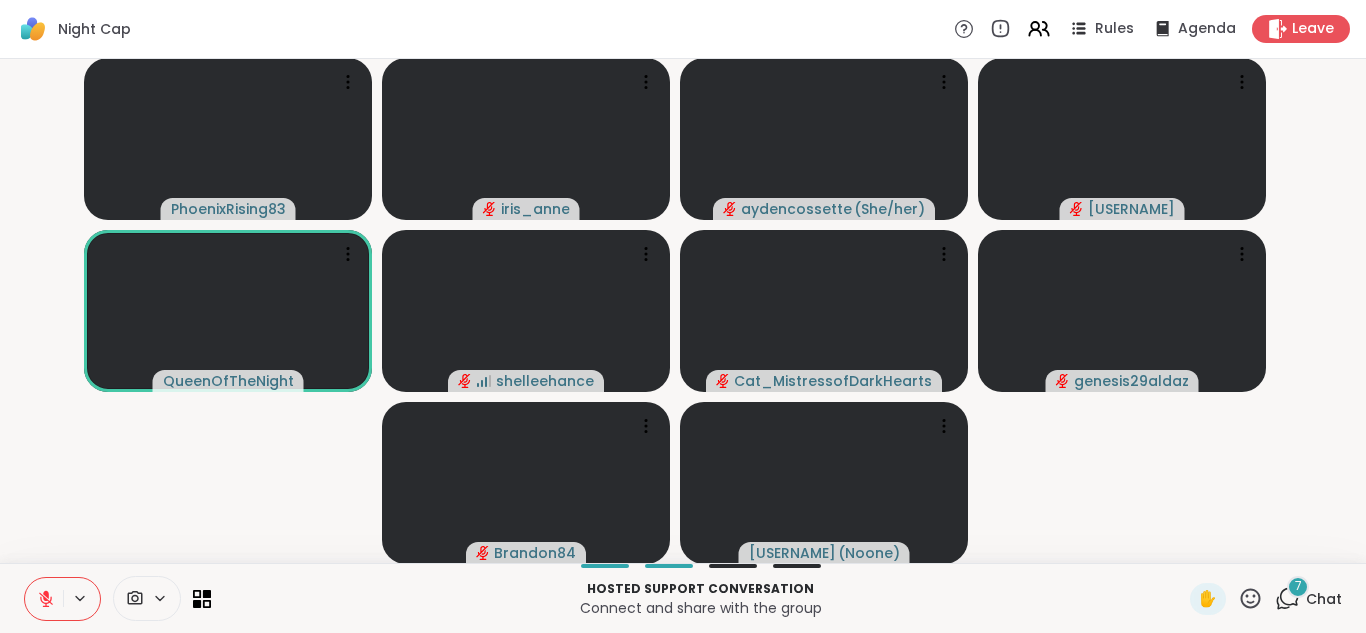 click 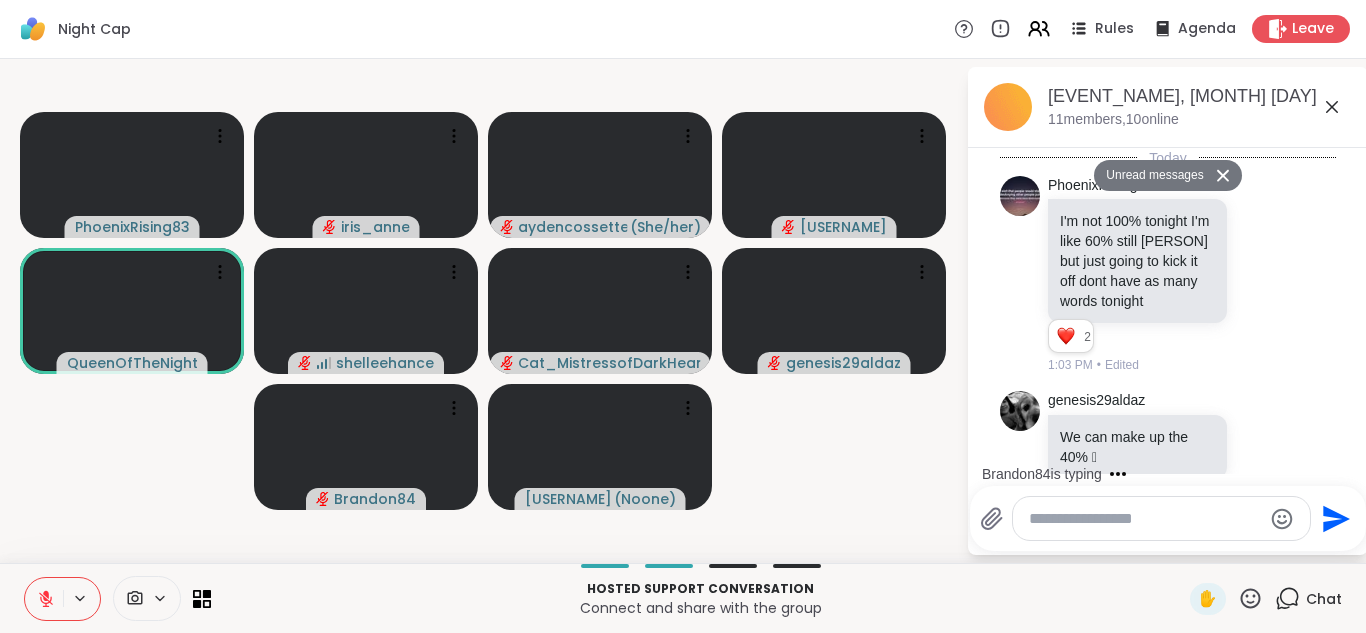 click at bounding box center (1161, 518) 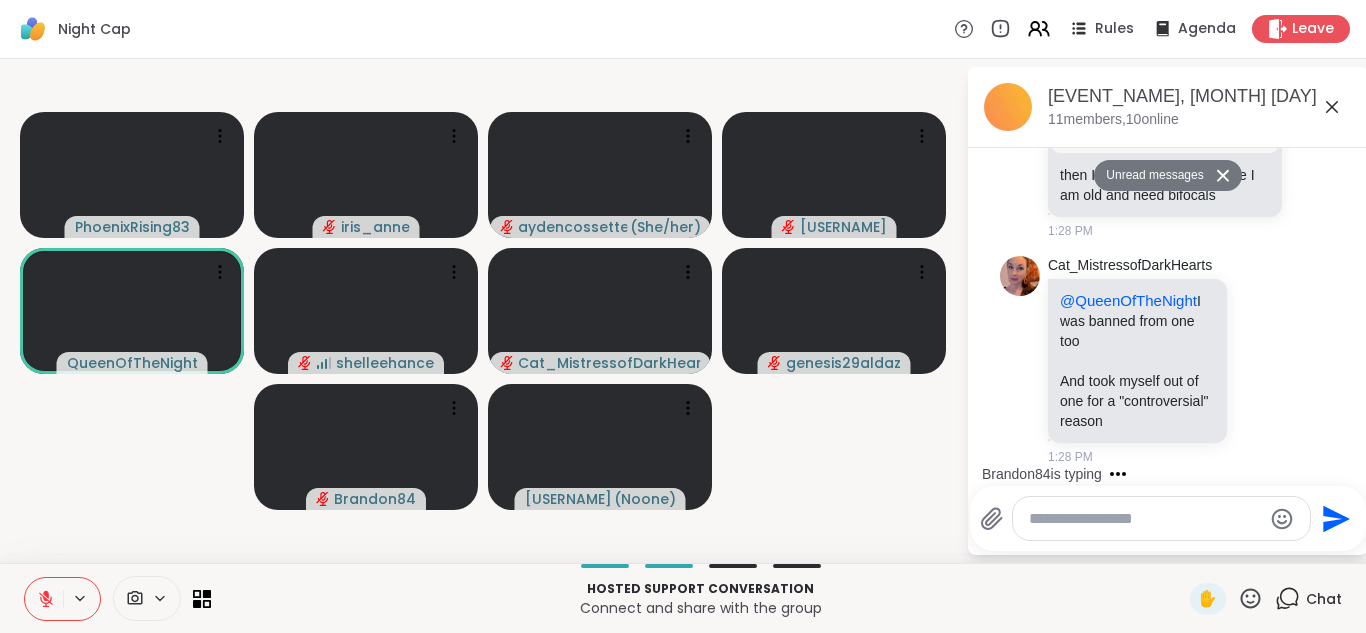 click at bounding box center [1145, 519] 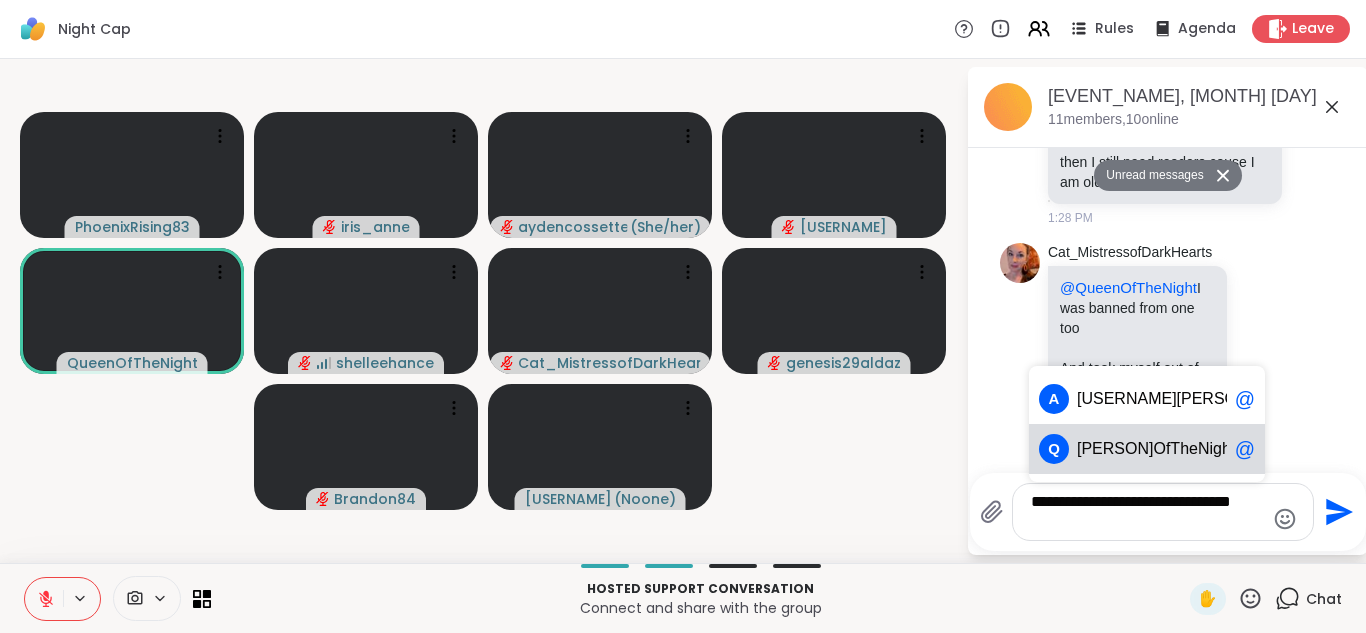 type on "**********" 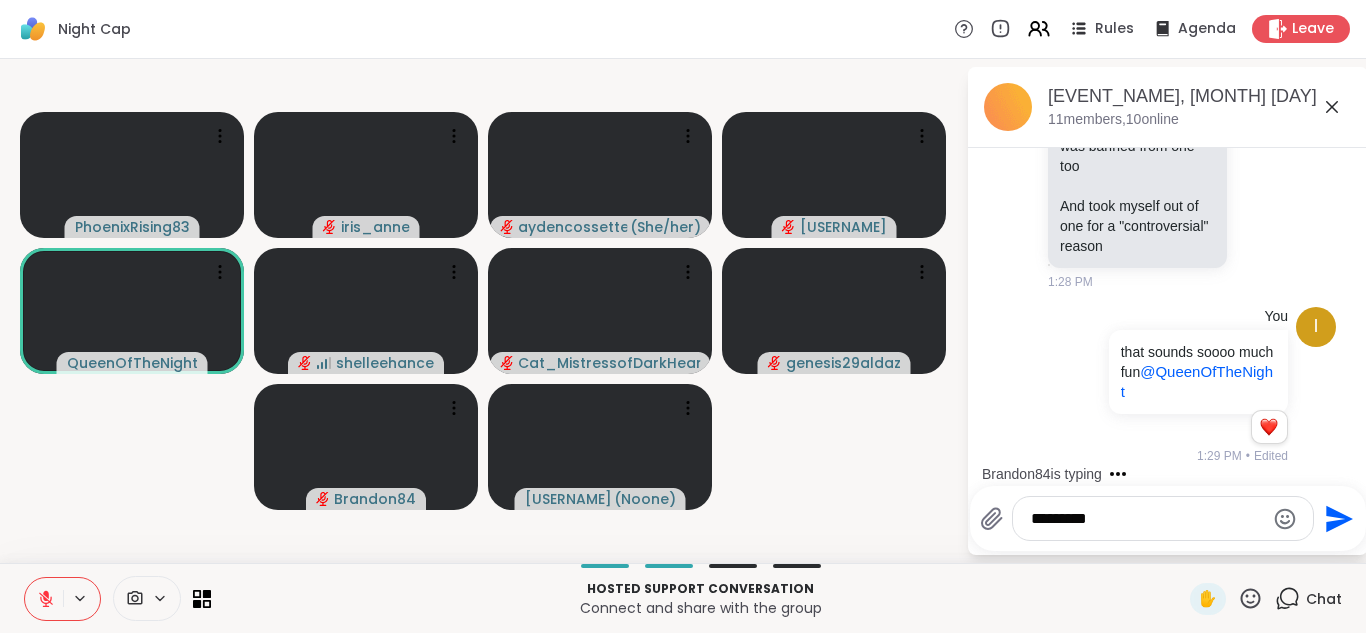 scroll, scrollTop: 9020, scrollLeft: 0, axis: vertical 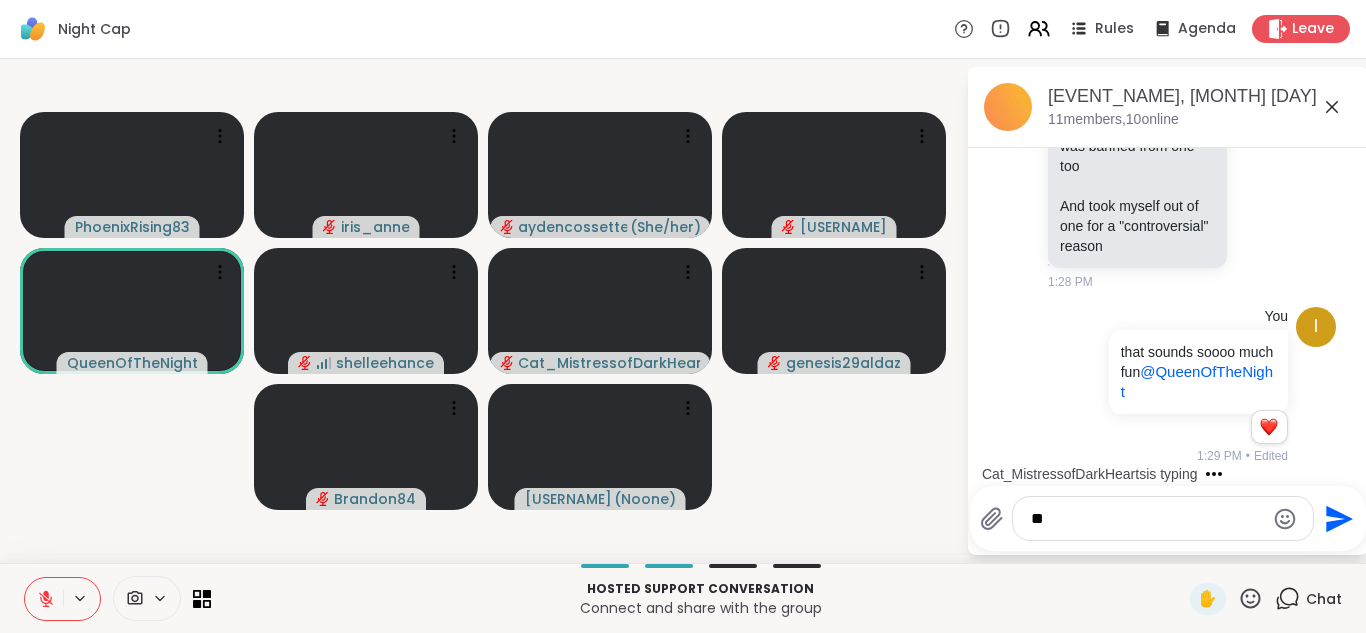 type on "*" 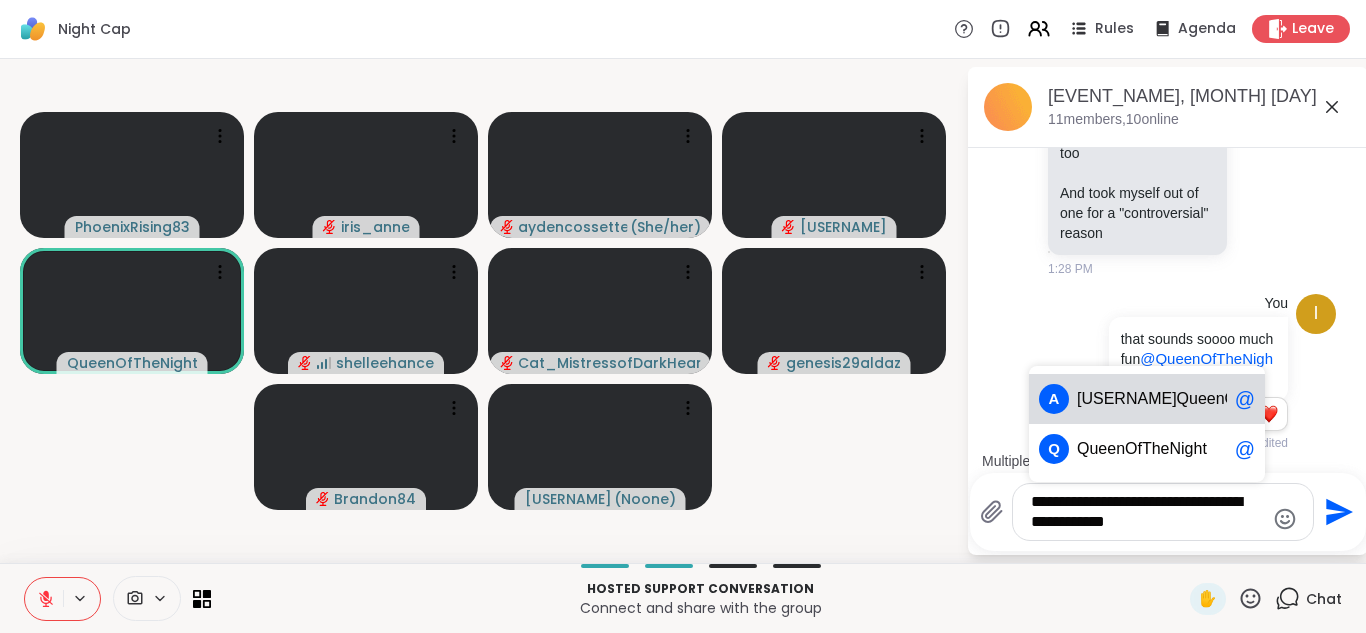 scroll, scrollTop: 9160, scrollLeft: 0, axis: vertical 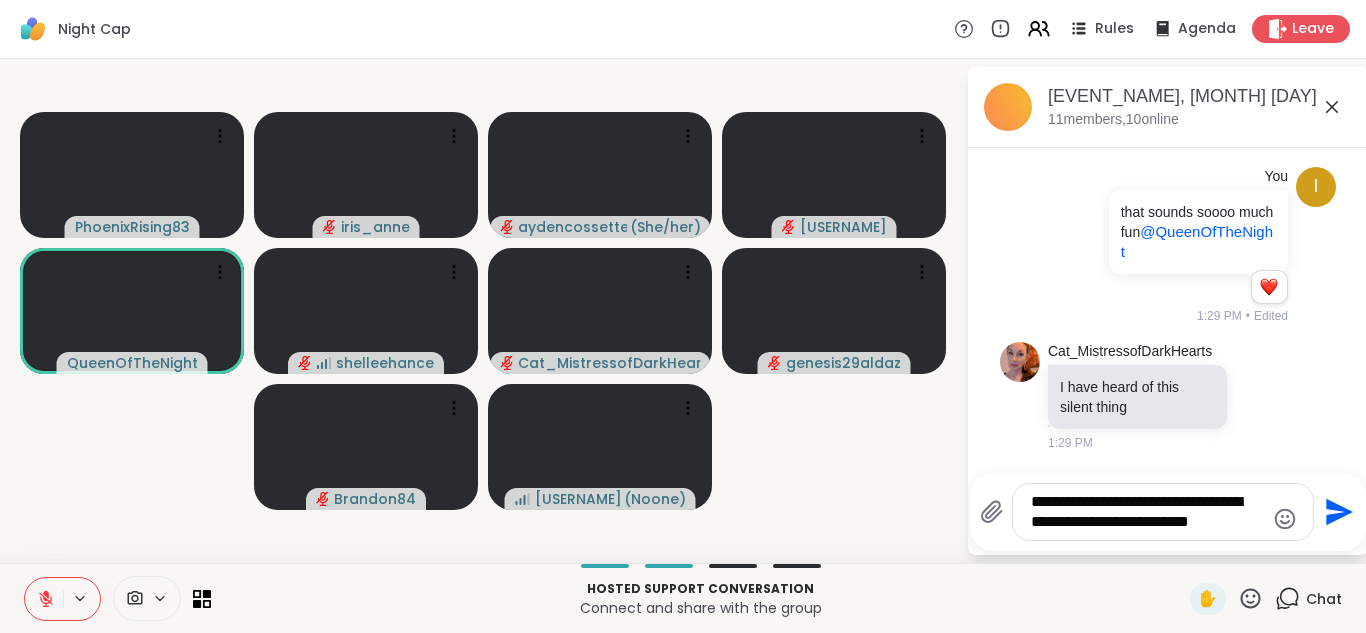type on "**********" 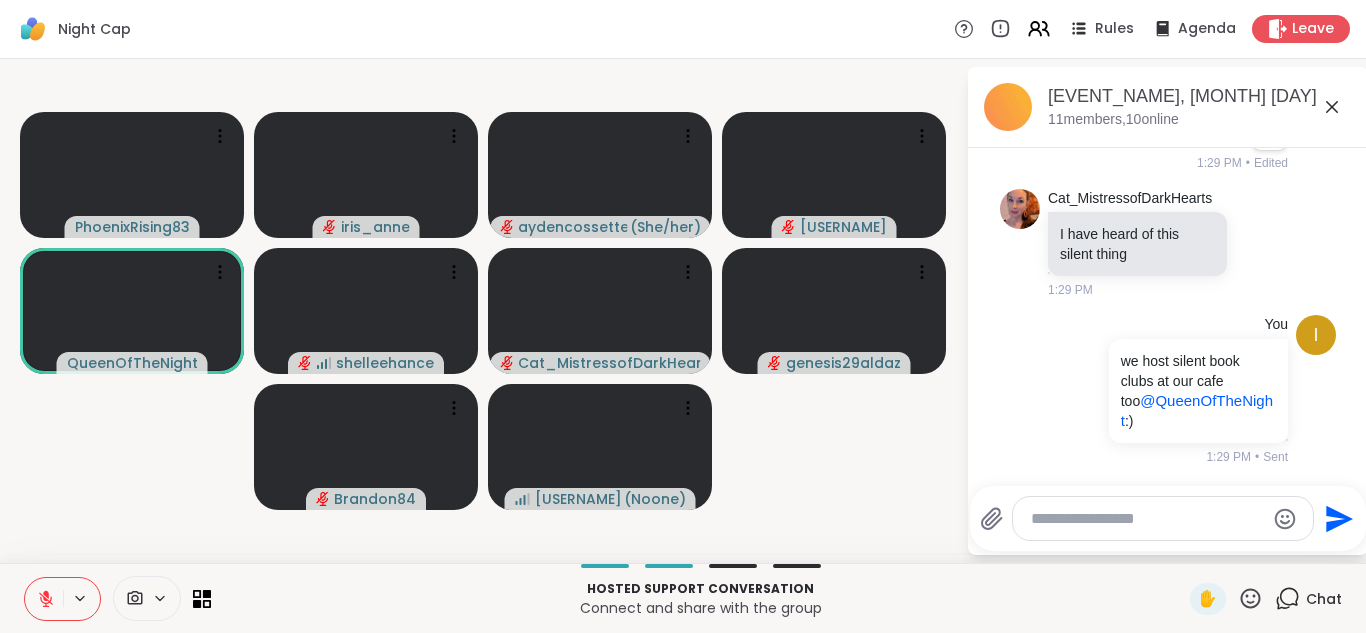scroll, scrollTop: 9556, scrollLeft: 0, axis: vertical 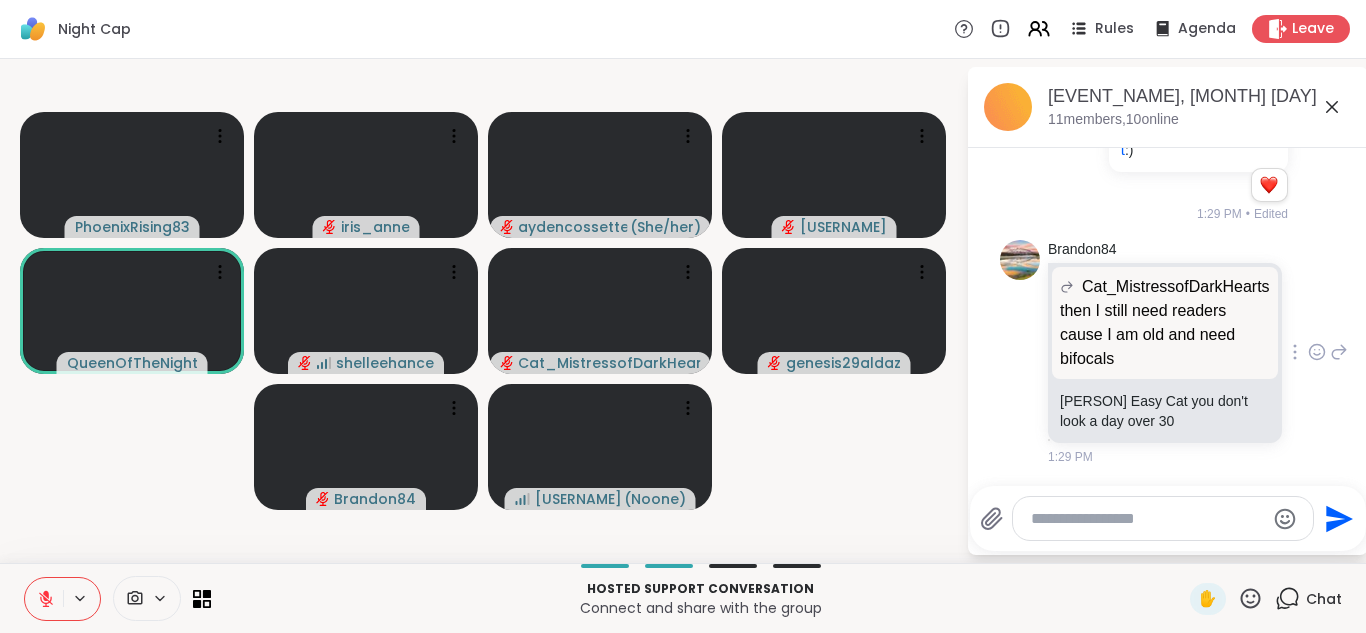 click 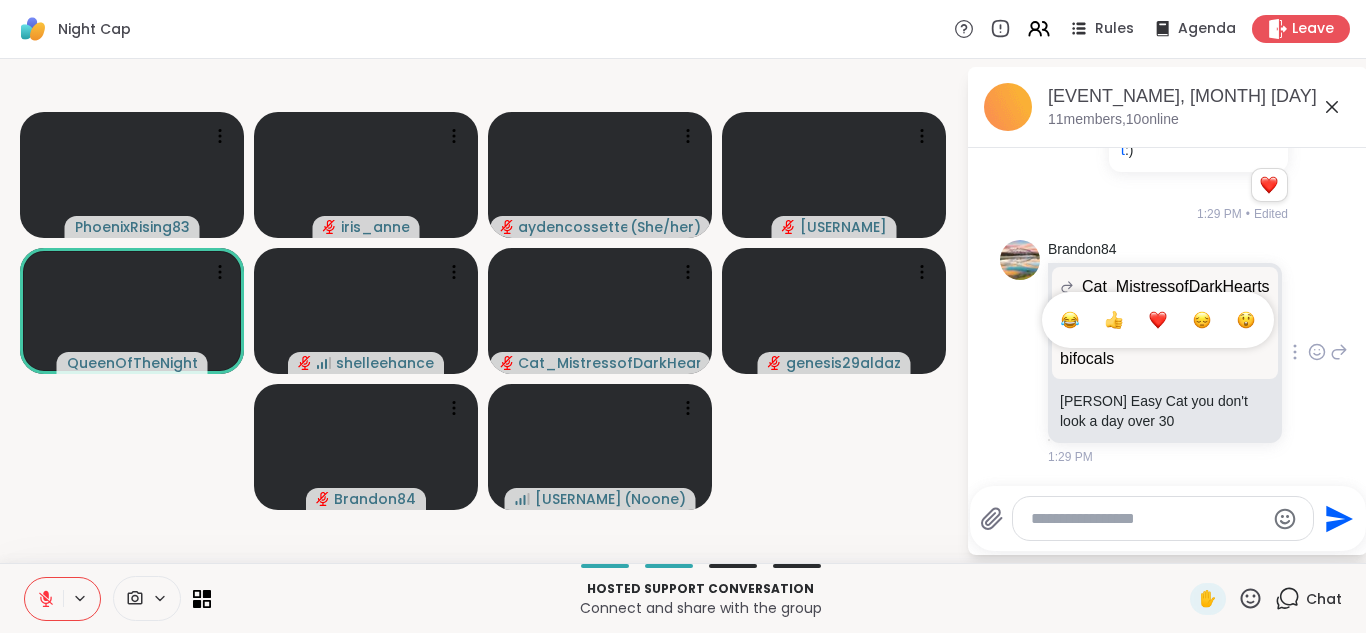click at bounding box center (1158, 320) 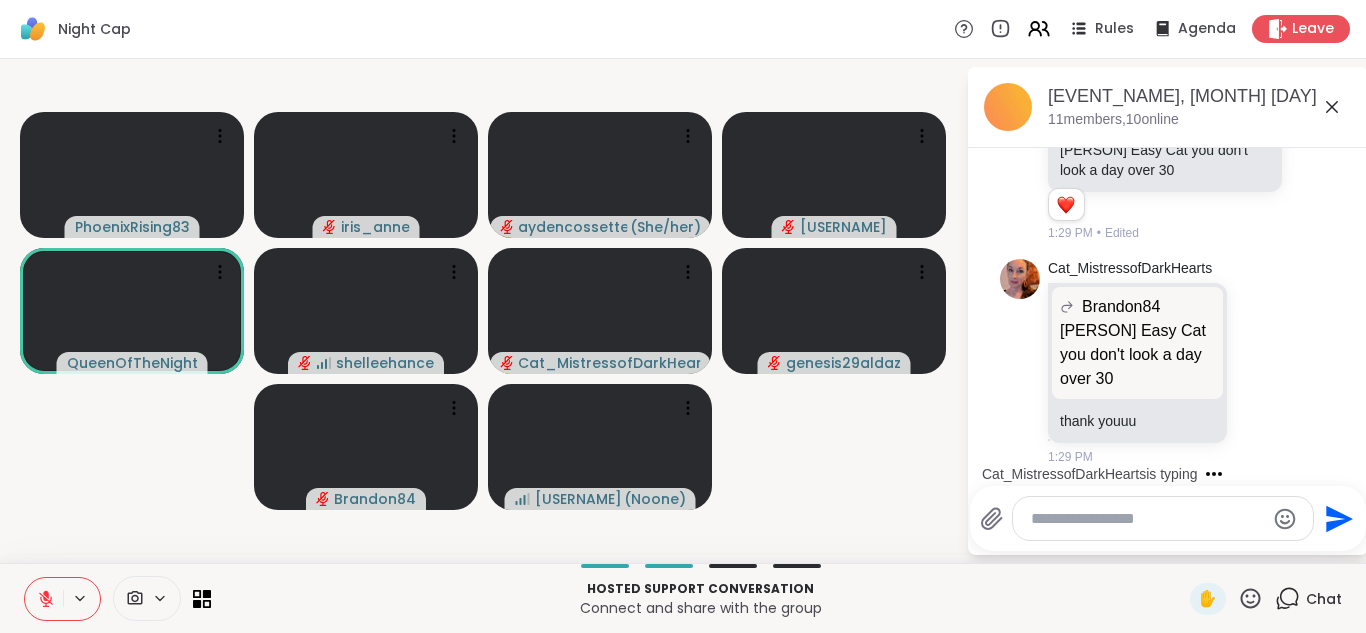 scroll, scrollTop: 9840, scrollLeft: 0, axis: vertical 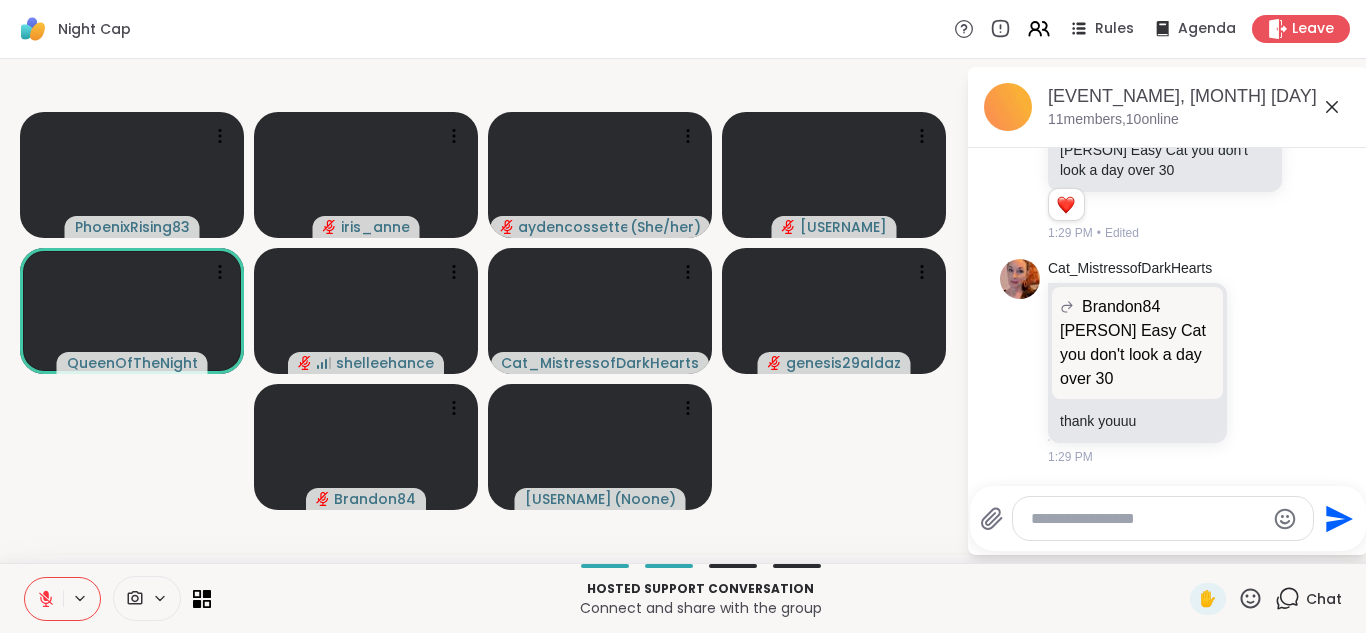 click on "[USERNAME] [USERNAME] [USERNAME] ( She/her ) [USERNAME] [USERNAME] [USERNAME] [USERNAME] [USERNAME] [USERNAME] [USERNAME] [USERNAME] [EVENT_NAME], [MONTH] [DAY] 11  members,  10  online Today [USERNAME] I'm not 100% tonight I'm like 60% still [PERSON] but just going to kick it off dont have as many words tonight   2 2 2 1:03 PM • Edited [USERNAME] We can make up the 40% 🩷   1 1 12:25 PM • Edited [USERNAME] Be a few late 12:28 PM [USERNAME] I will brb need to witch devices 12:30 PM [USERNAME] Switch. Like a witch lol   1 1 12:42 PM • Edited [USERNAME] your NPR voice  @[USERNAME]   1   1 2 2 12:43 PM • Edited [USERNAME] I'm sorry  @[USERNAME]  and  @[USERNAME] 12:43 PM [USERNAME] bring the **** ruckus 12:44 PM [USERNAME] *just prayin lol   1 1 12:48 PM • Edited [USERNAME] she is 12:45 PM [USERNAME] so clichey lol 12:45 PM 🖤" at bounding box center [683, 311] 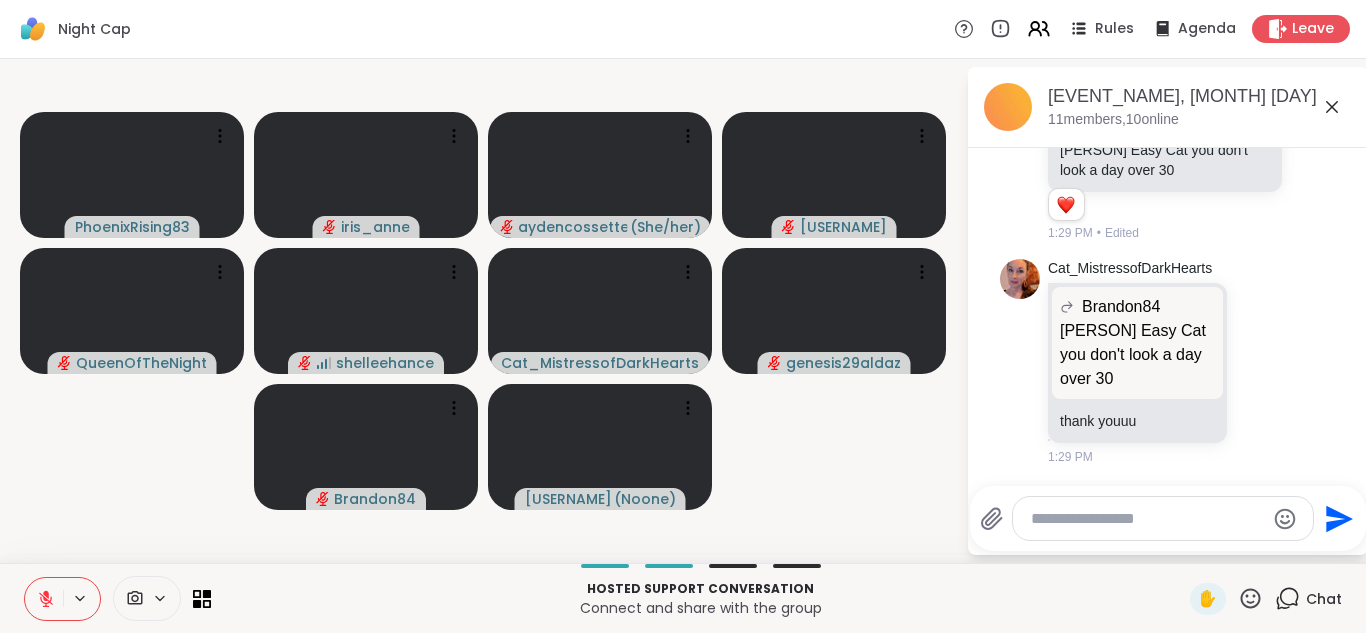 click at bounding box center [44, 599] 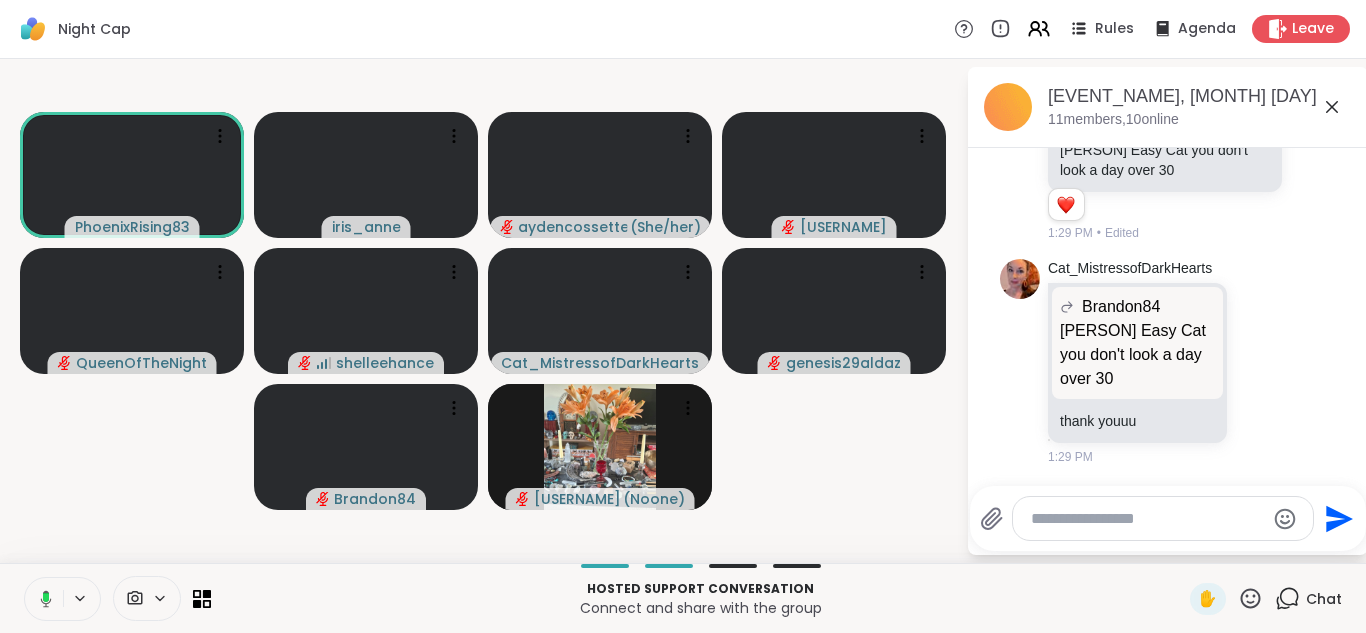 click at bounding box center (42, 599) 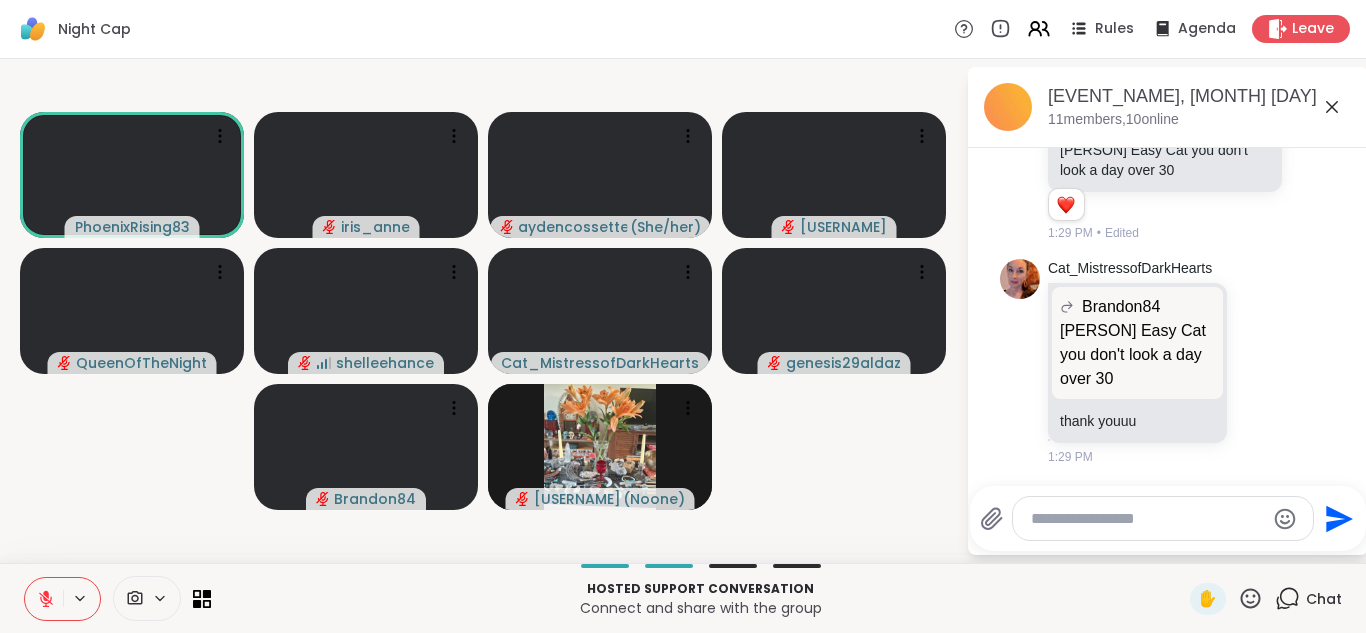 click at bounding box center [44, 599] 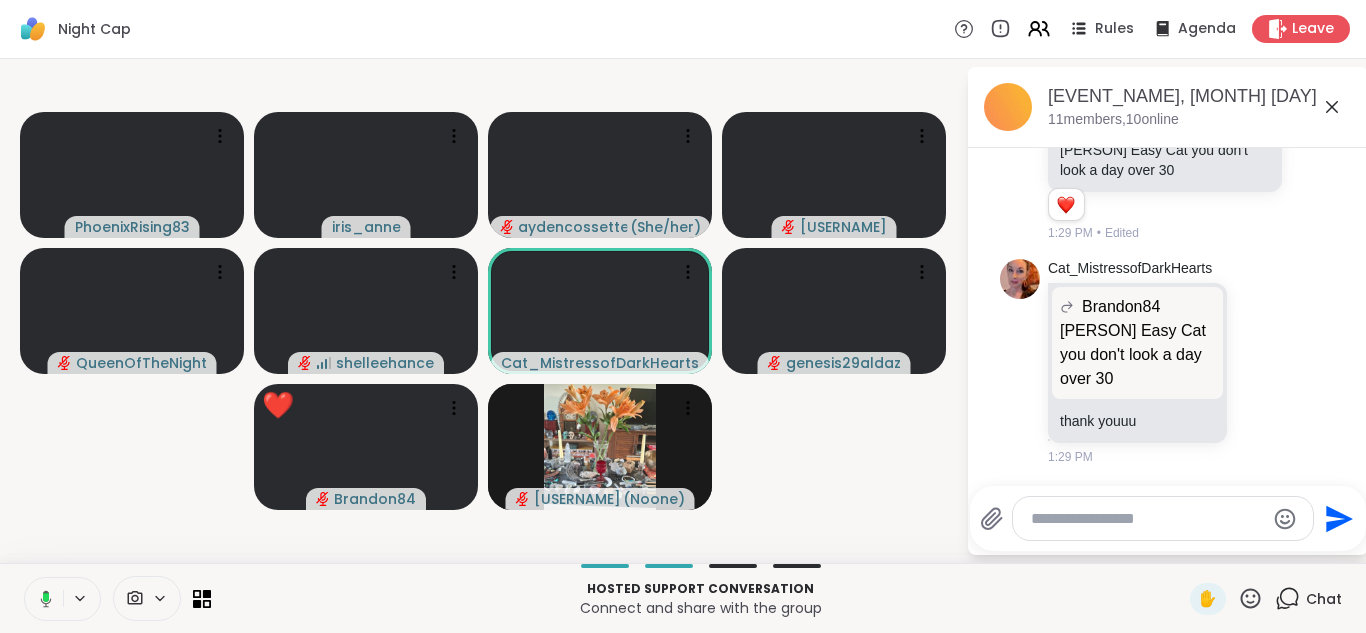 click at bounding box center (42, 599) 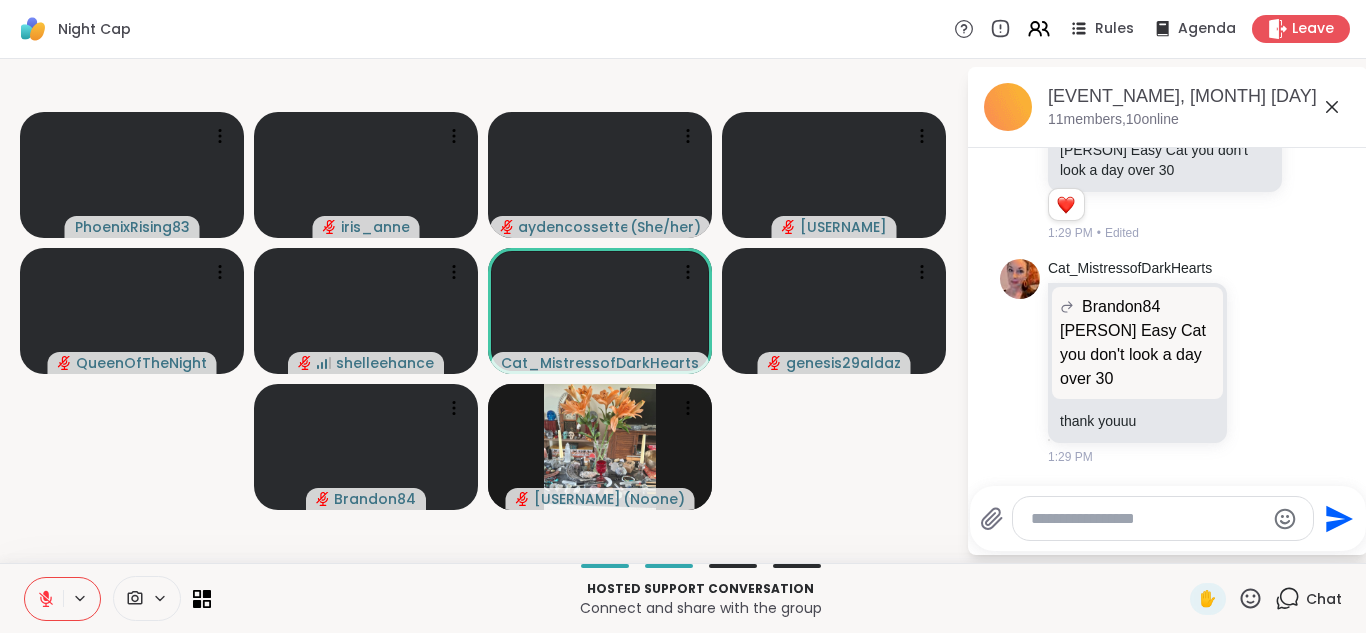 click at bounding box center [44, 599] 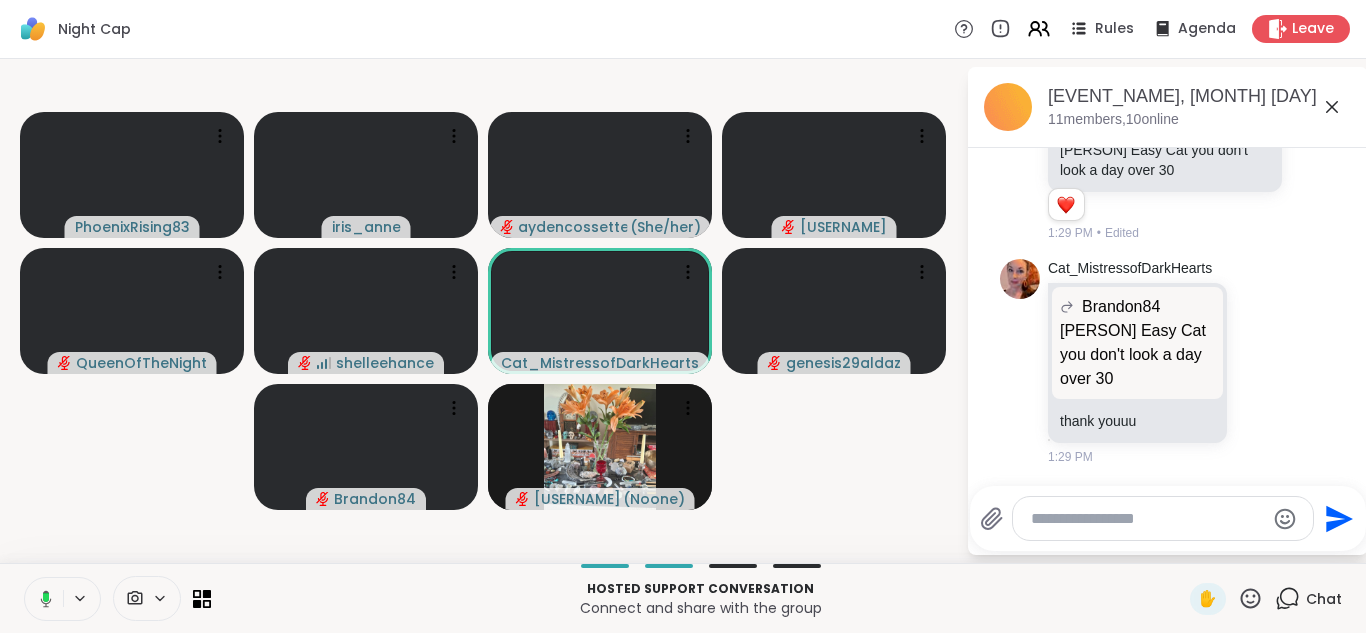 click at bounding box center (42, 599) 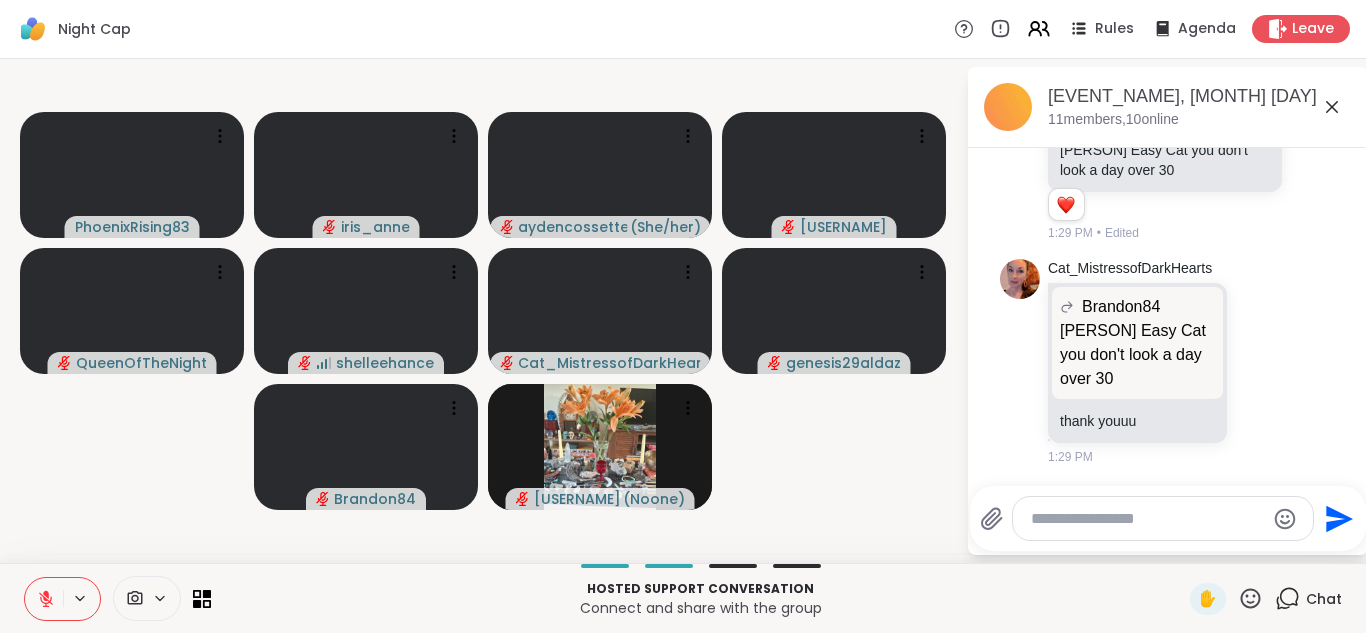 click at bounding box center (44, 599) 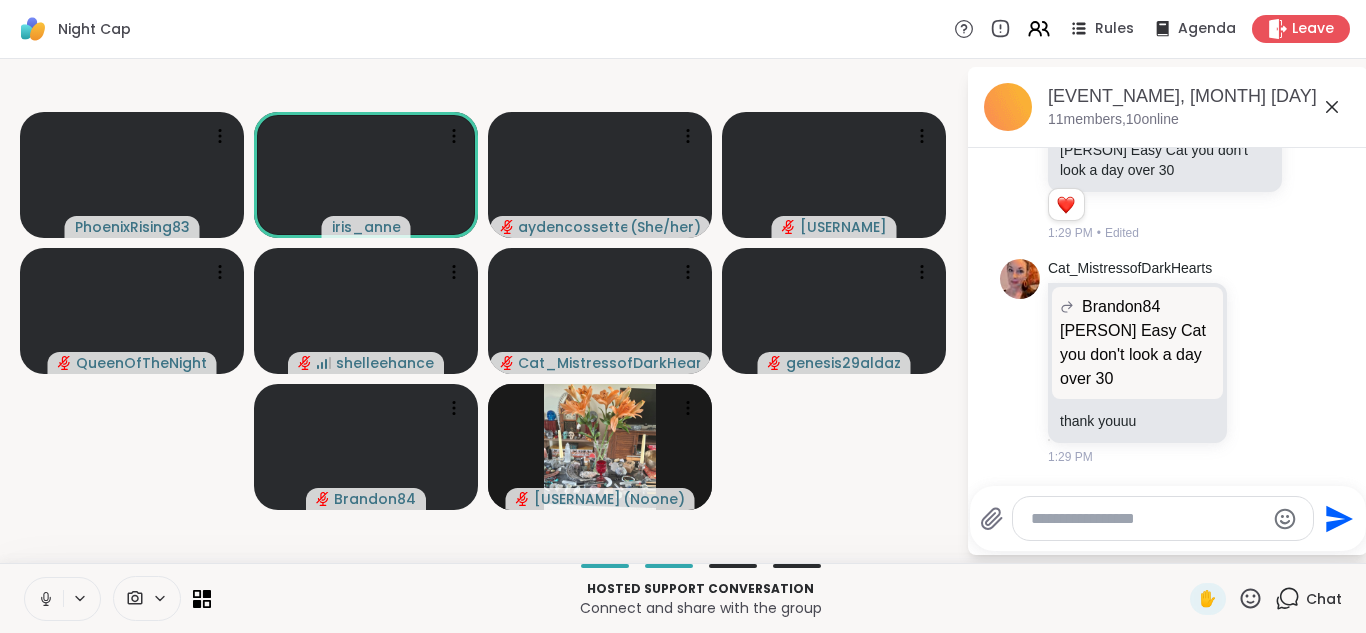 click at bounding box center [44, 599] 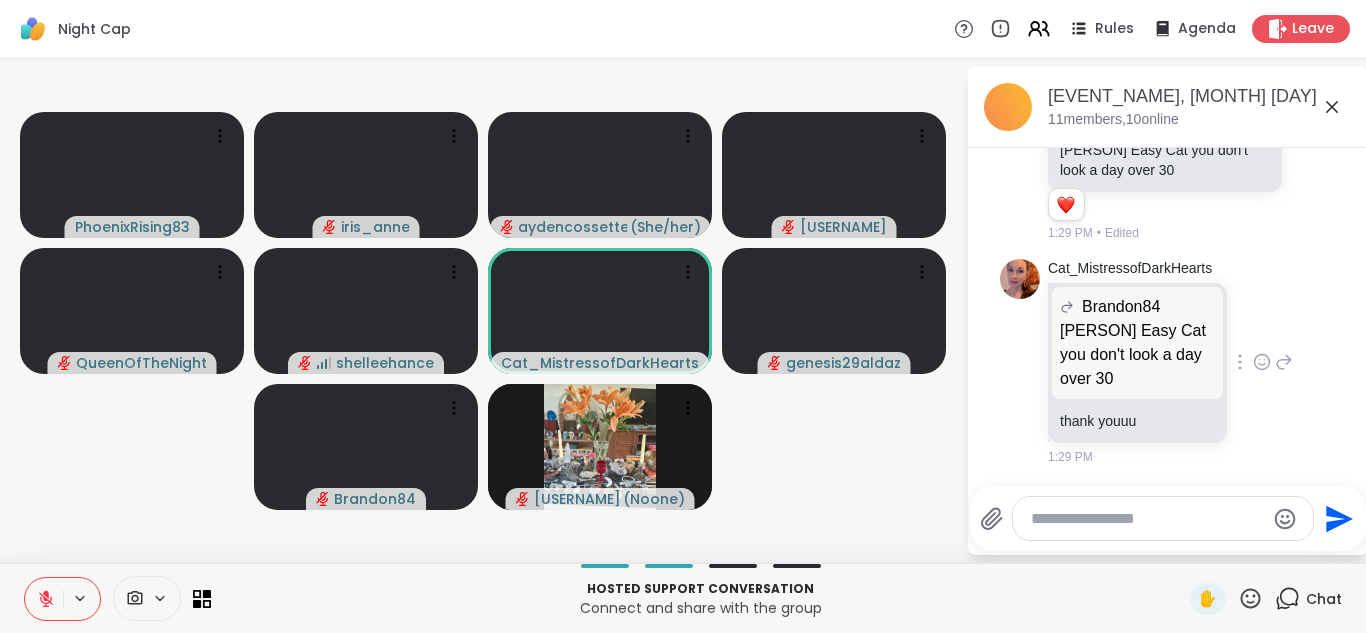 click on "[PERSON] Easy Cat you don't look a day over 30" at bounding box center (1137, 343) 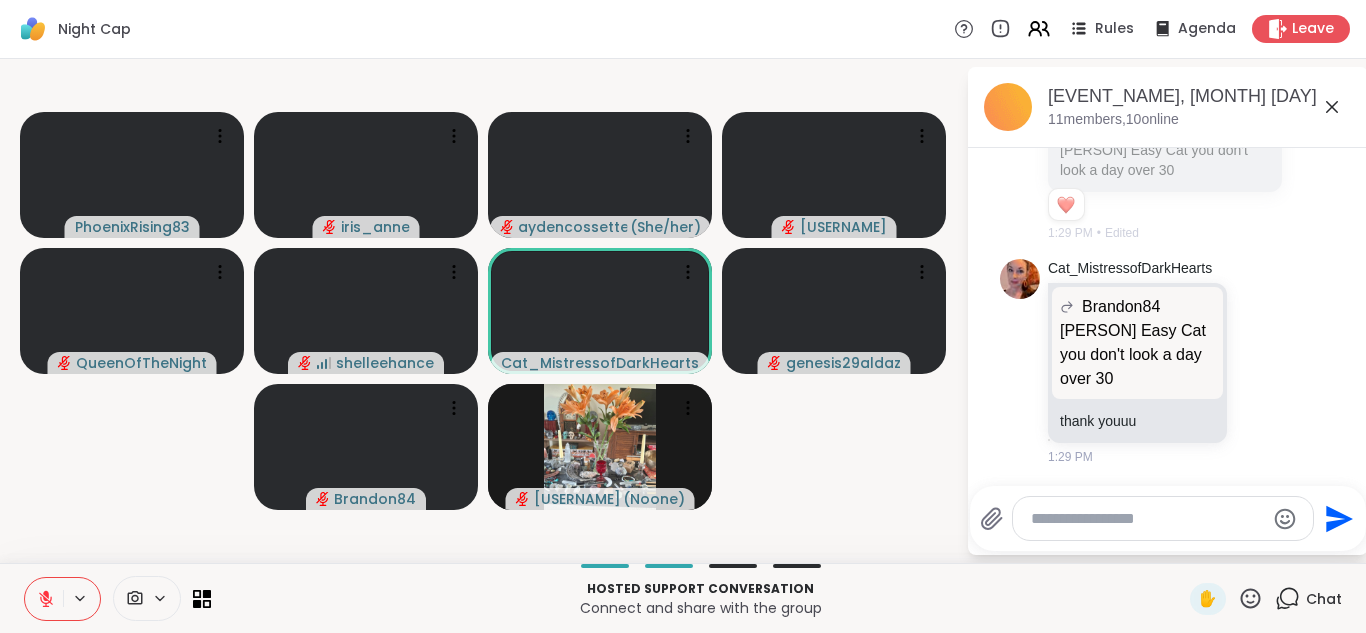 scroll, scrollTop: 9840, scrollLeft: 0, axis: vertical 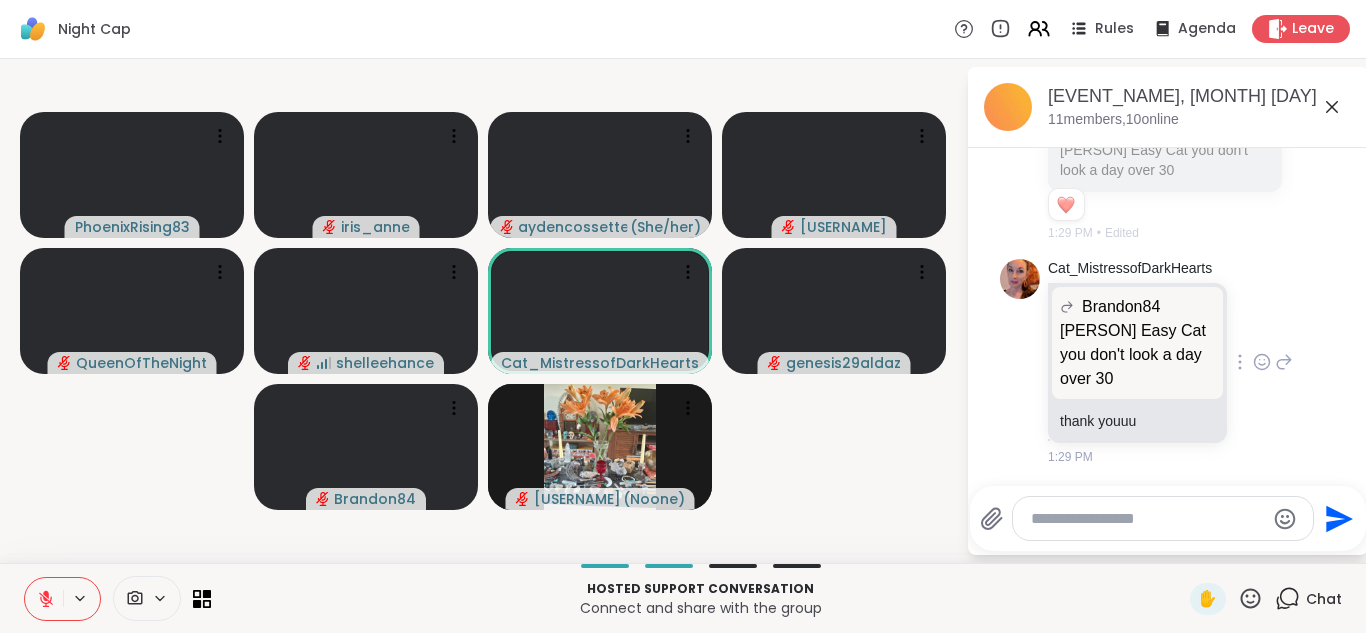 click 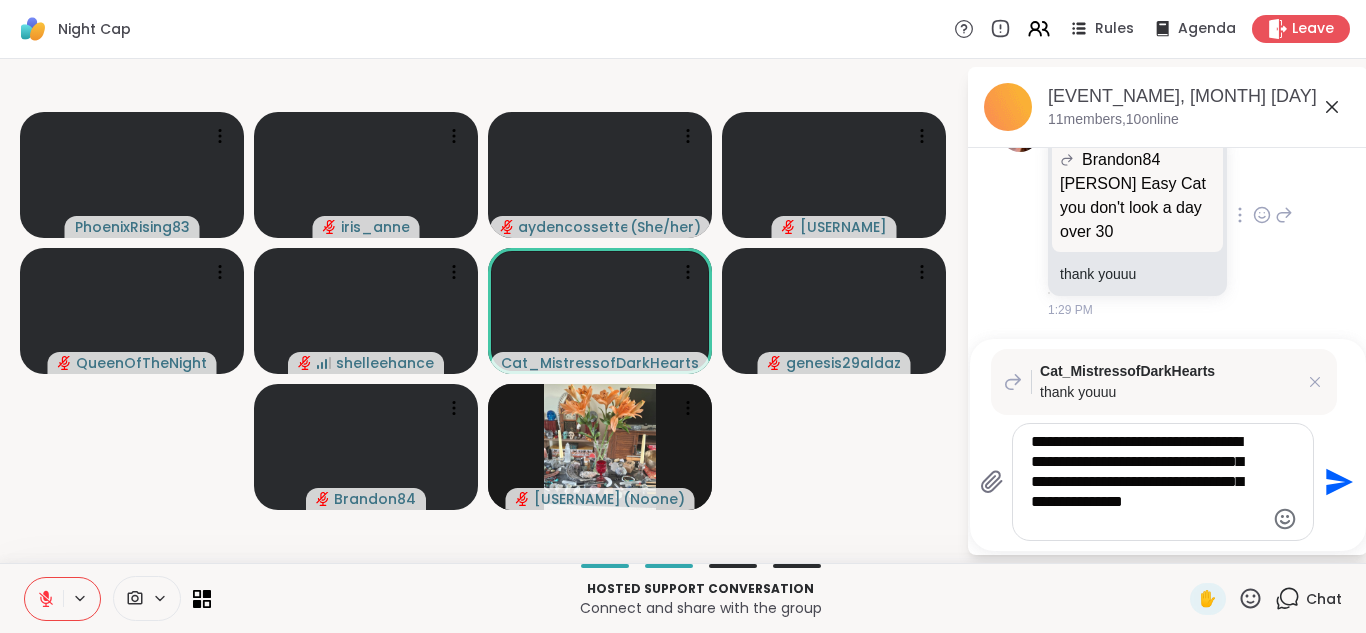 type on "**********" 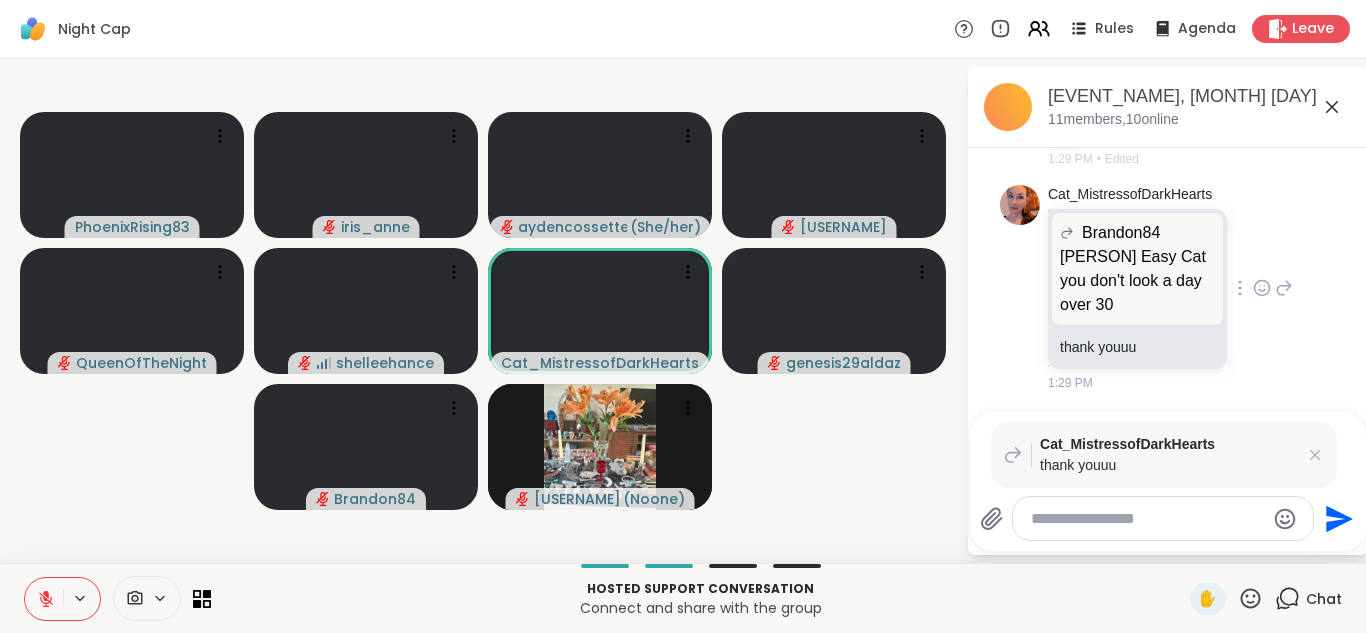 scroll, scrollTop: 10115, scrollLeft: 0, axis: vertical 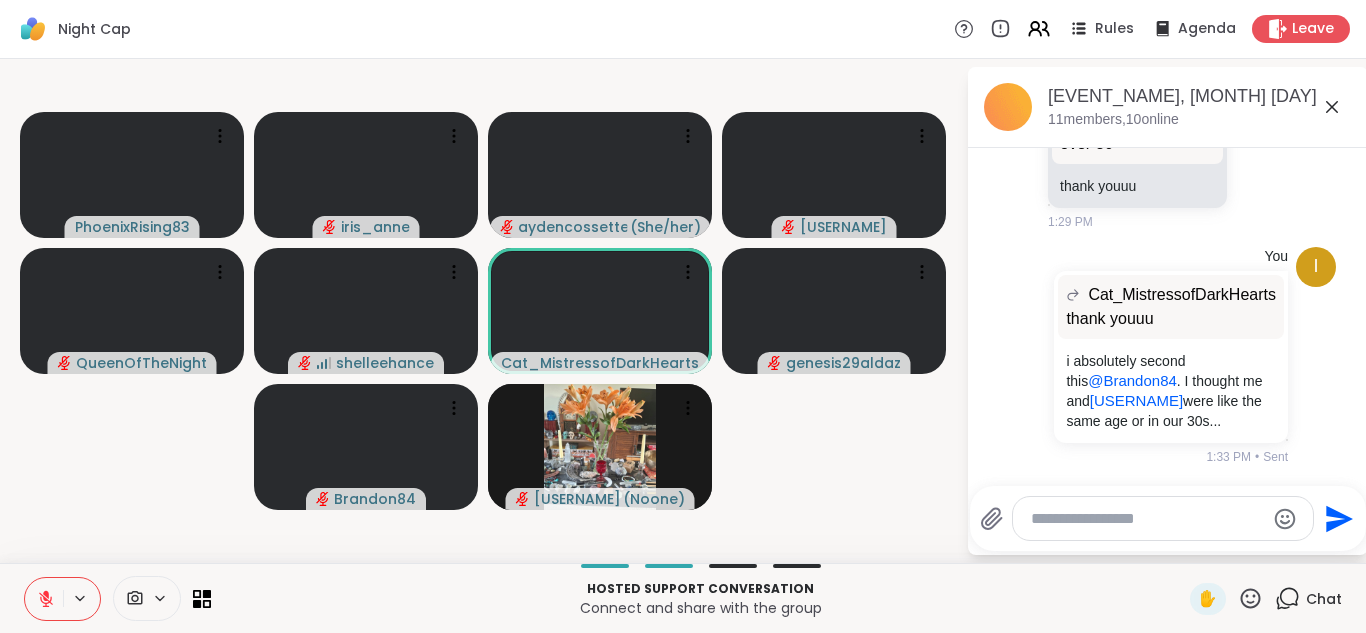 type on "*" 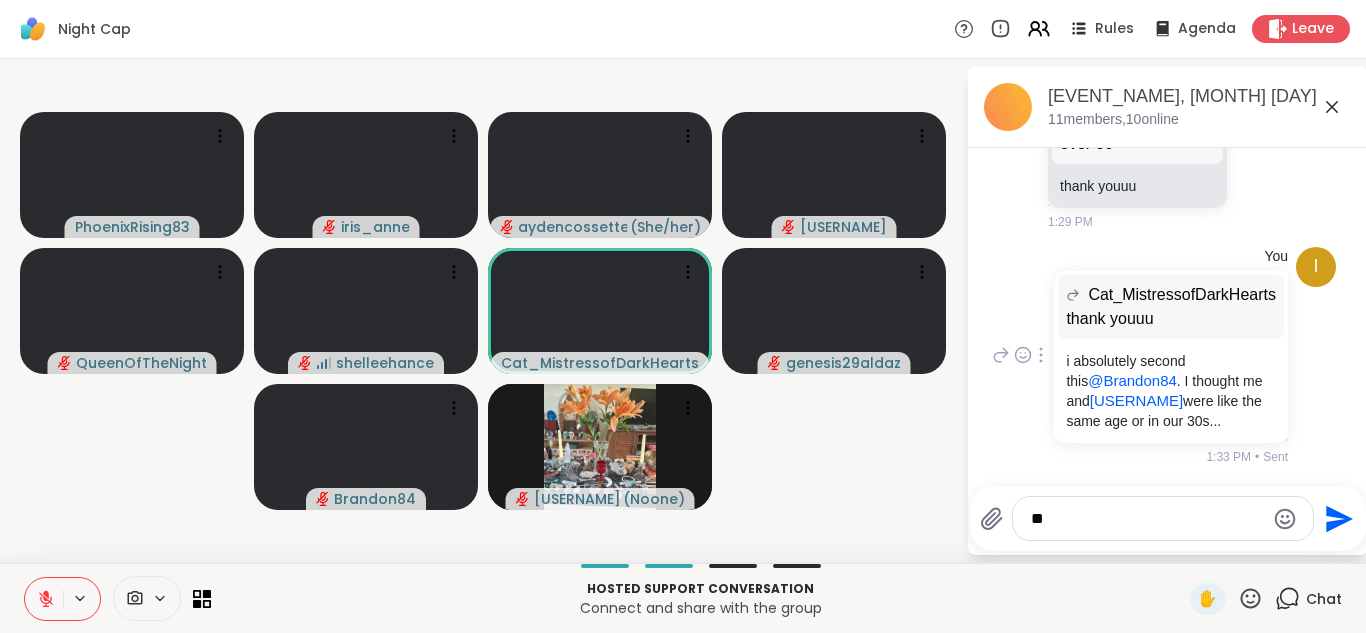 type on "*" 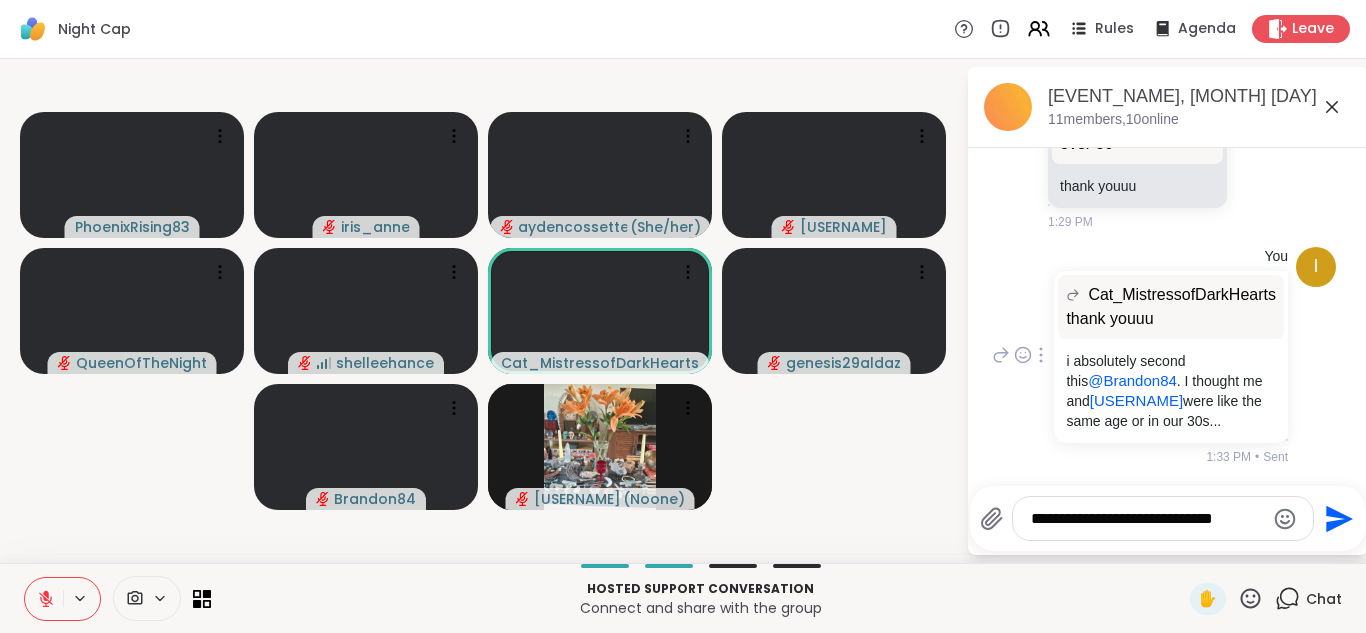 type on "**********" 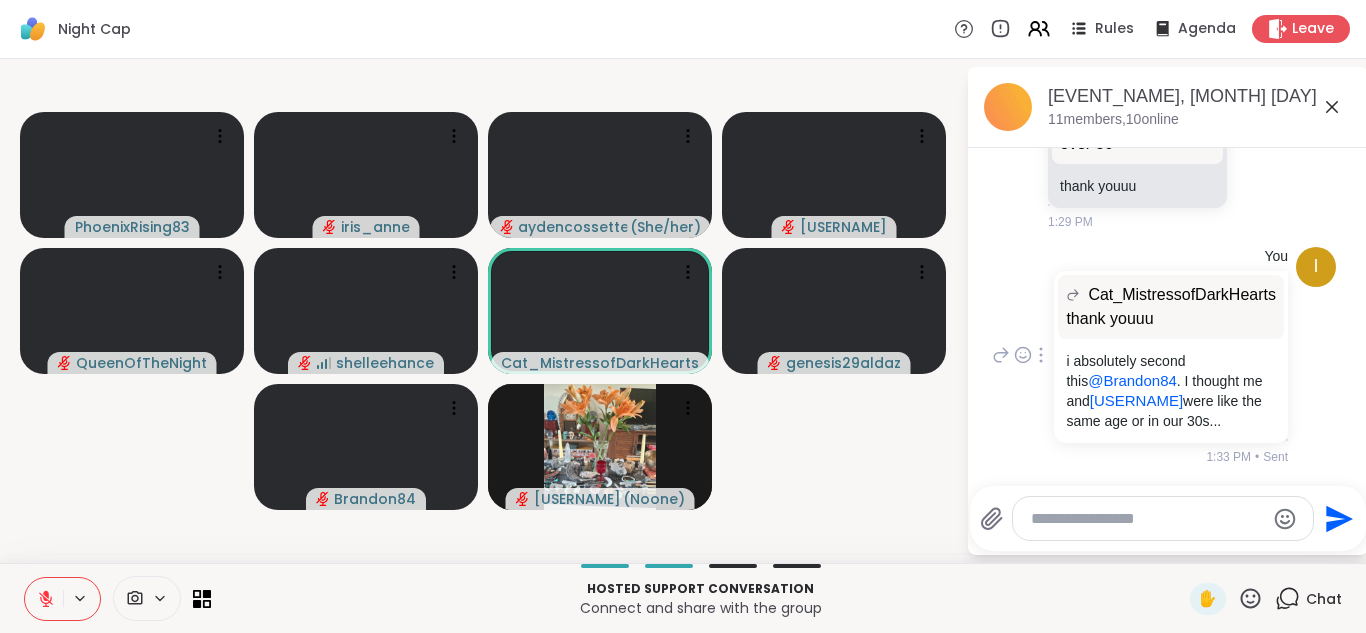 paste on "**********" 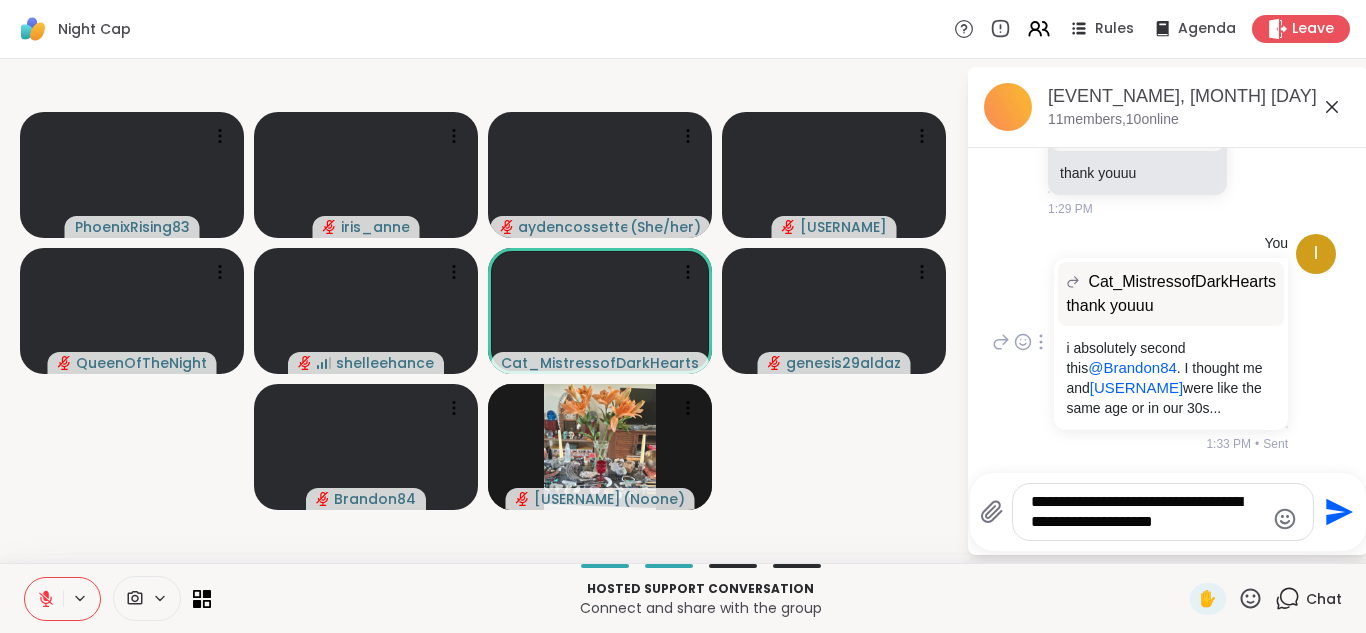 type on "**********" 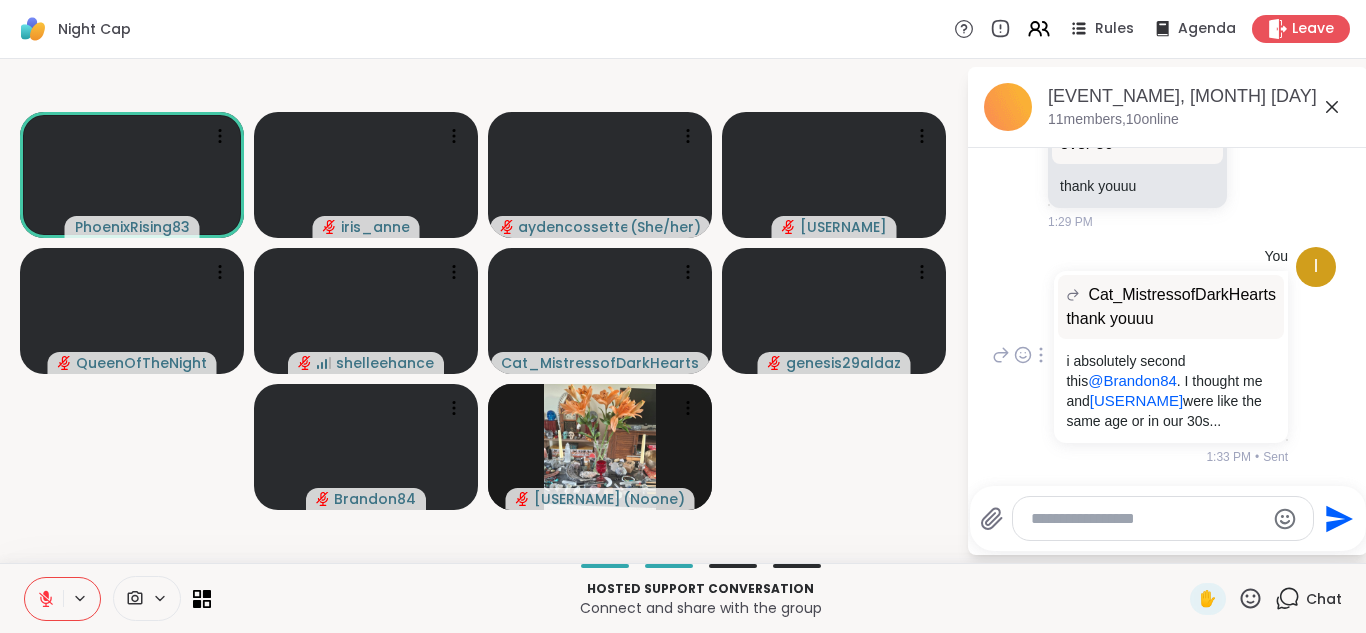 paste on "**********" 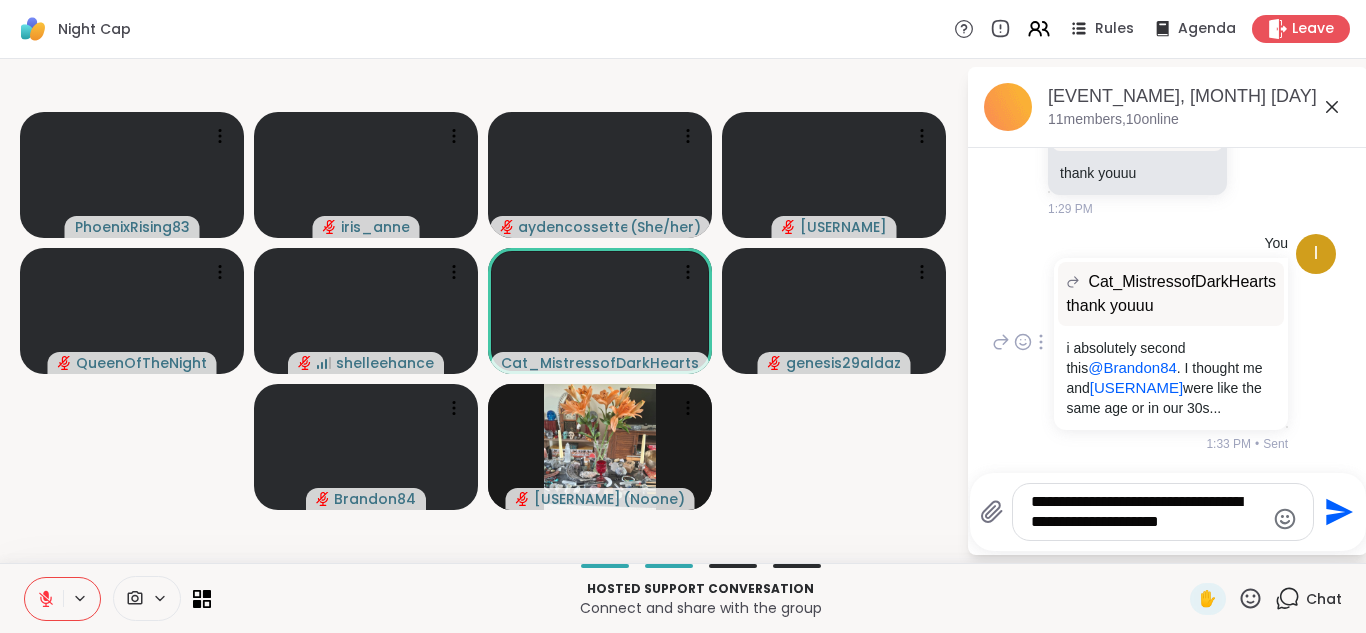 type 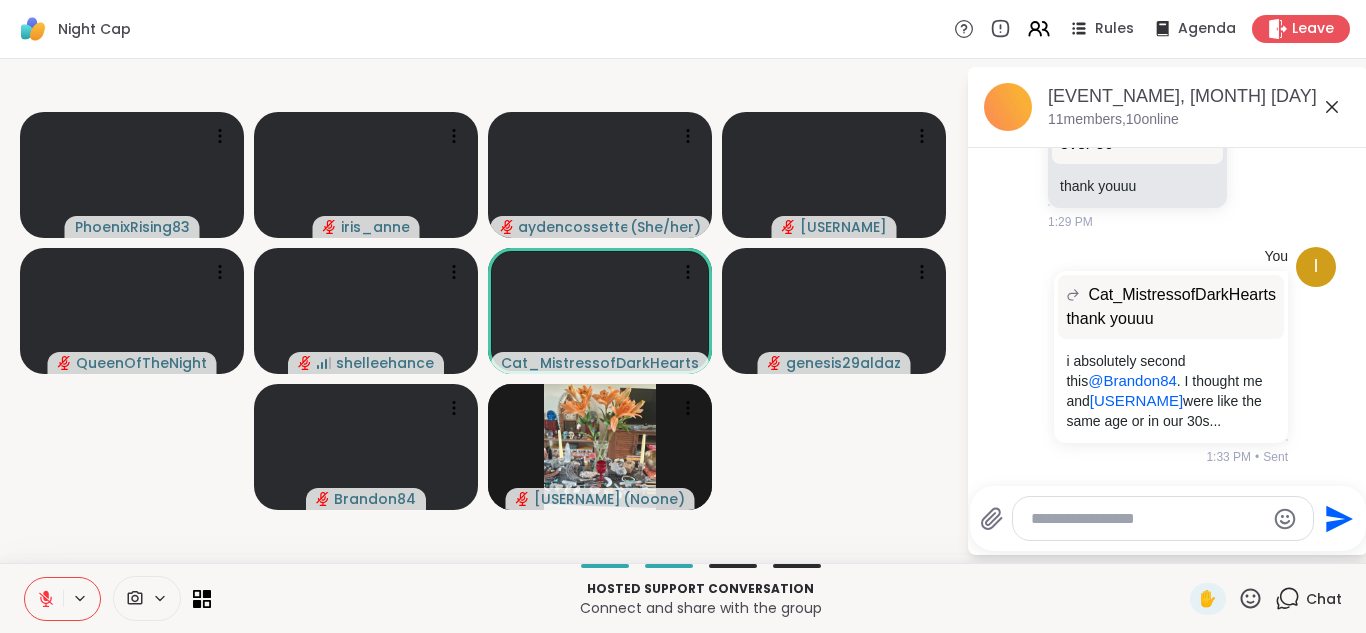 scroll, scrollTop: 10261, scrollLeft: 0, axis: vertical 